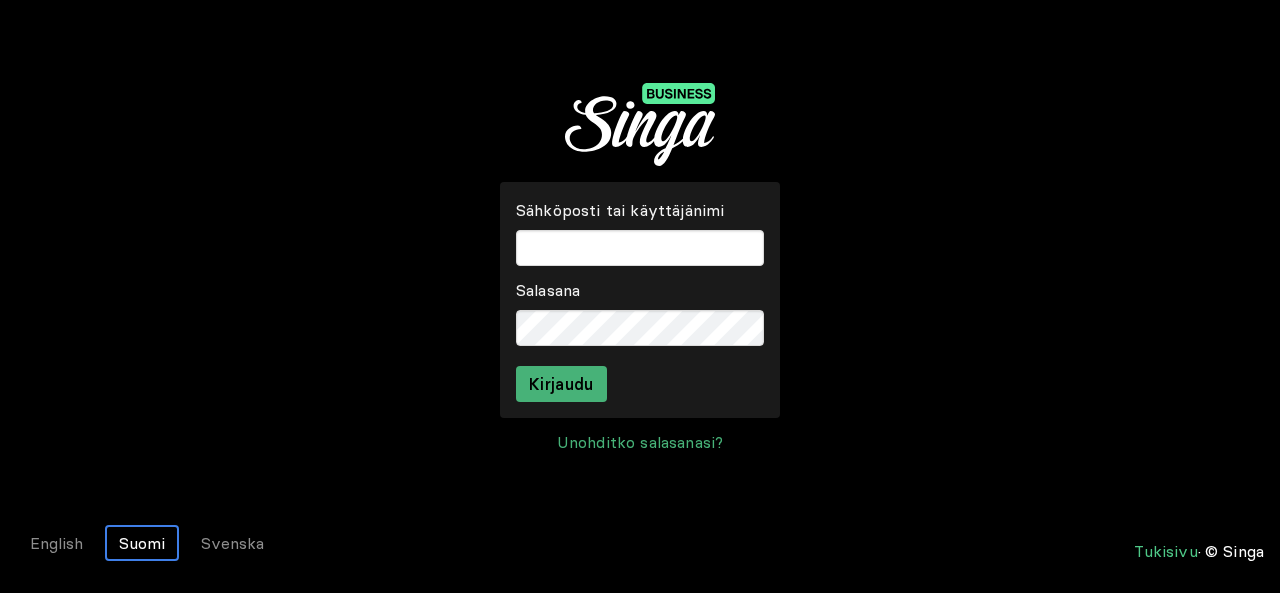 scroll, scrollTop: 0, scrollLeft: 0, axis: both 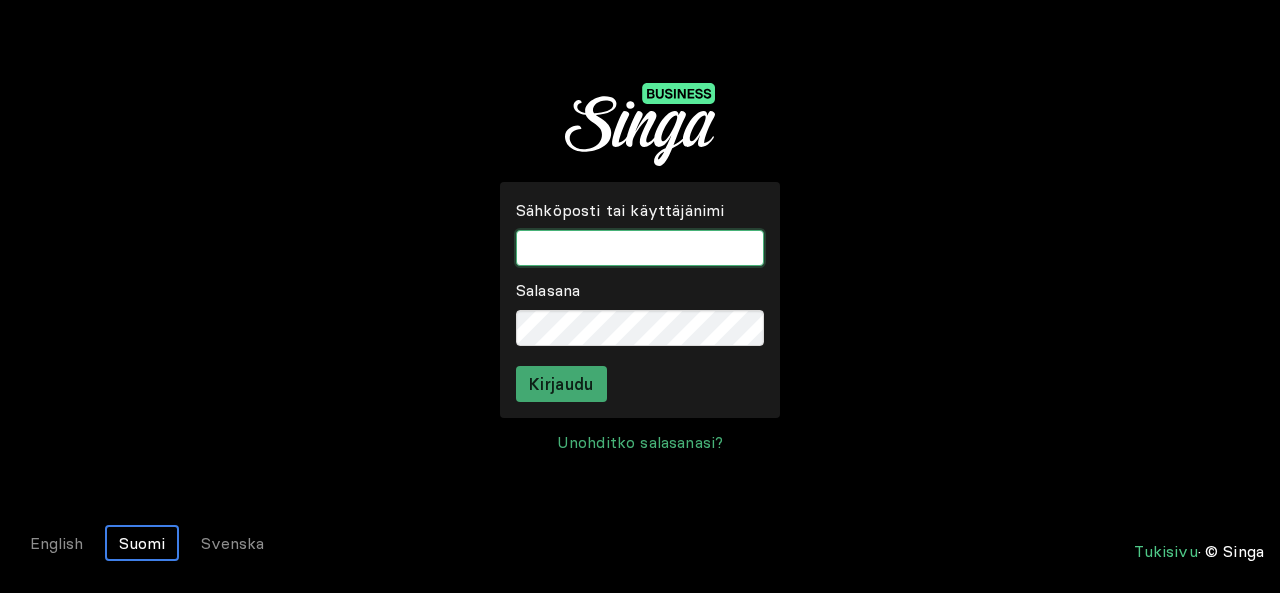 type on "willijenkki" 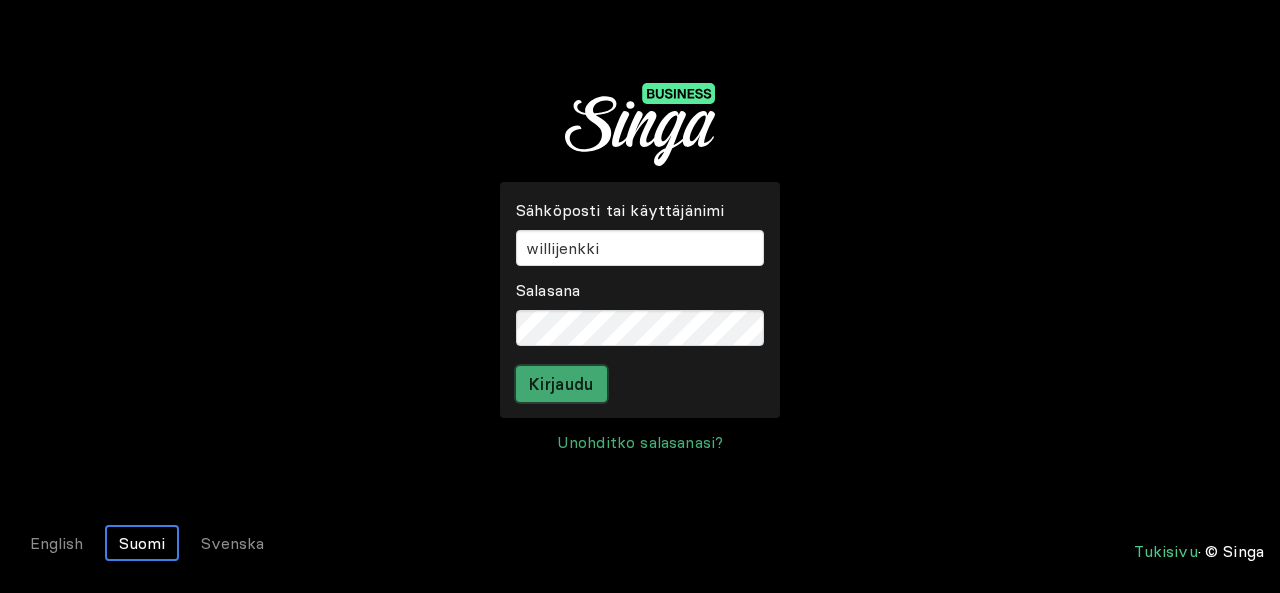 click on "Kirjaudu" at bounding box center (561, 384) 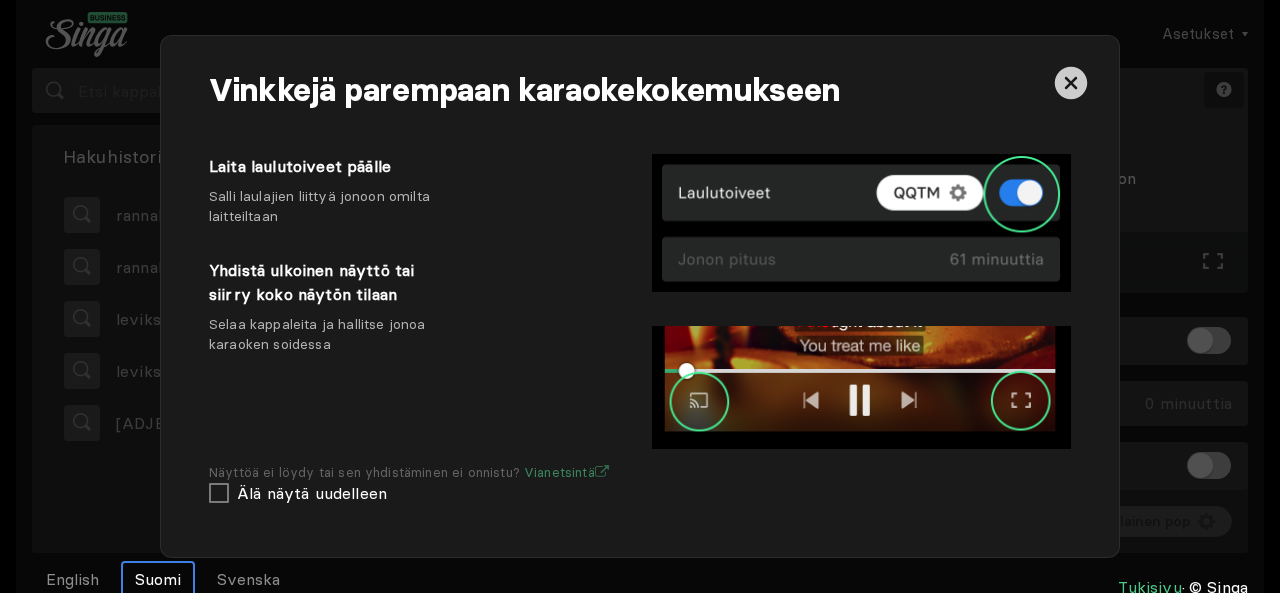 click at bounding box center (1071, 83) 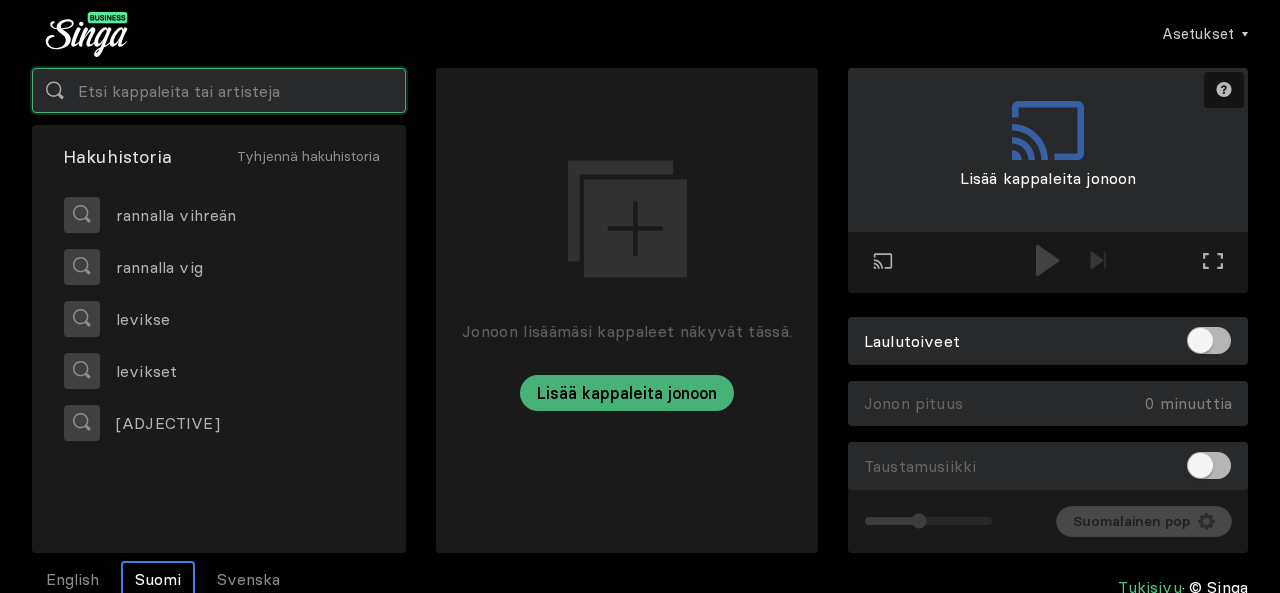 click at bounding box center [219, 90] 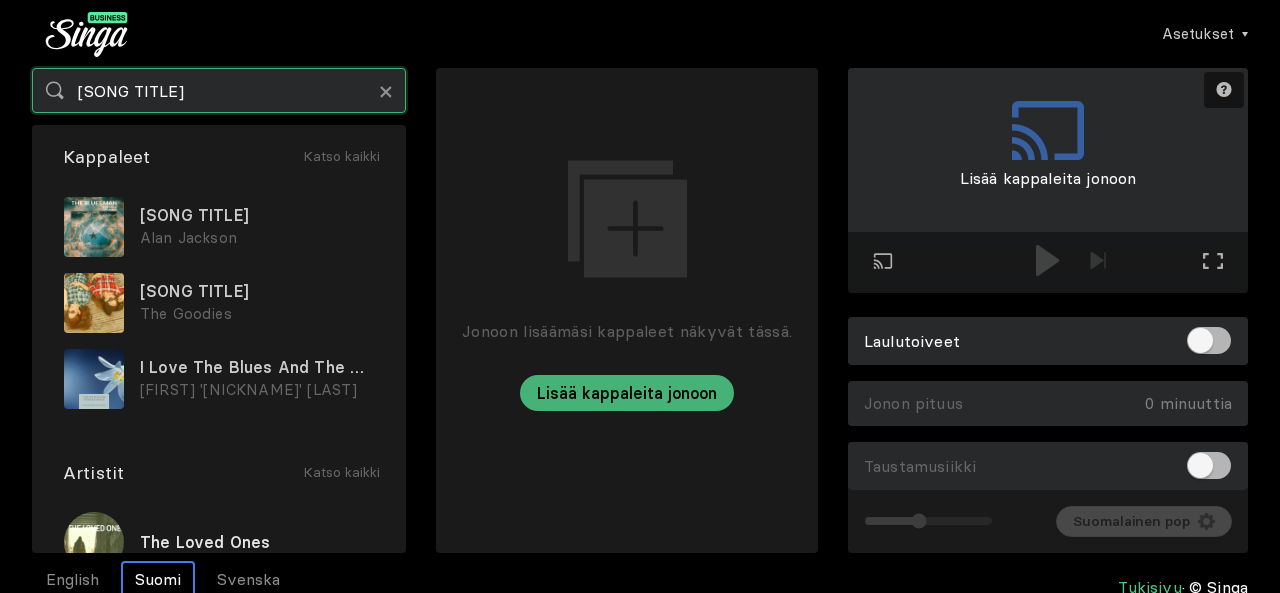 click on "[SONG TITLE]" at bounding box center (219, 90) 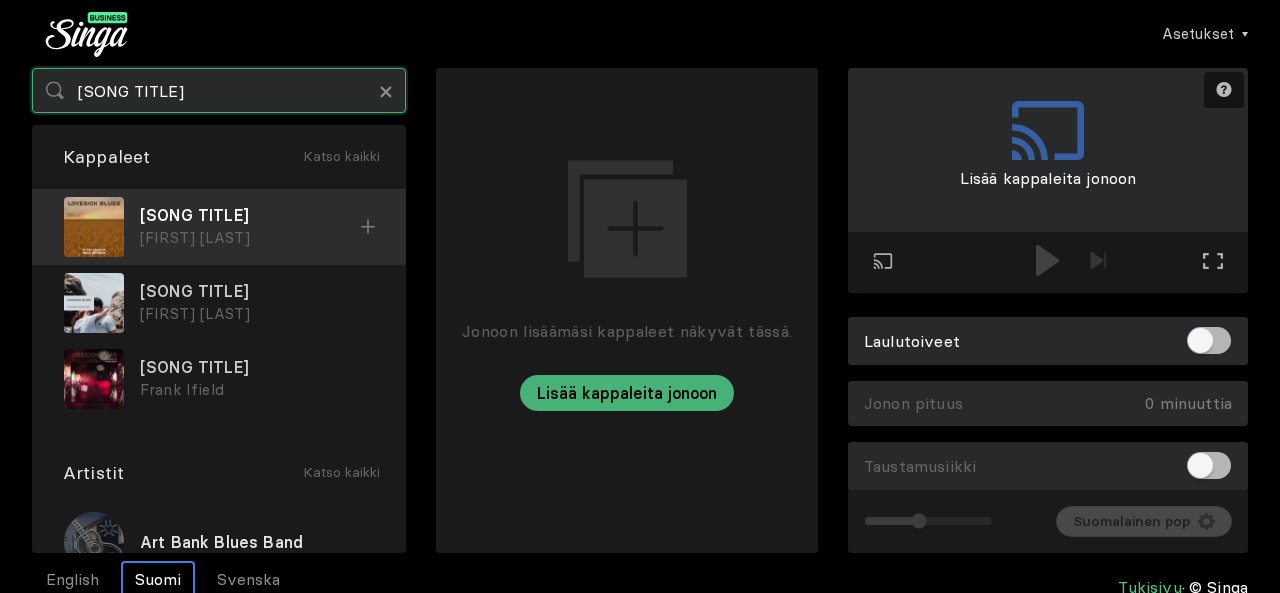 type on "[SONG TITLE]" 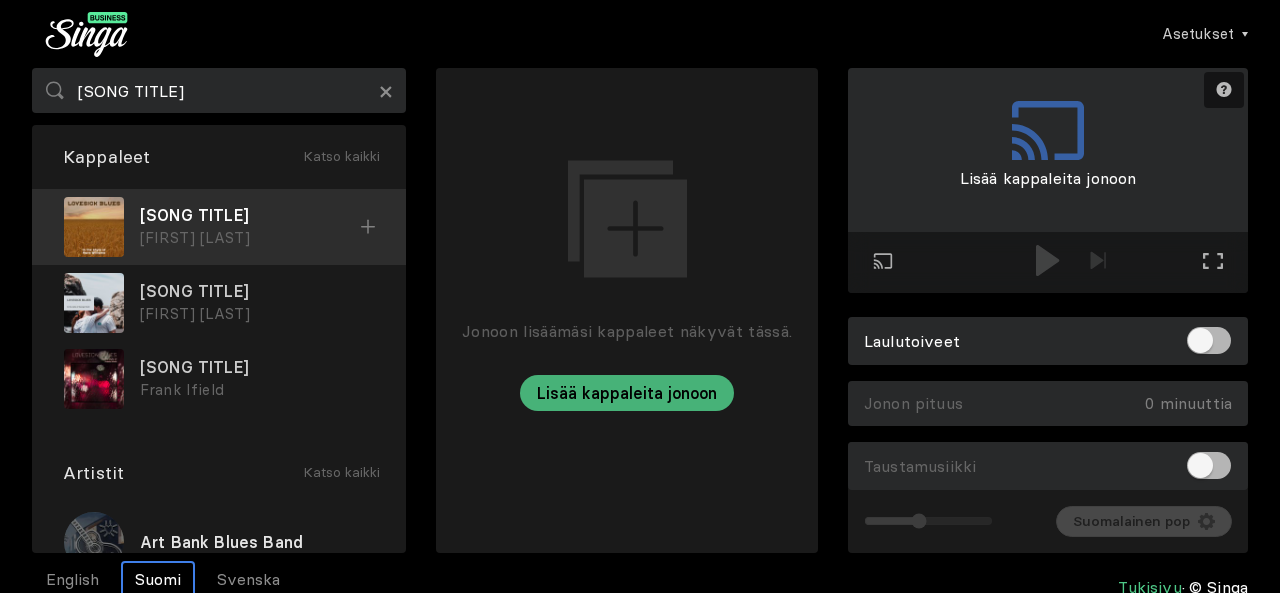 click on "[SONG TITLE]" at bounding box center [250, 215] 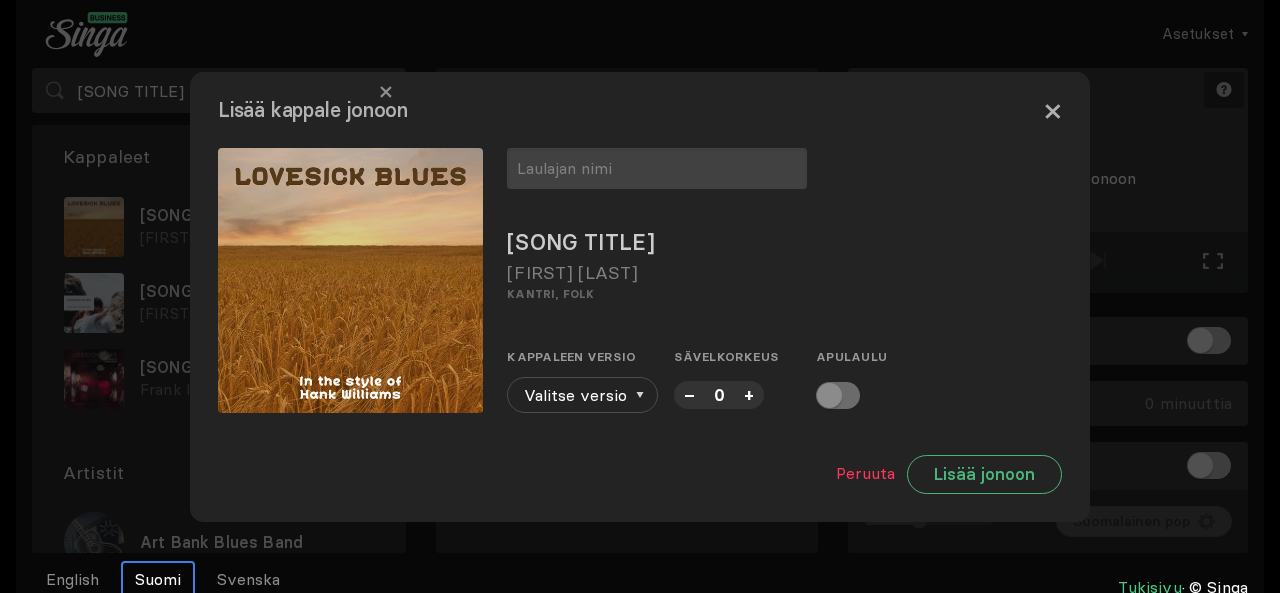 click on "×" at bounding box center [1052, 110] 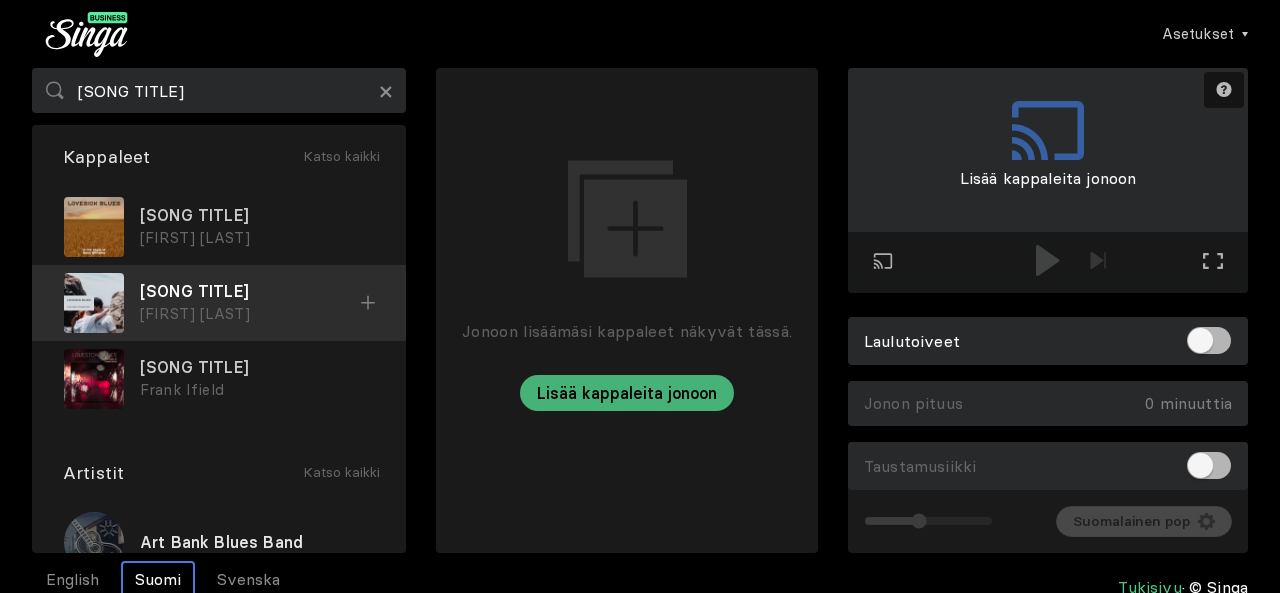 click on "[SONG TITLE]" at bounding box center [257, 215] 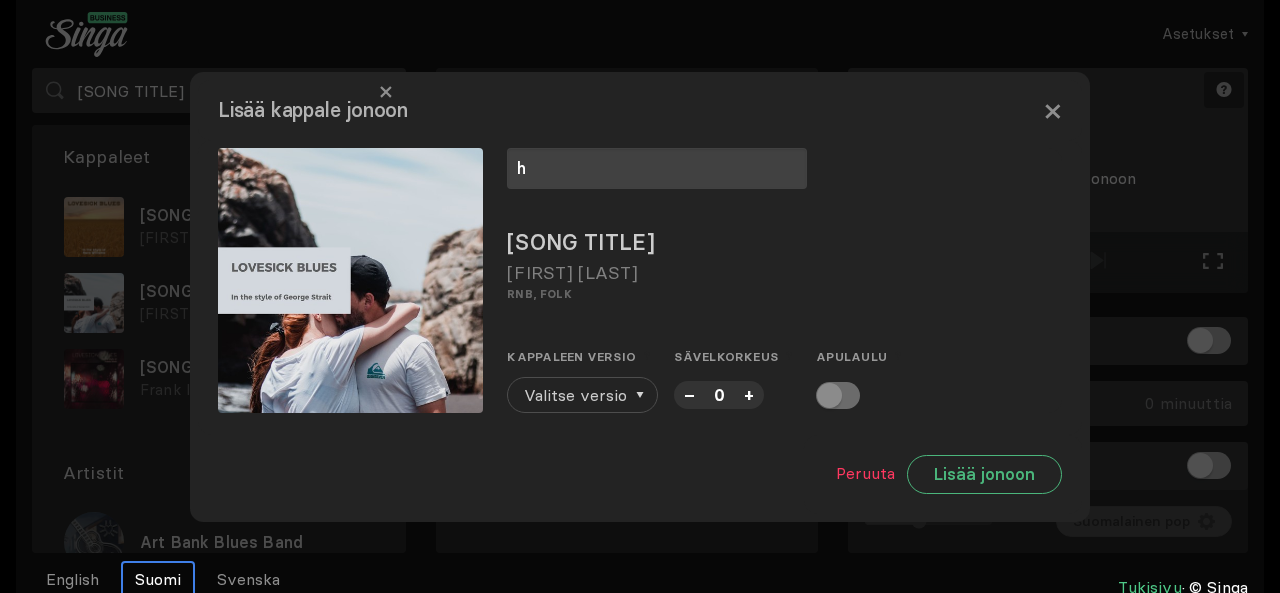 type on "h" 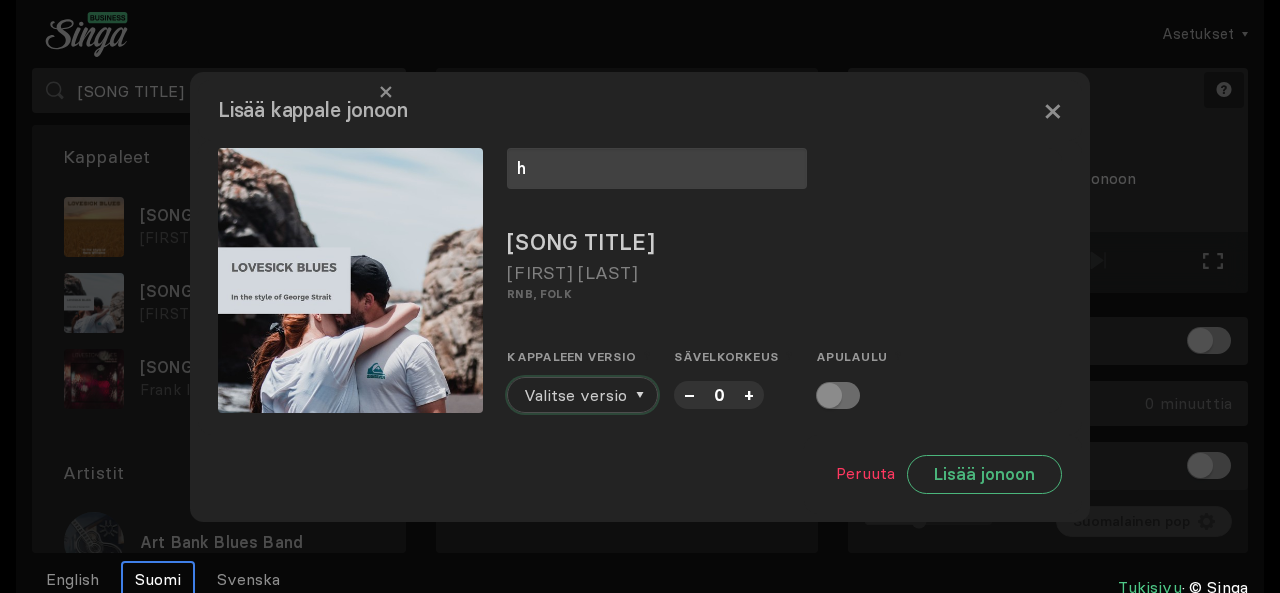 click on "Valitse versio" at bounding box center (575, 395) 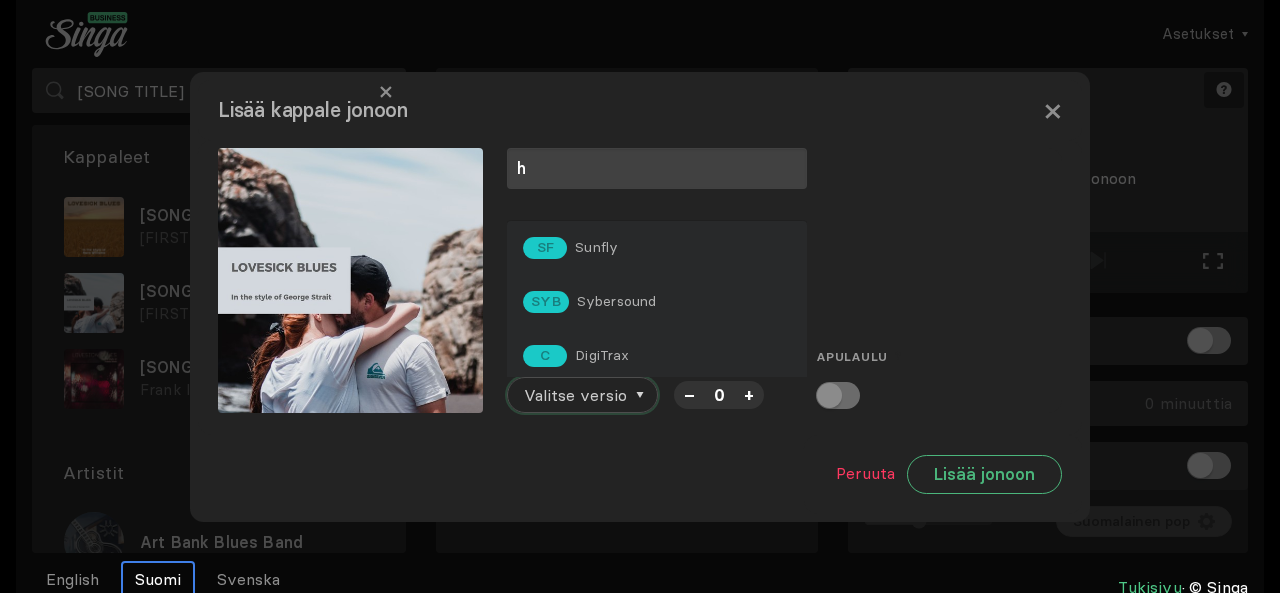 click on "Valitse versio" at bounding box center (575, 395) 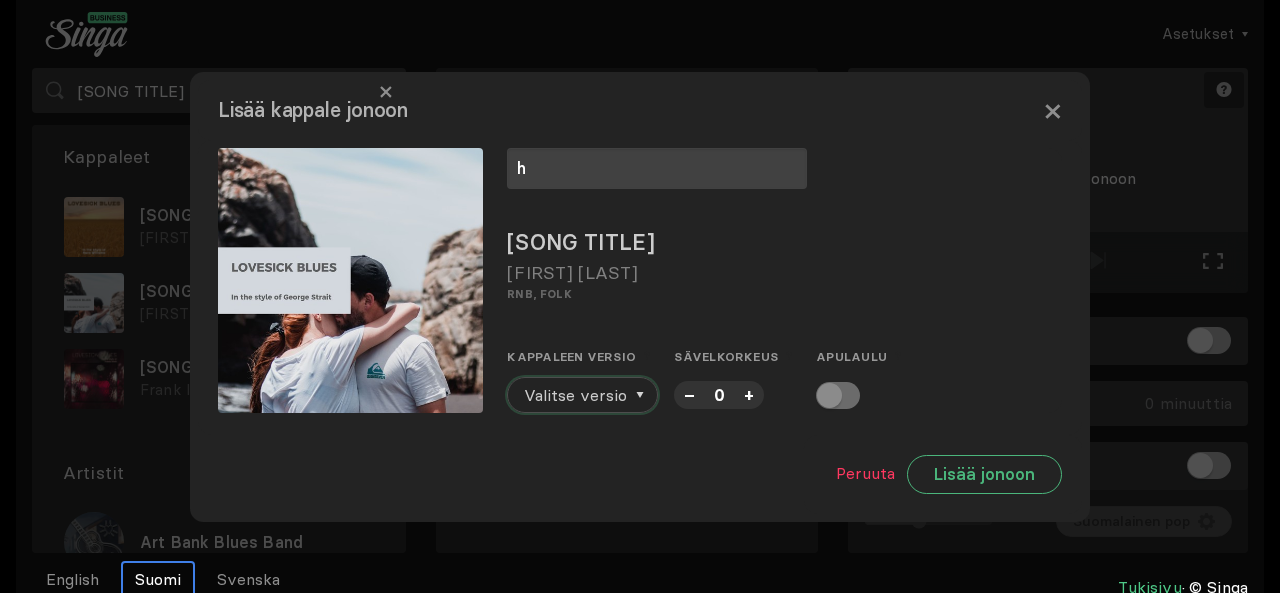 click on "Valitse versio" at bounding box center [575, 395] 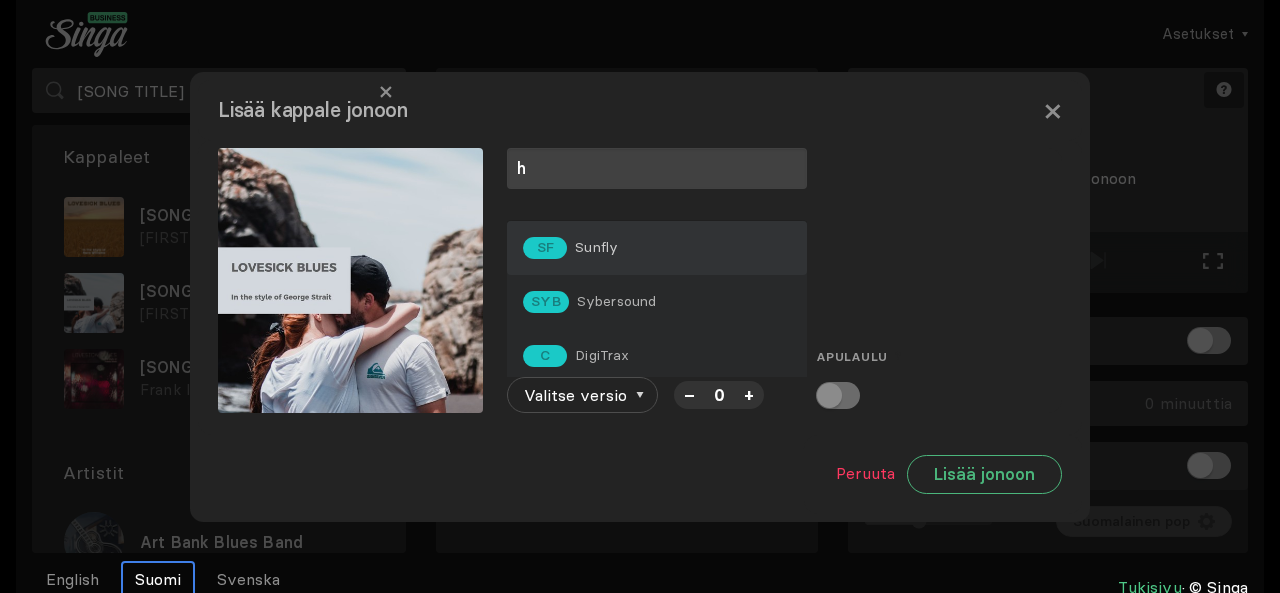 click on "Sunfly" at bounding box center (596, 247) 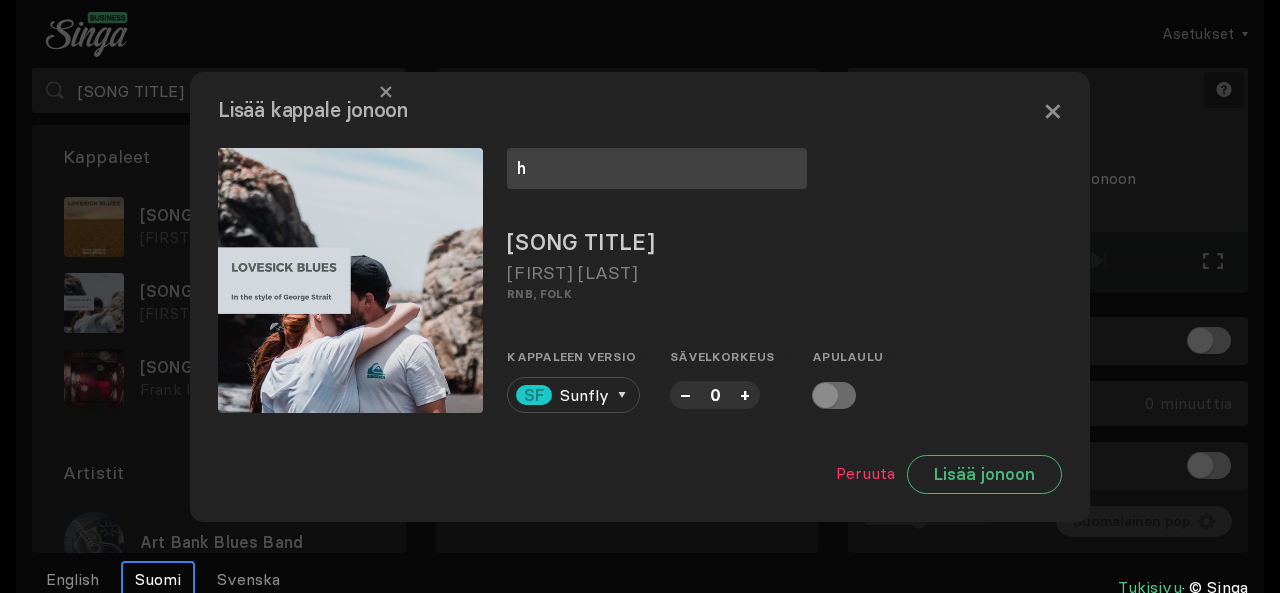 click on "+" at bounding box center (745, 394) 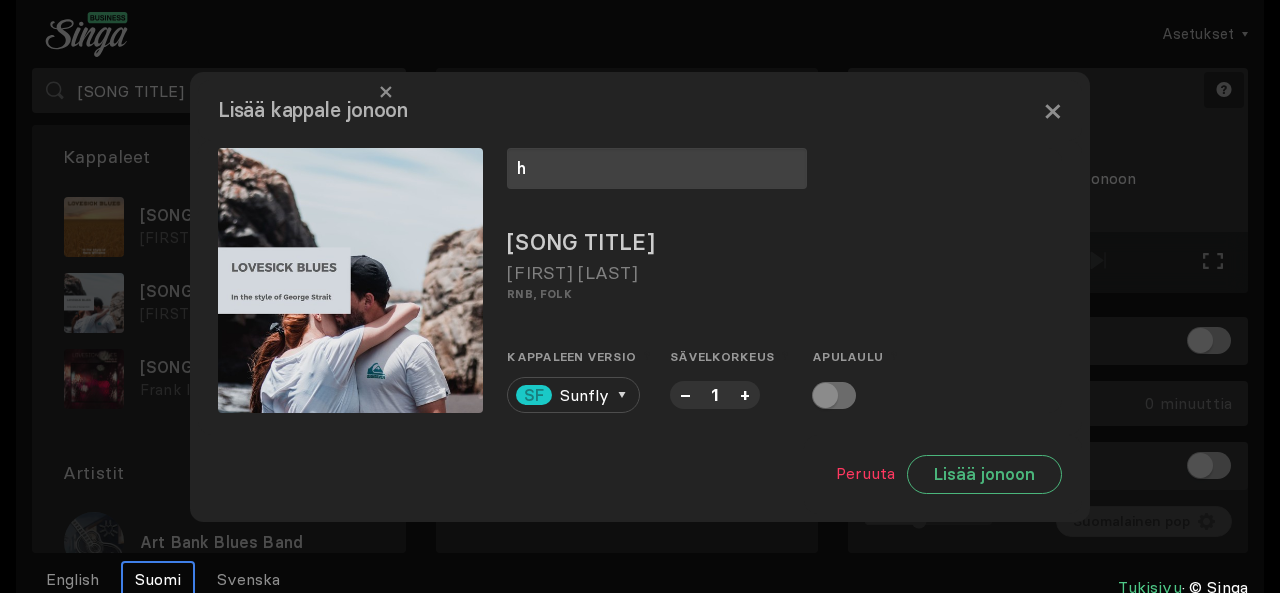 click on "+" at bounding box center [745, 394] 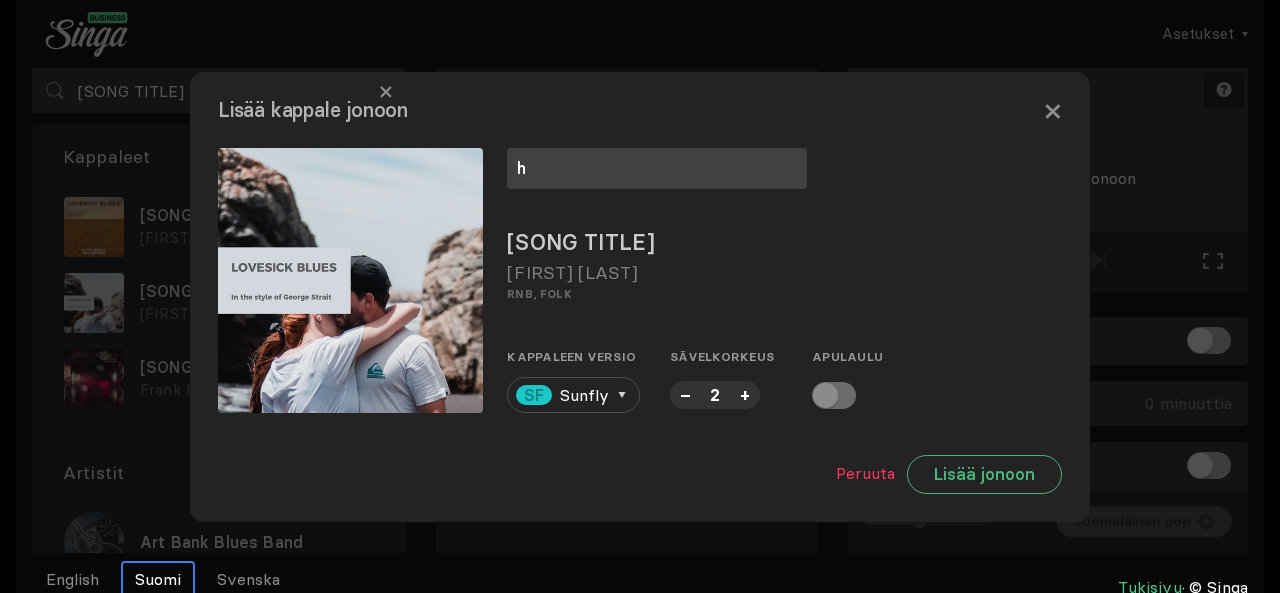 click on "+" at bounding box center [745, 394] 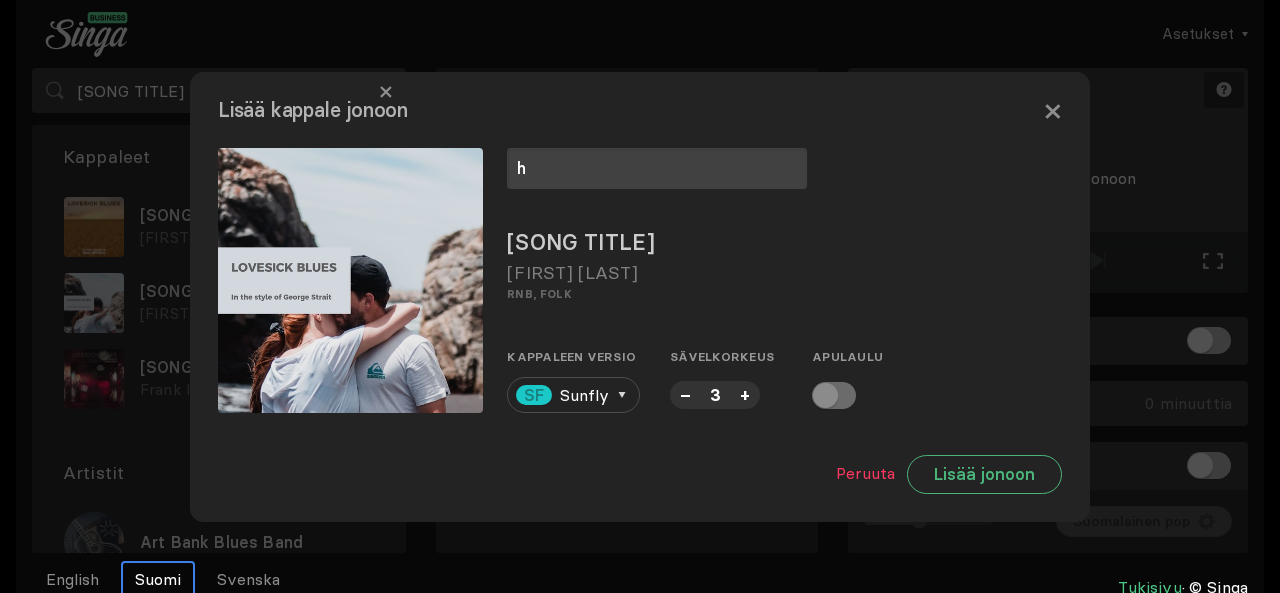 click on "+" at bounding box center (745, 394) 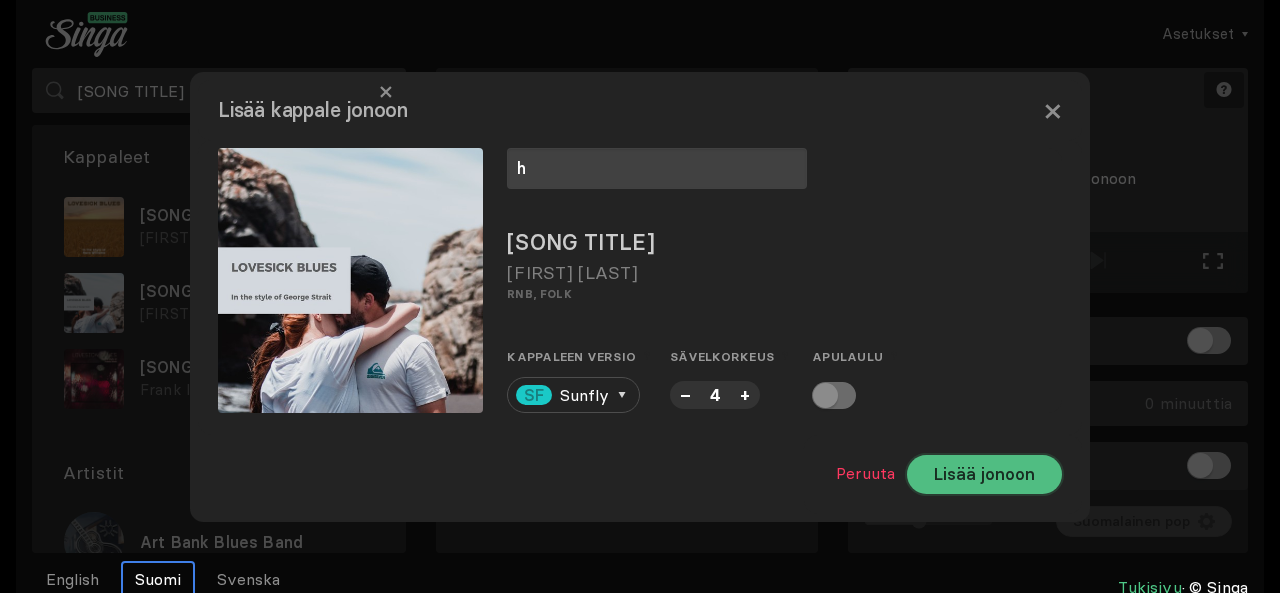 click on "Lisää jonoon" at bounding box center (984, 474) 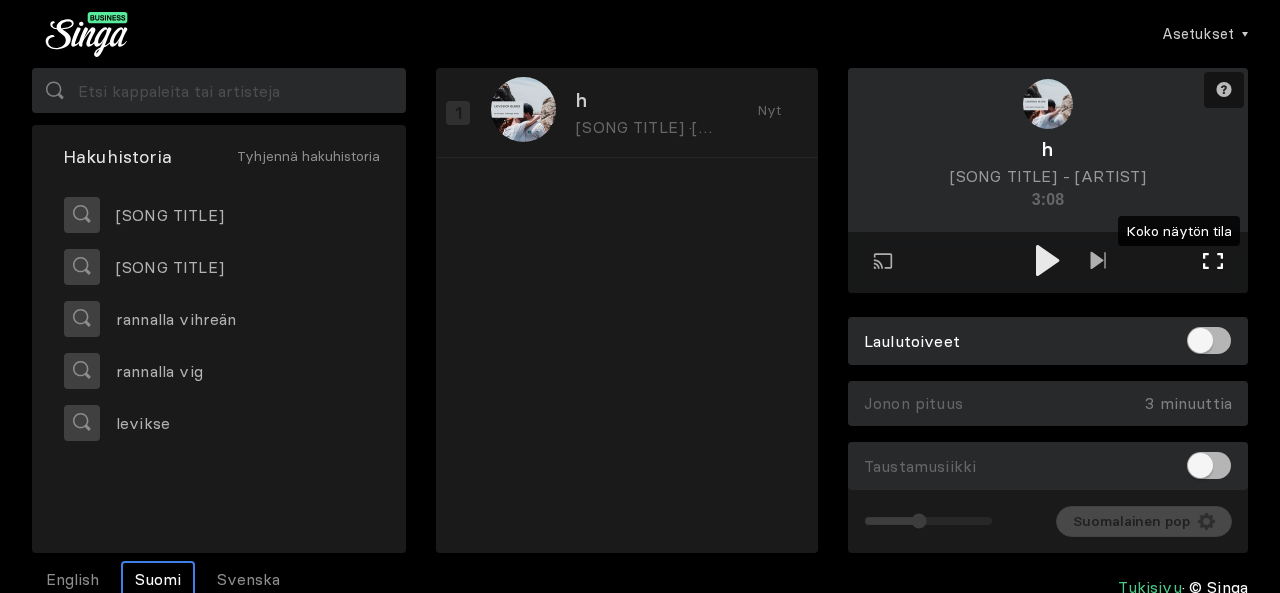click at bounding box center (1213, 261) 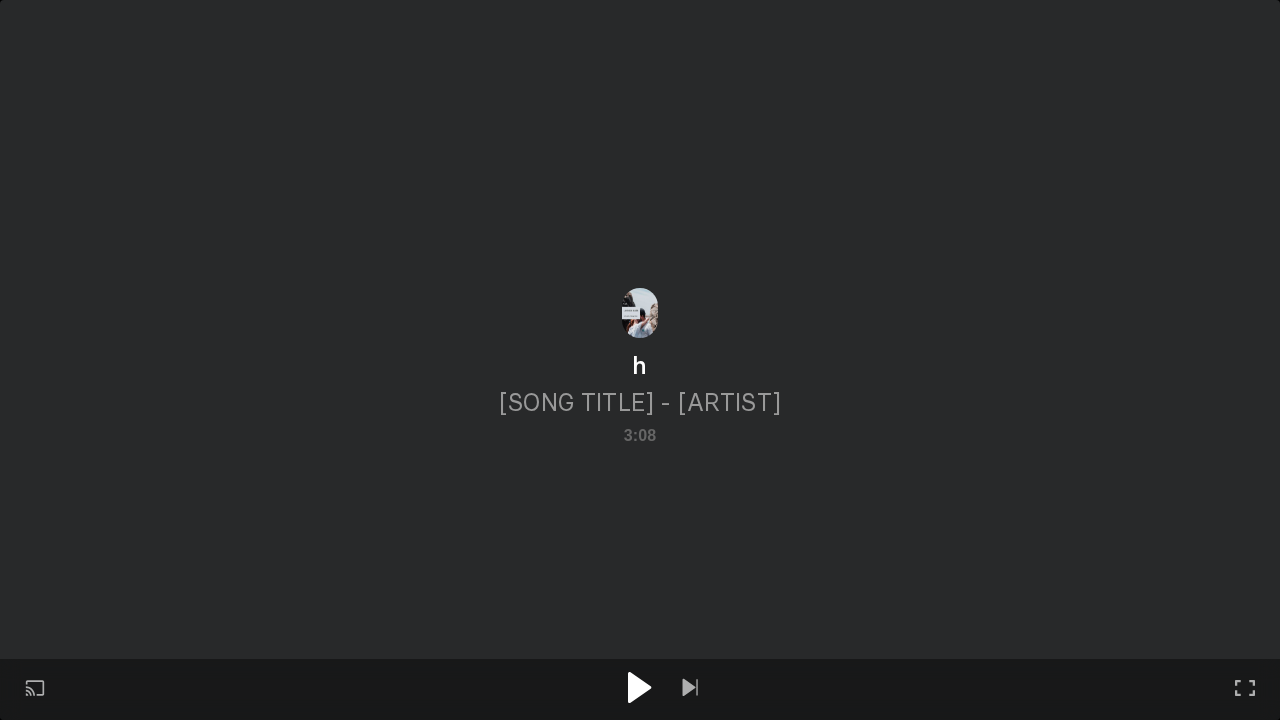 click at bounding box center [639, 687] 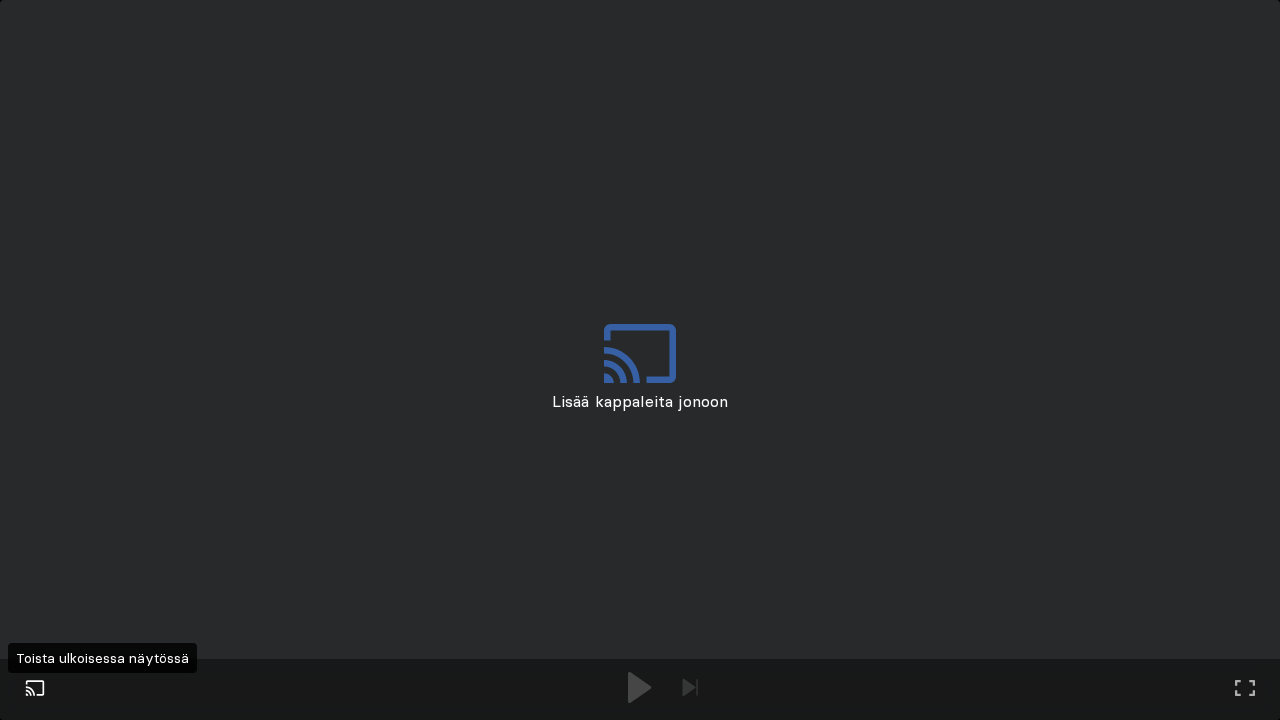click at bounding box center (35, 687) 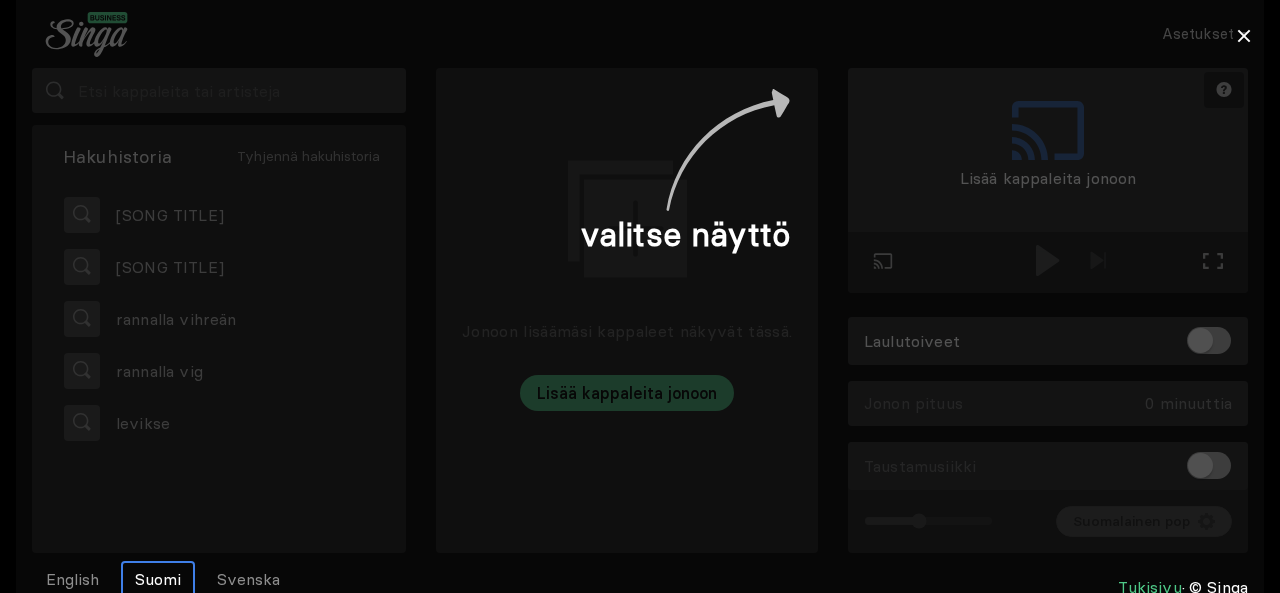 click at bounding box center (640, 296) 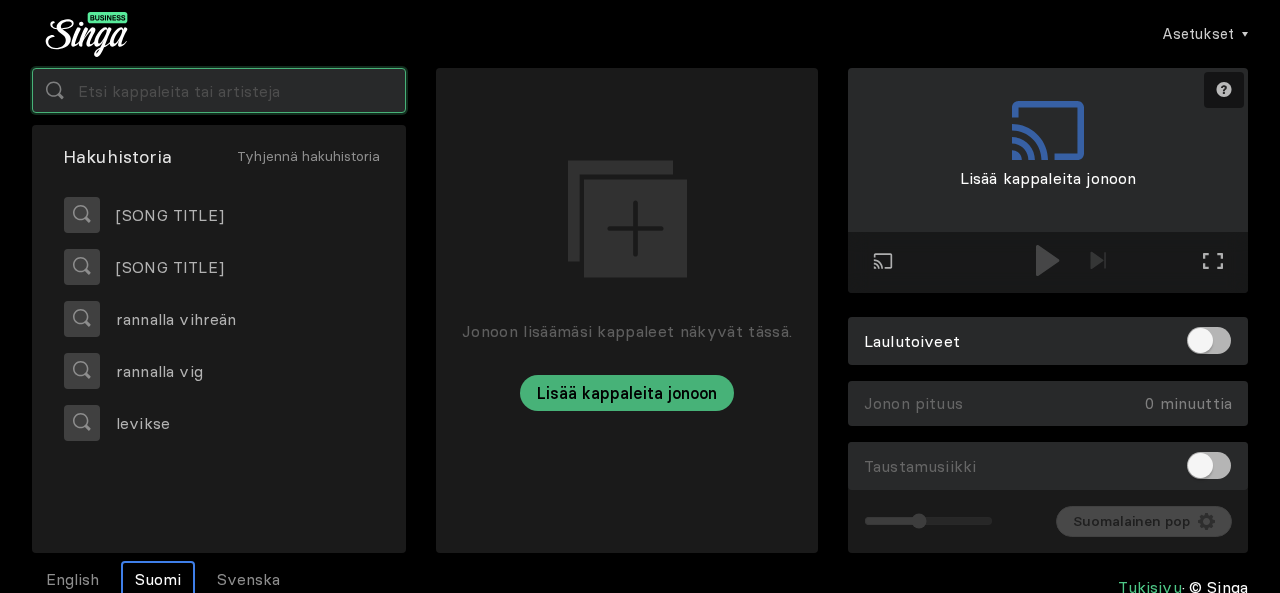 click at bounding box center [219, 90] 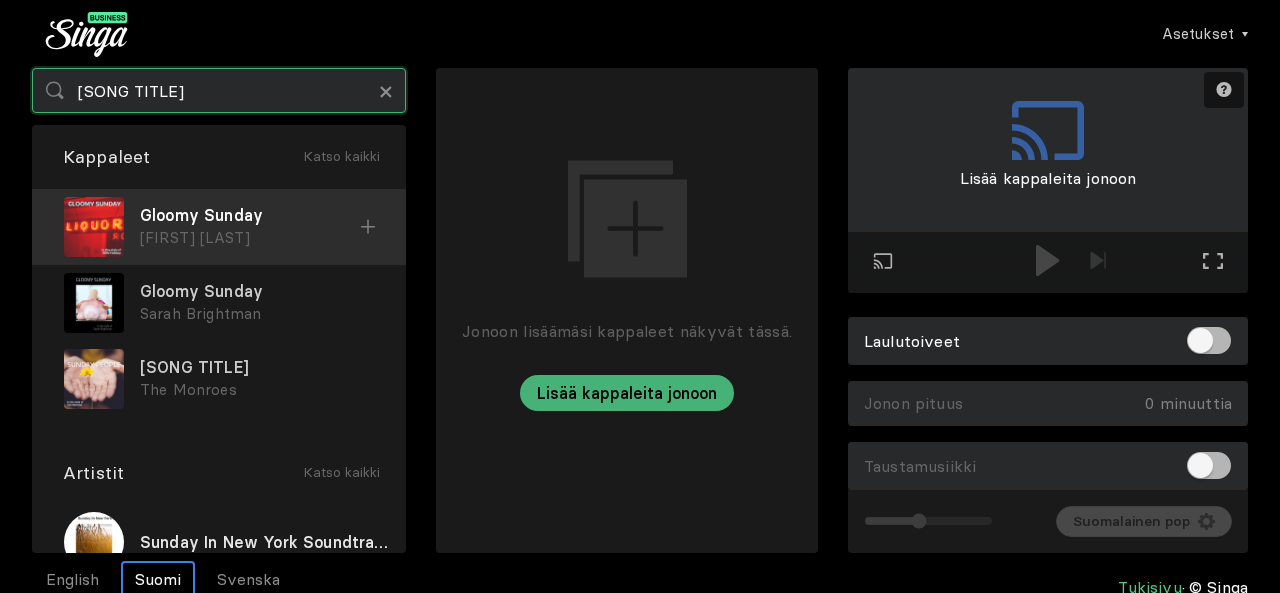 type on "[SONG TITLE]" 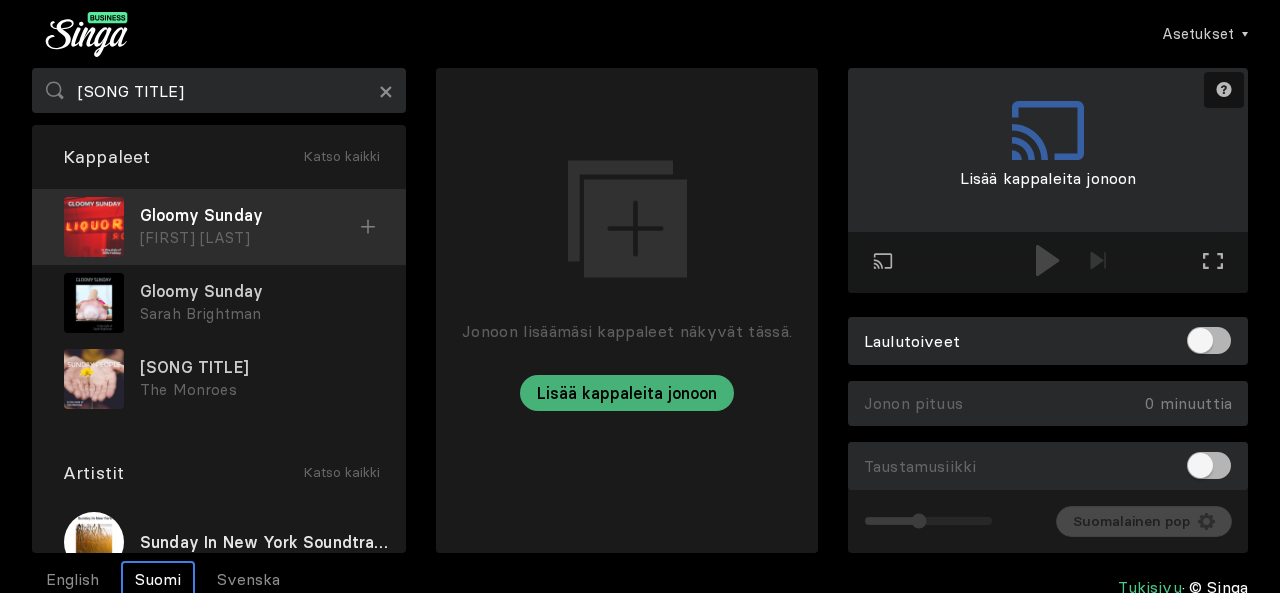click on "Gloomy Sunday" at bounding box center [250, 215] 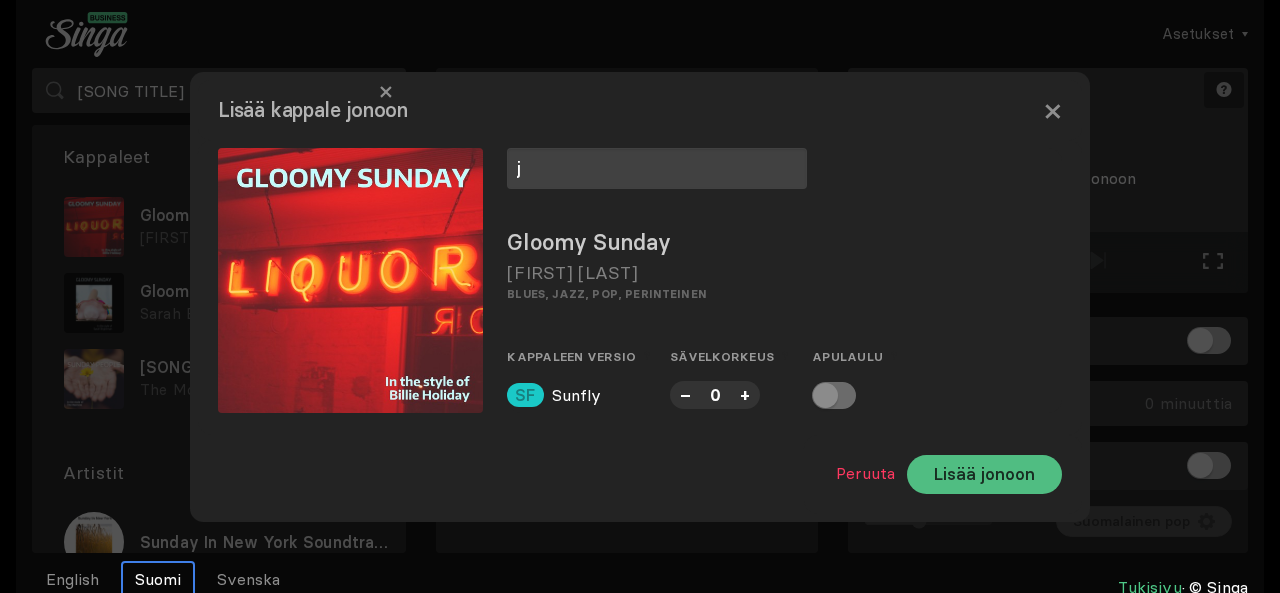 type on "j" 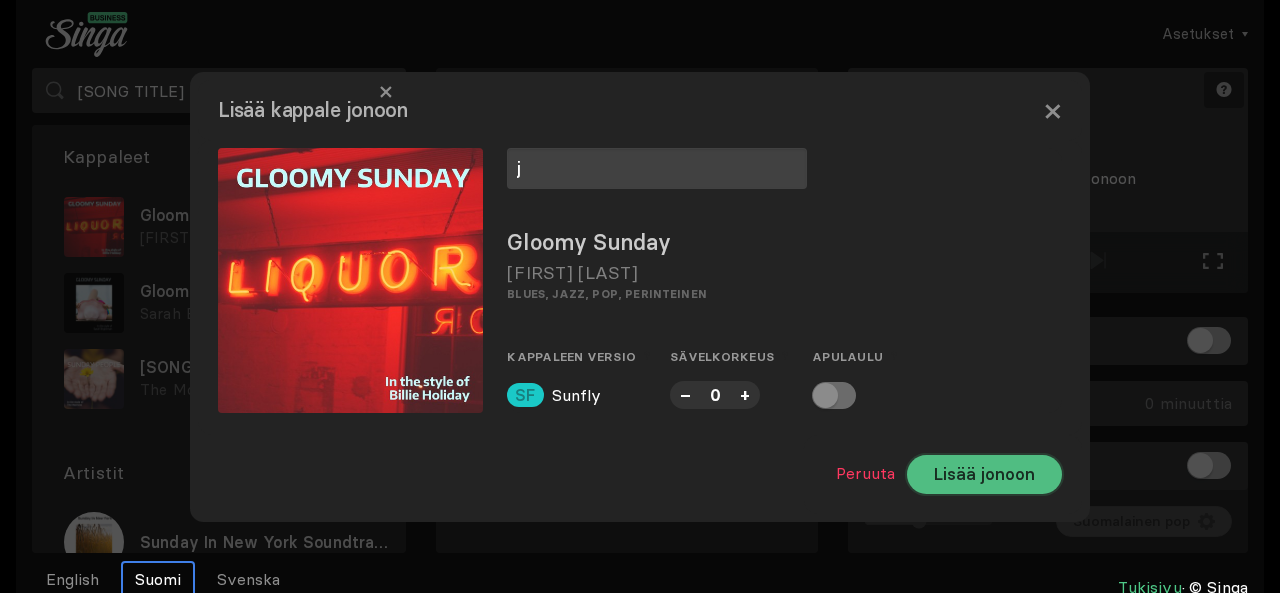 click on "Lisää jonoon" at bounding box center (984, 474) 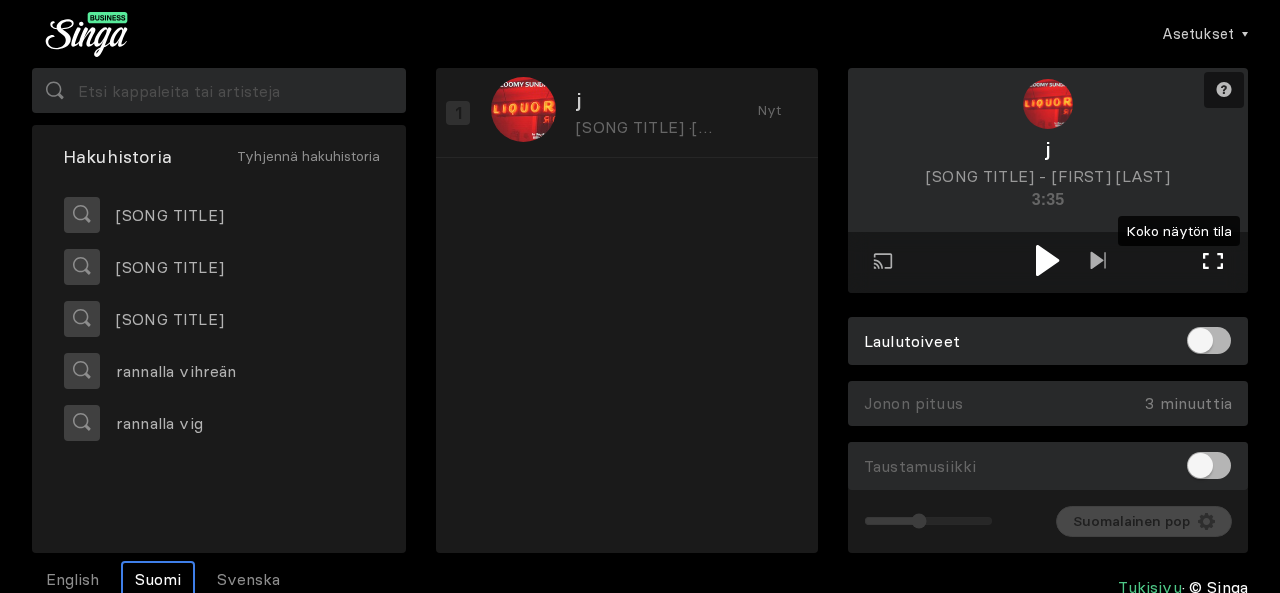click at bounding box center (1213, 261) 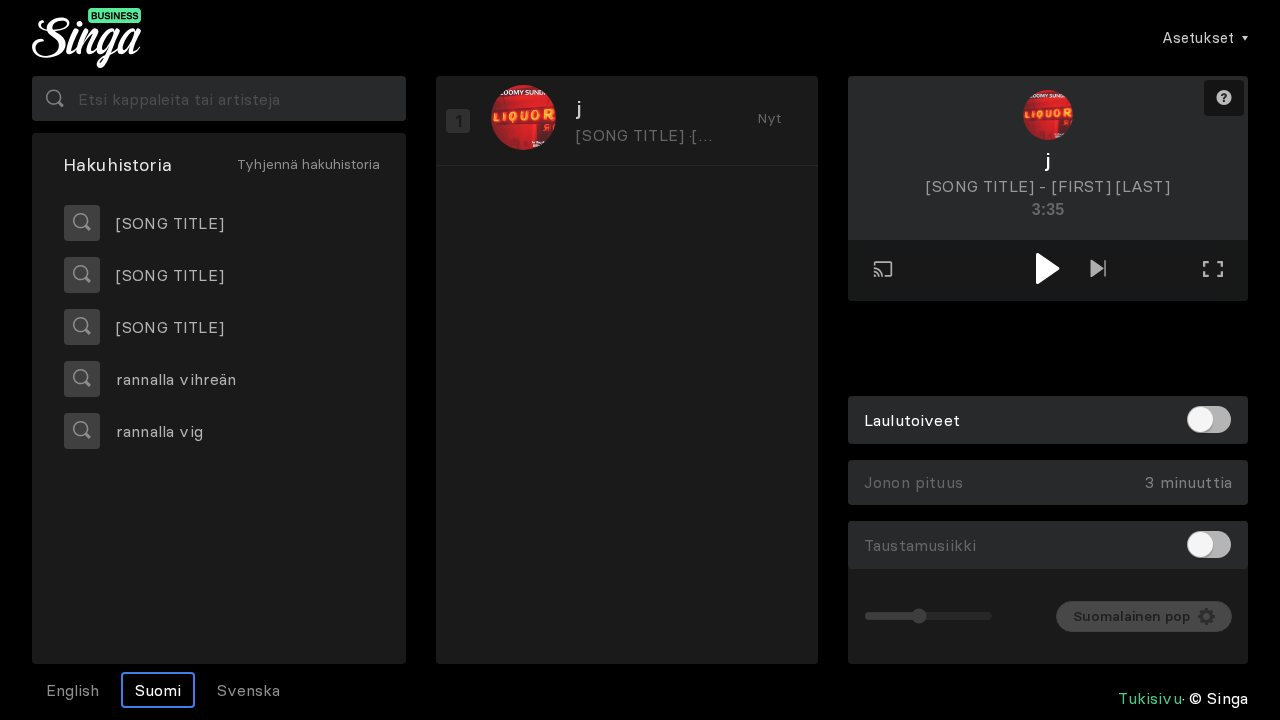 drag, startPoint x: 1210, startPoint y: 268, endPoint x: 1210, endPoint y: 355, distance: 87 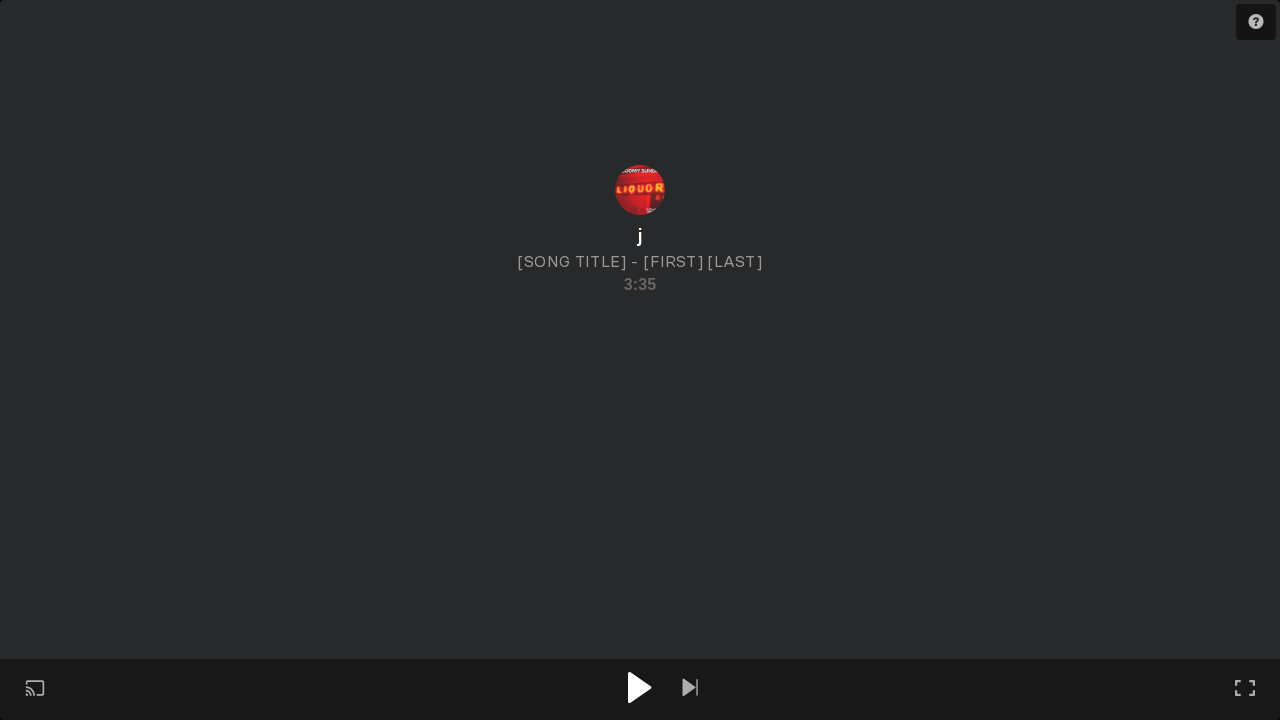 click on "Toista ulkoisessa näytössä Koko näytön tila Poistu koko näytön tilasta" at bounding box center [640, 360] 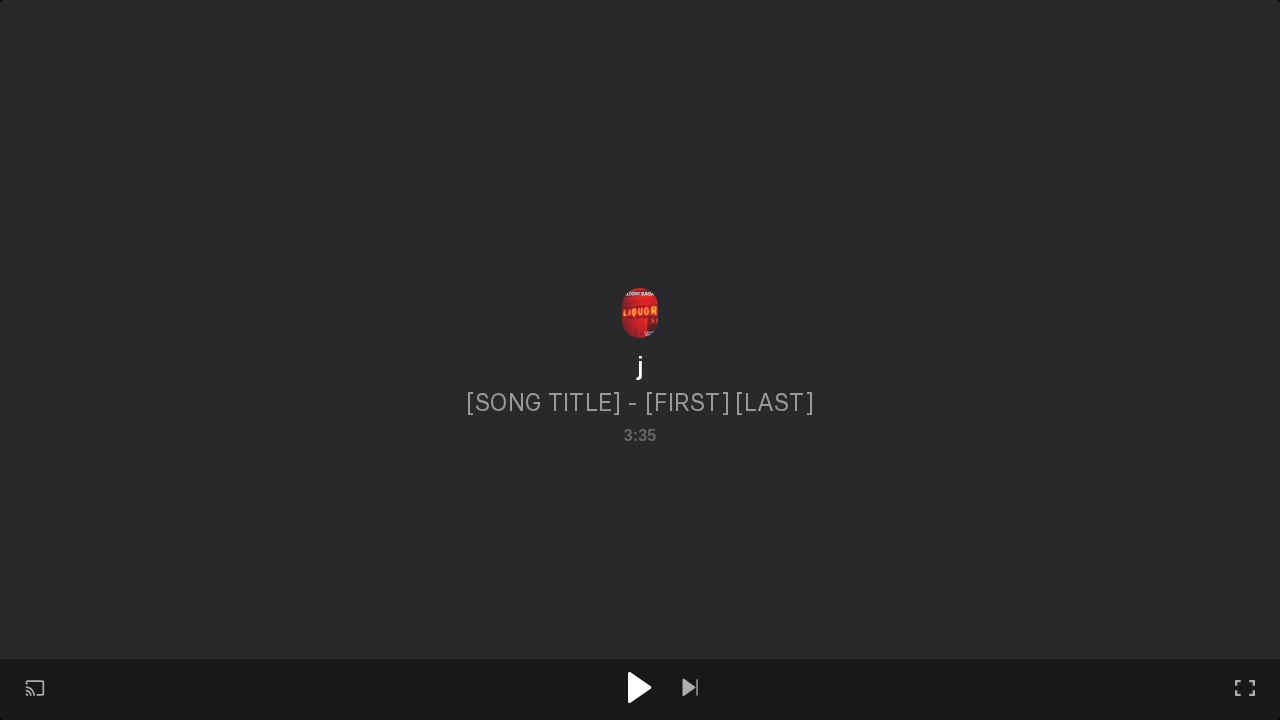 click at bounding box center (639, 687) 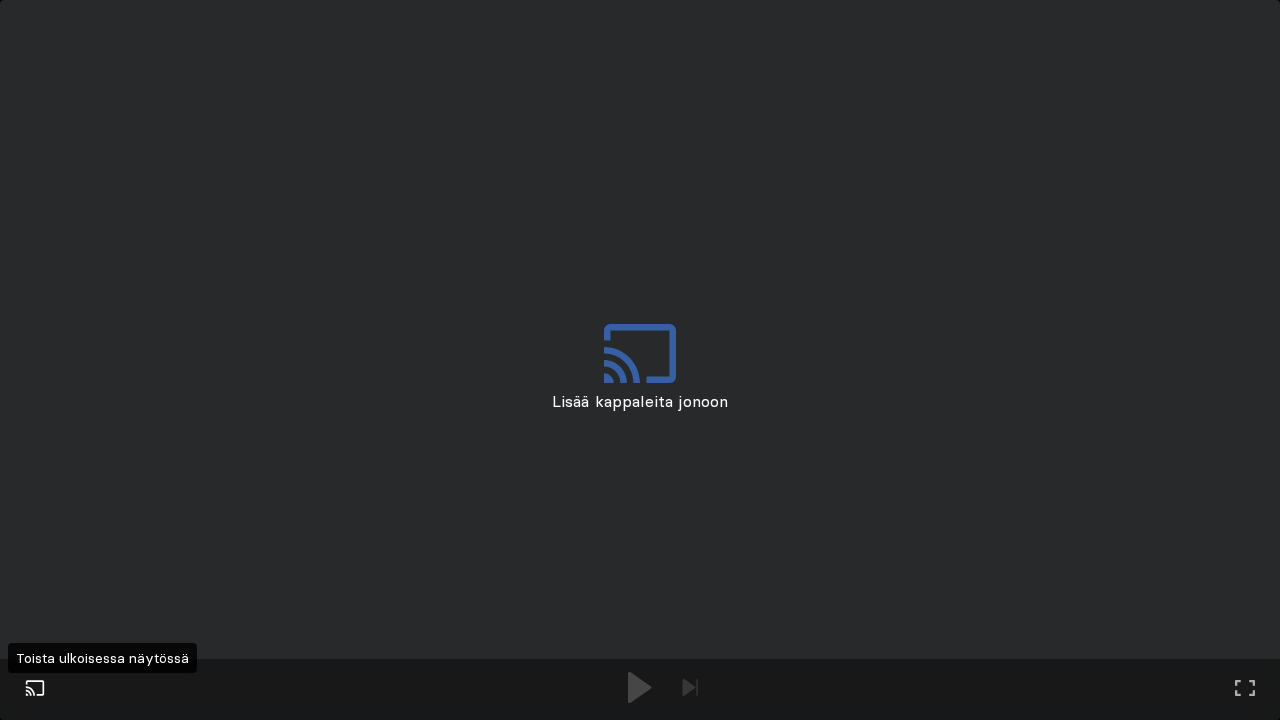 click at bounding box center [35, 688] 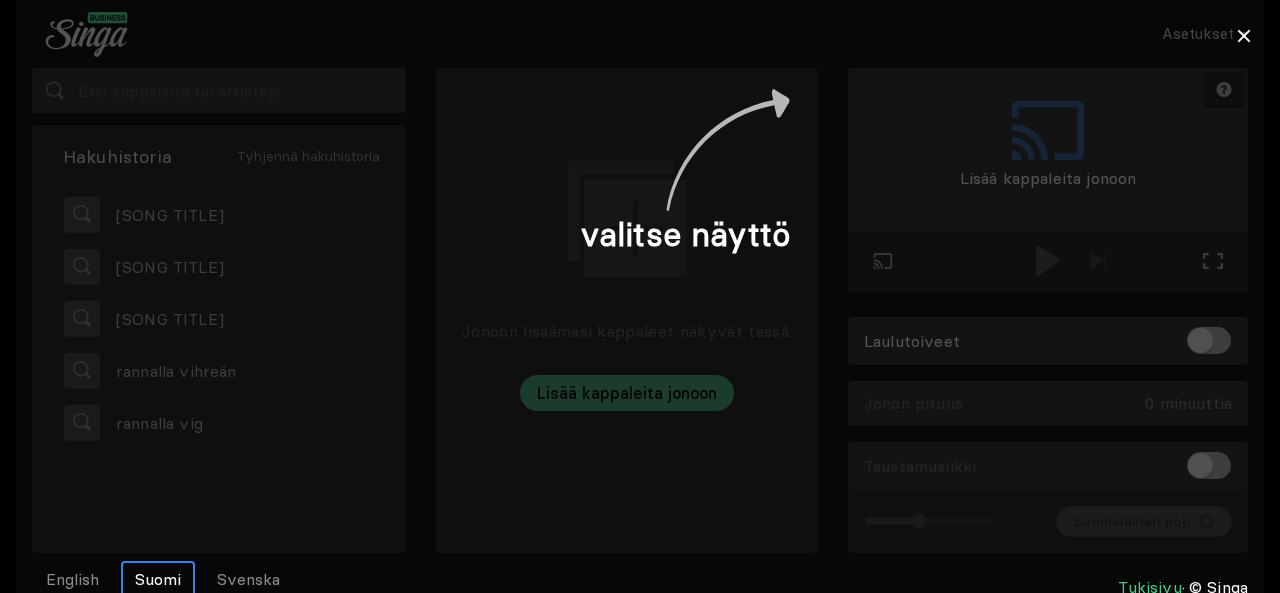 click at bounding box center (640, 296) 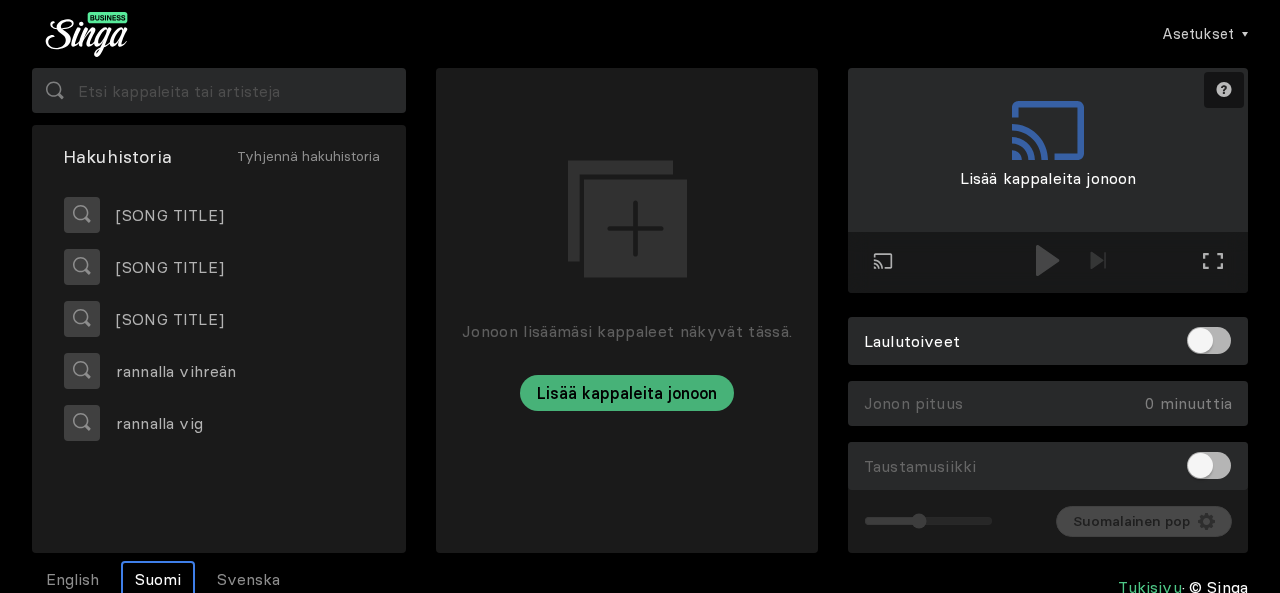 click at bounding box center (1209, 465) 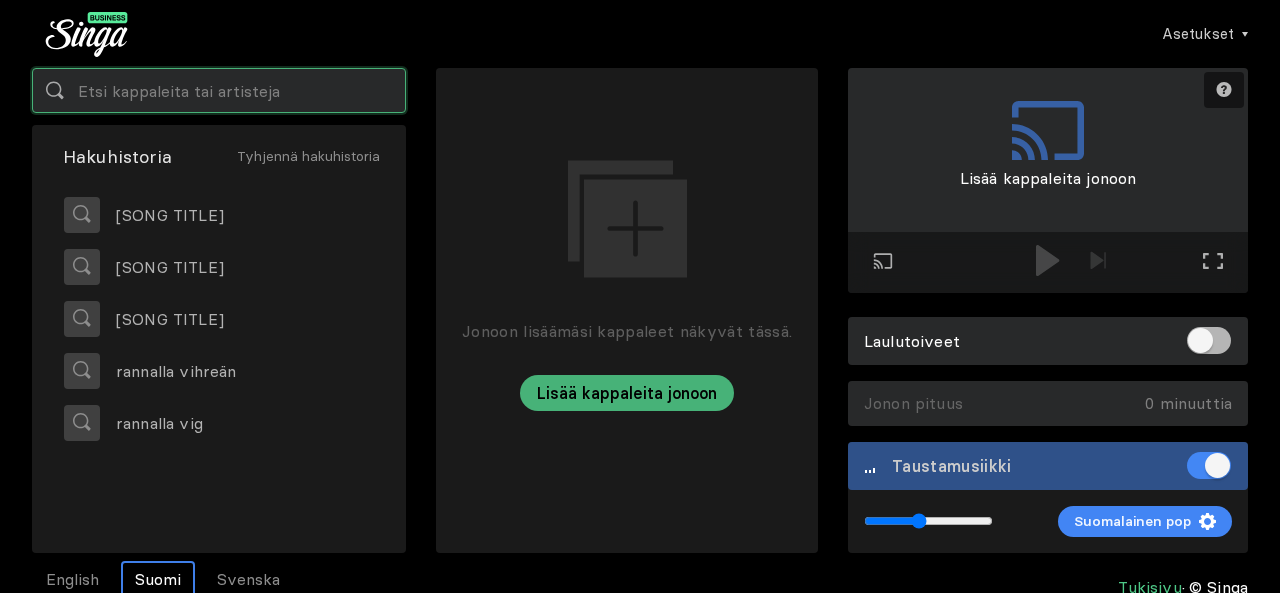 click at bounding box center [219, 90] 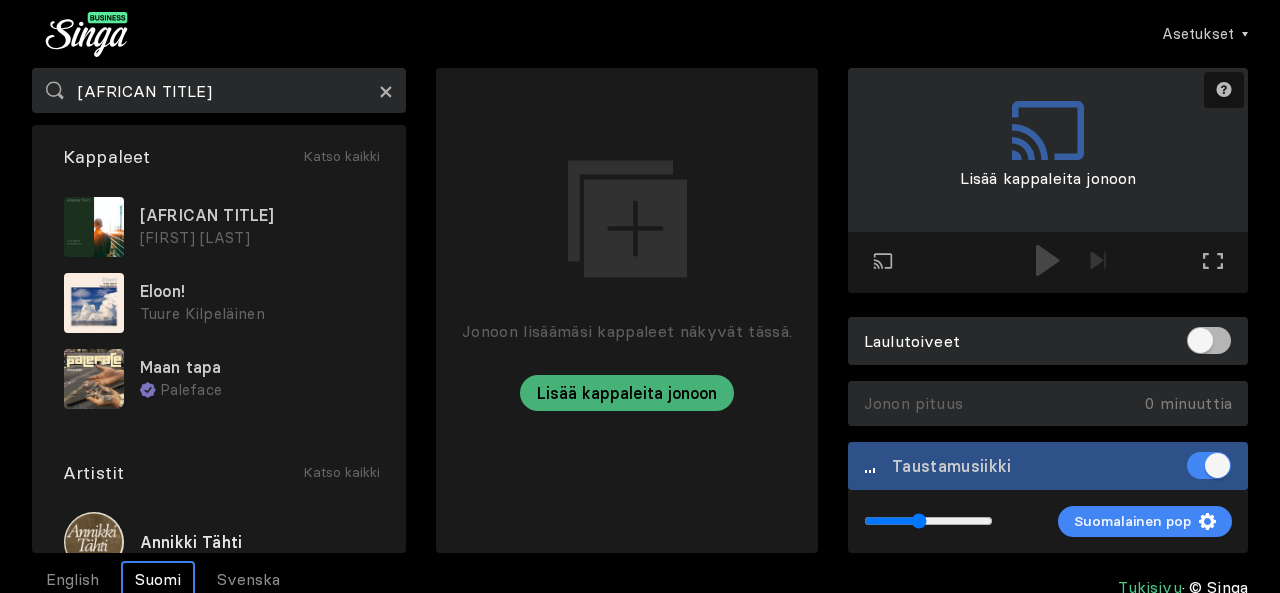 click on "×" at bounding box center (386, 91) 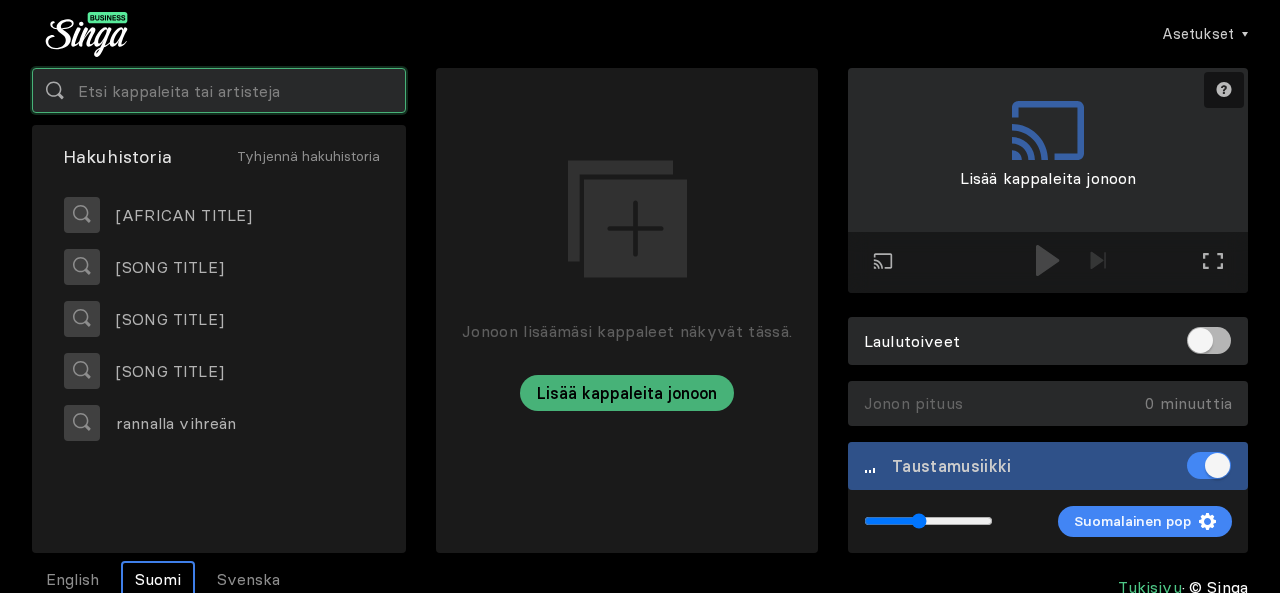 click at bounding box center (219, 90) 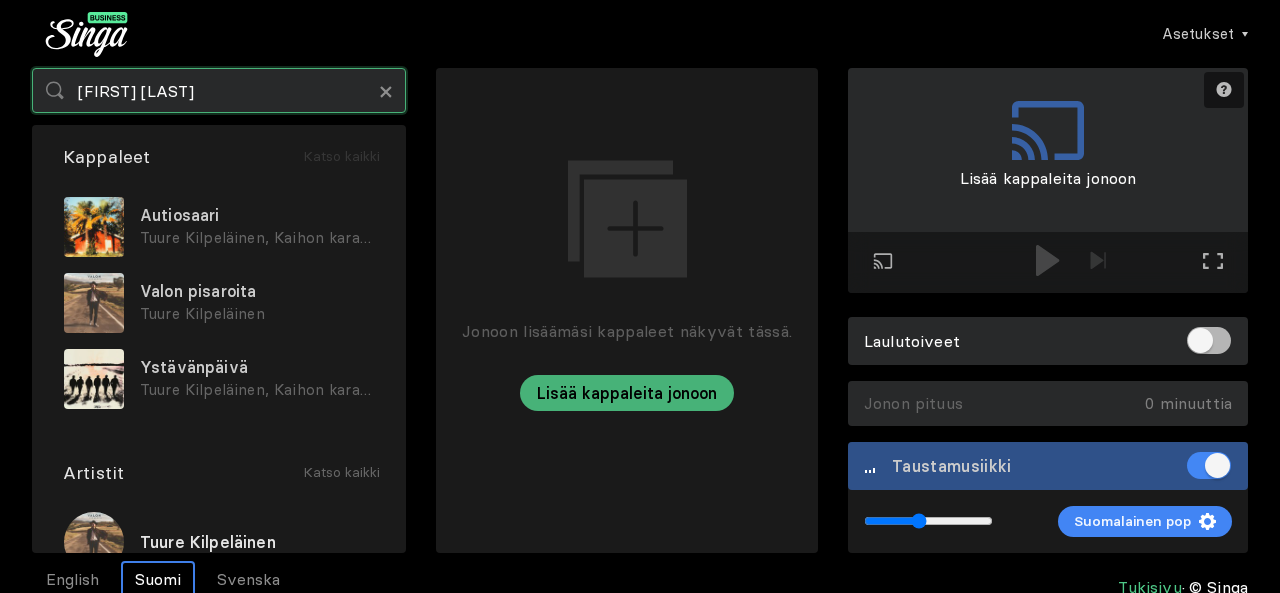 type on "[FIRST] [LAST]" 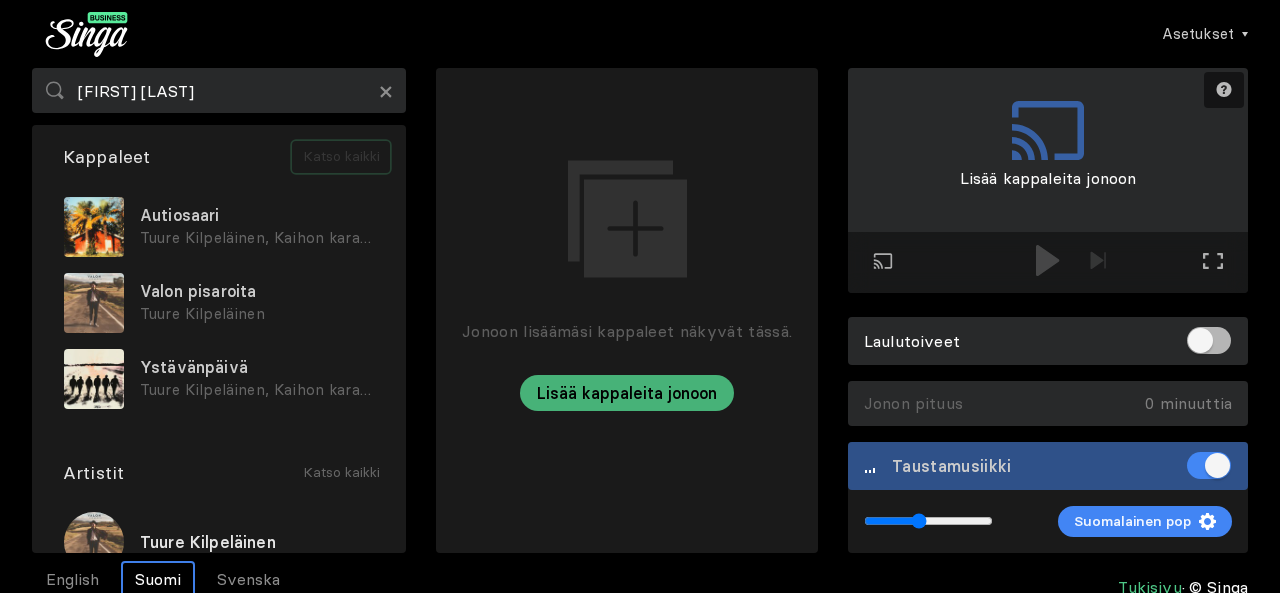 click on "Katso kaikki" at bounding box center [341, 157] 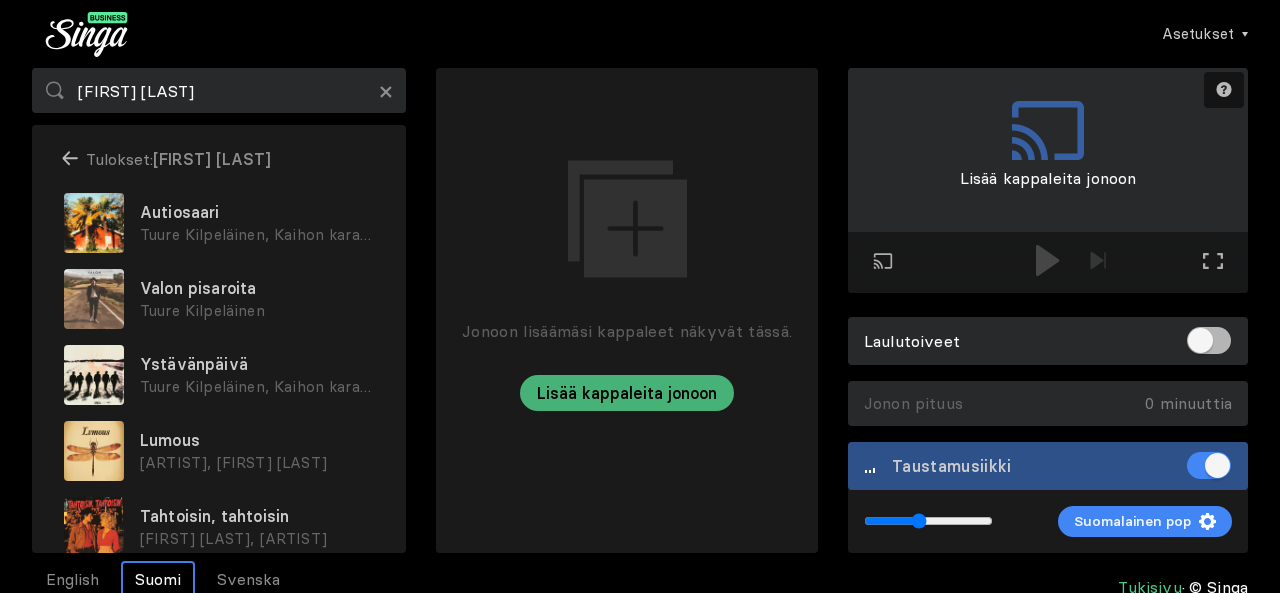 scroll, scrollTop: 374, scrollLeft: 0, axis: vertical 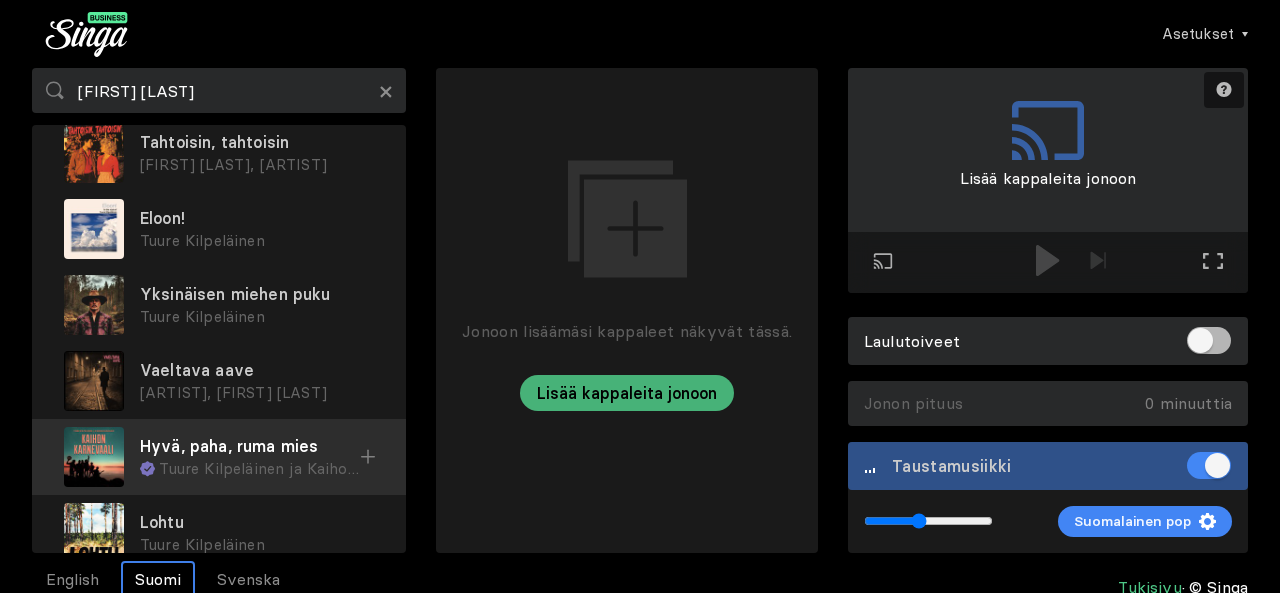 click on "Tuure Kilpeläinen ja Kaihon Karavaani" at bounding box center [259, 469] 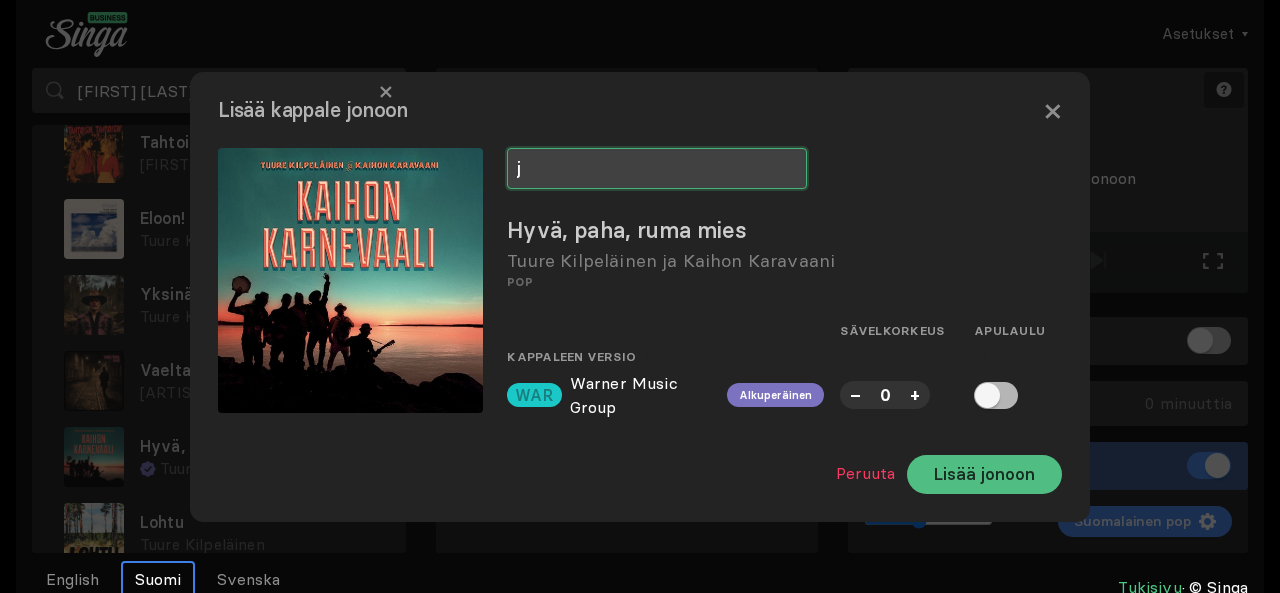 type on "j" 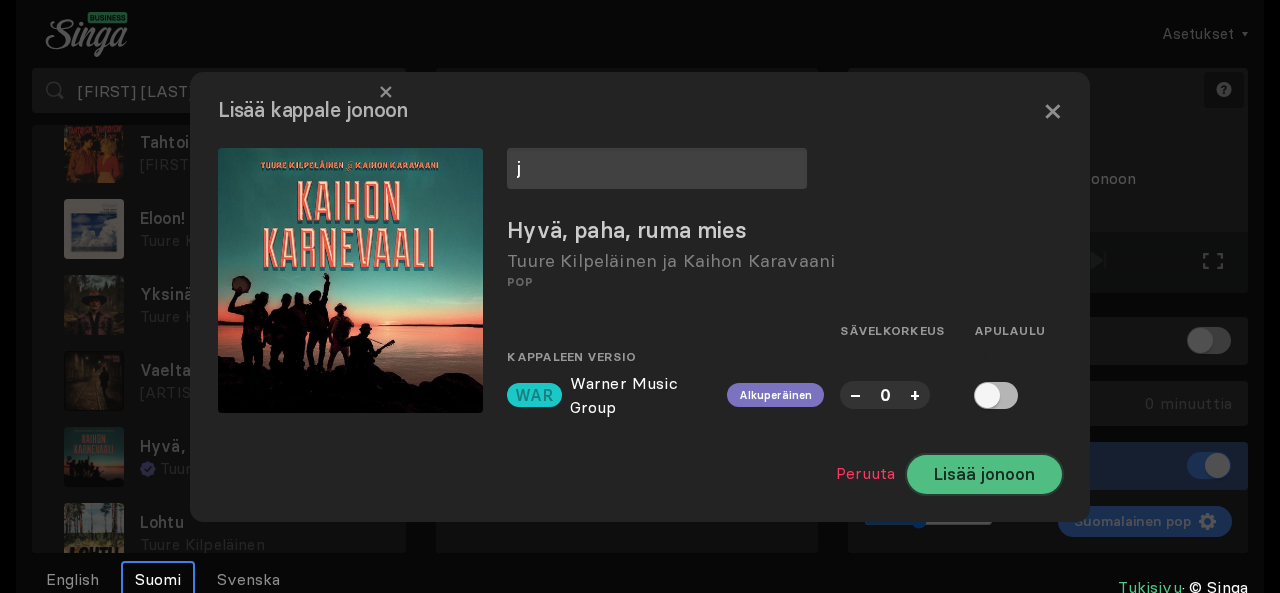 click on "Lisää jonoon" at bounding box center [984, 474] 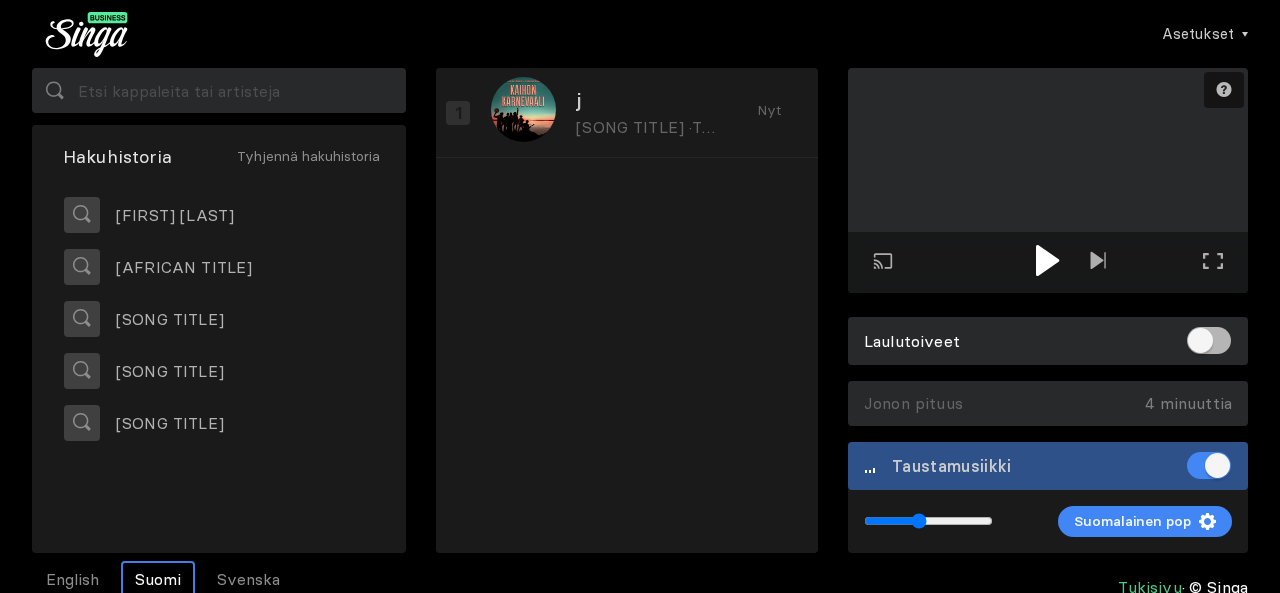 scroll, scrollTop: 0, scrollLeft: 0, axis: both 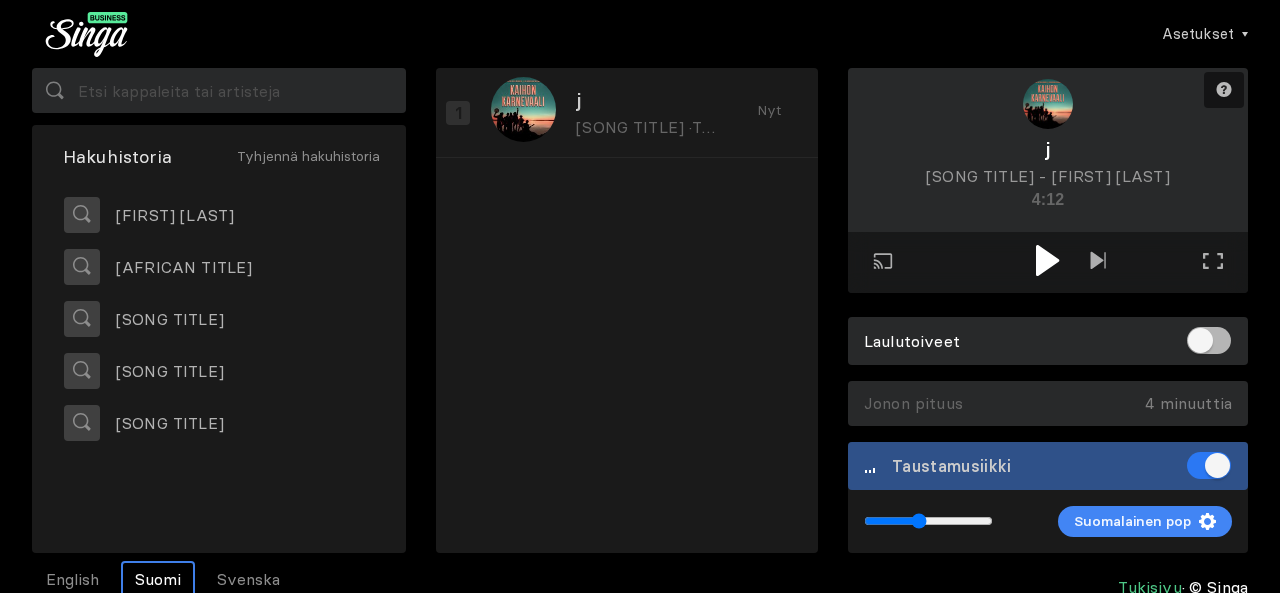click at bounding box center [1209, 465] 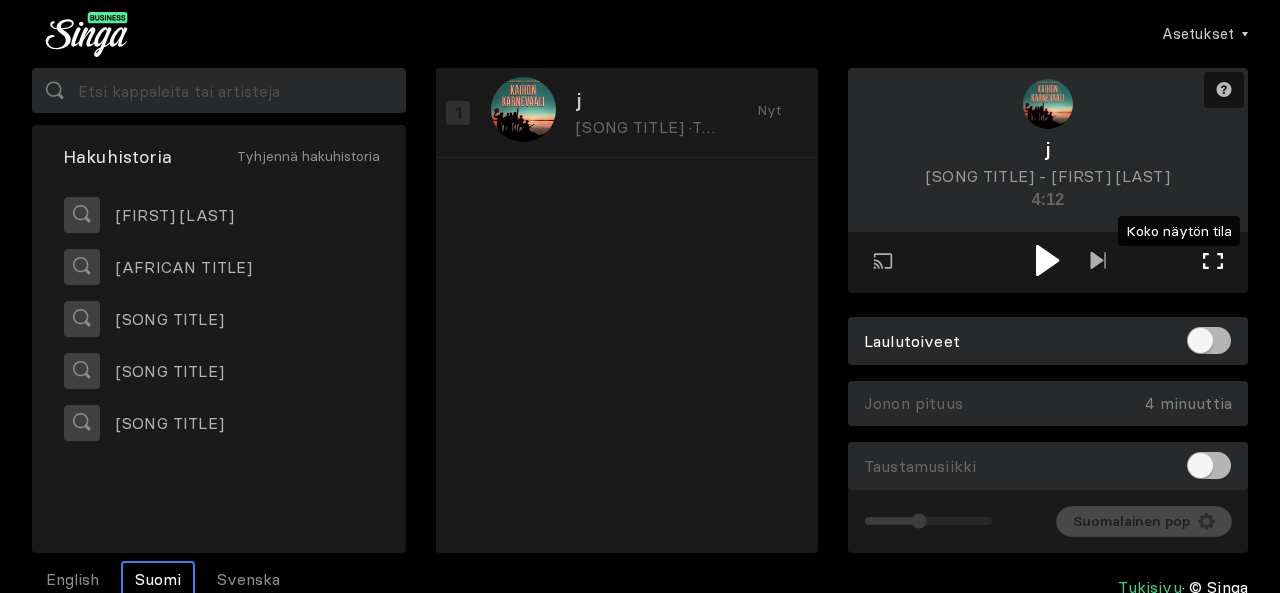 click at bounding box center (1213, 261) 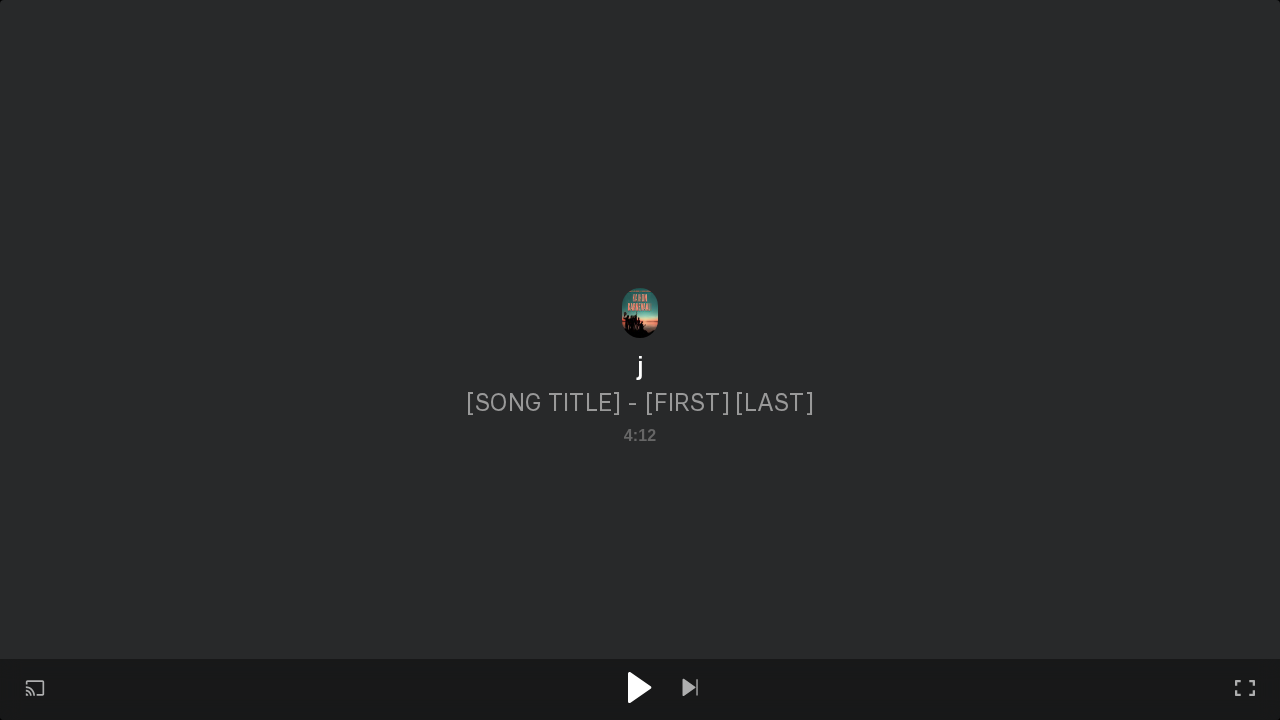click at bounding box center [639, 687] 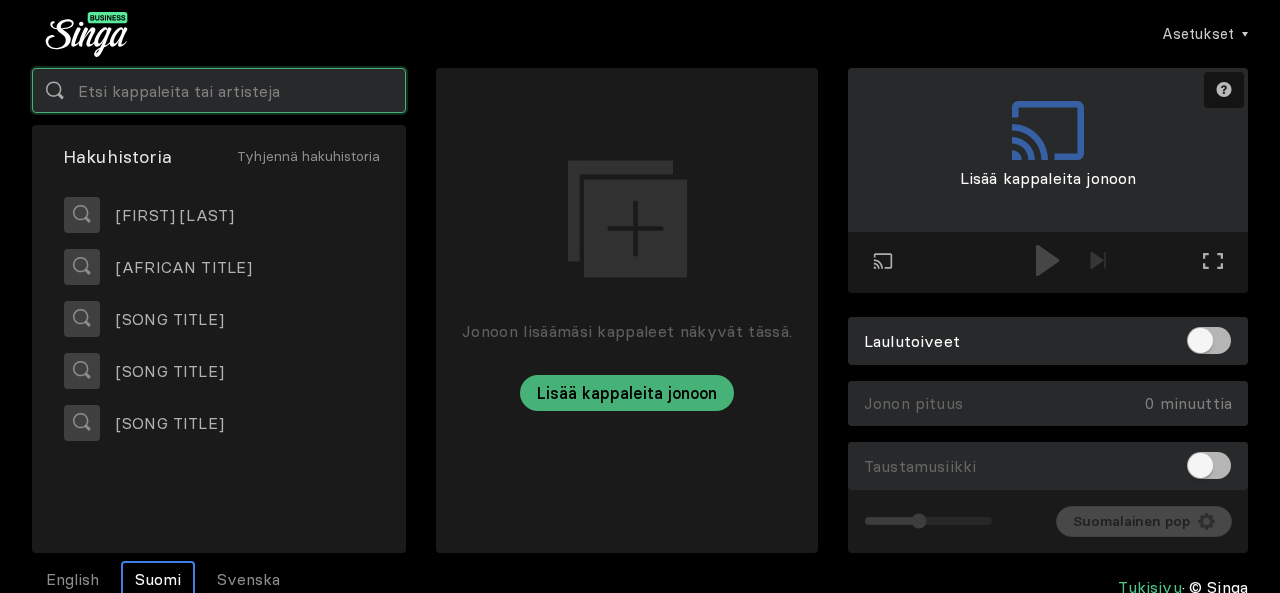 click at bounding box center (219, 90) 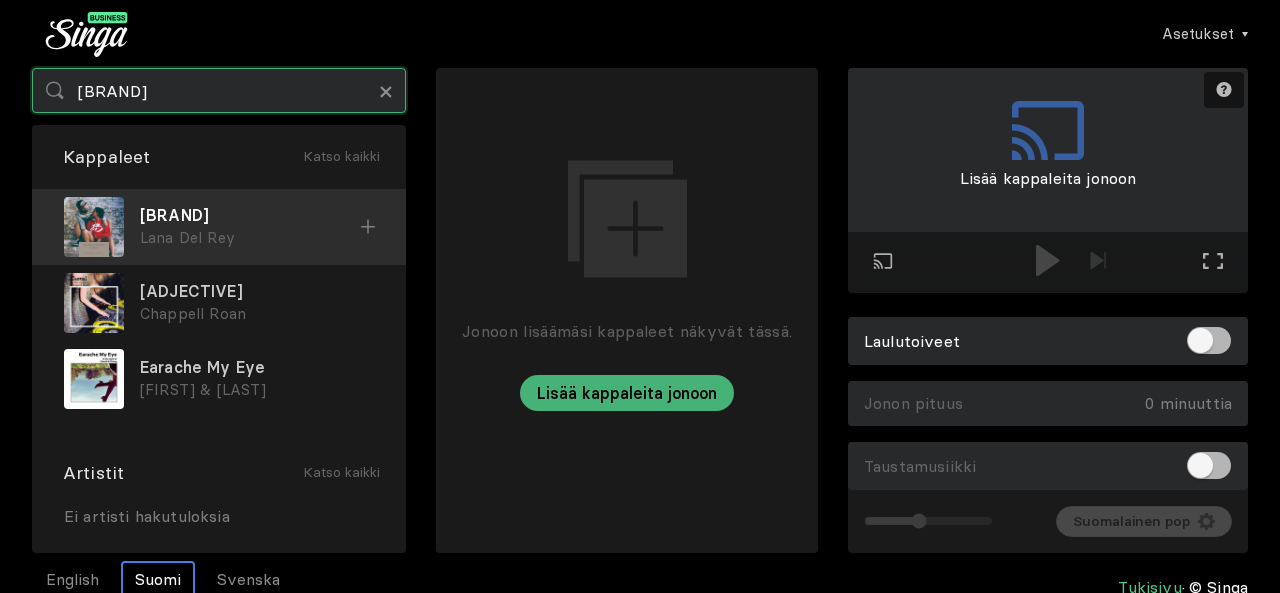type on "[BRAND]" 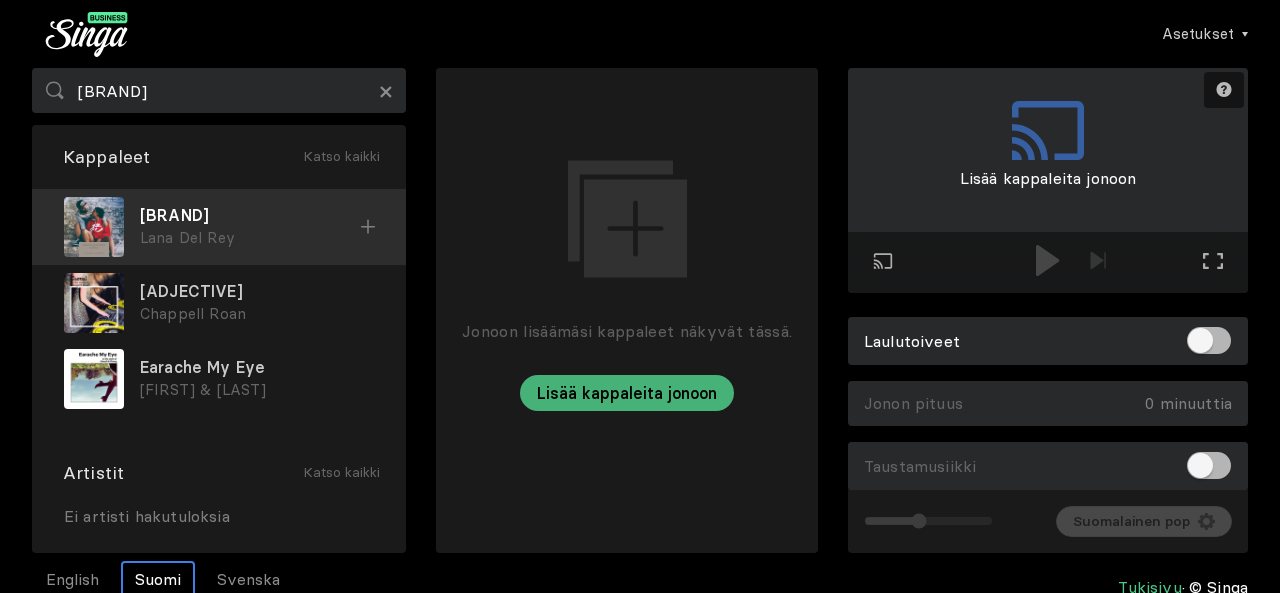 click at bounding box center [94, 227] 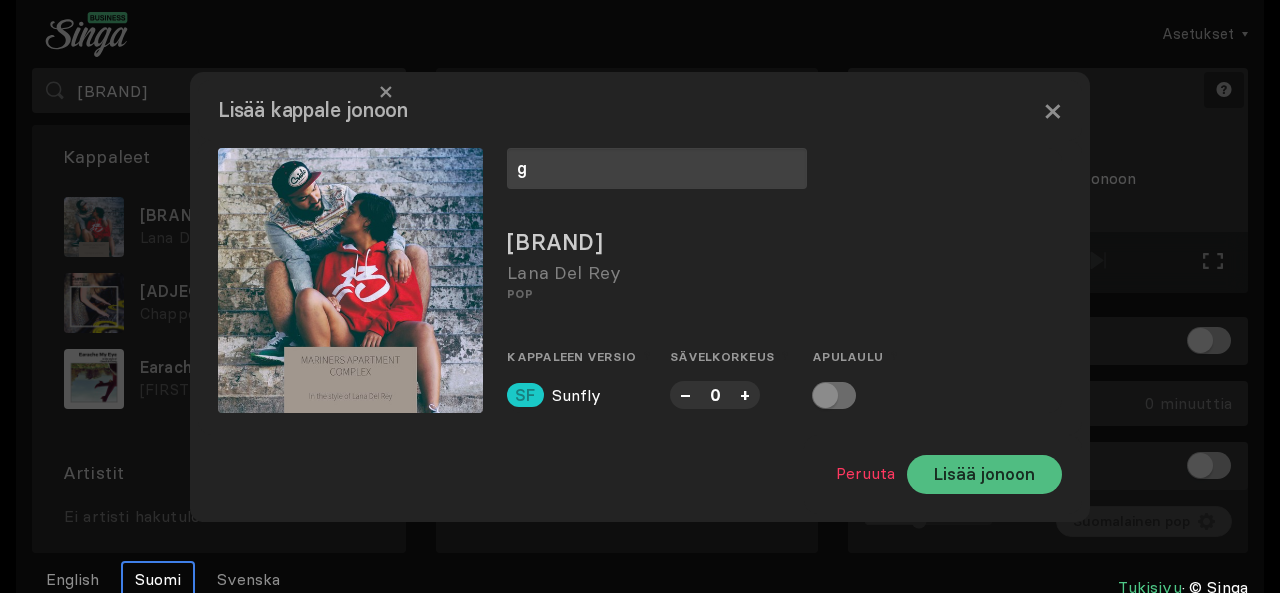 type on "g" 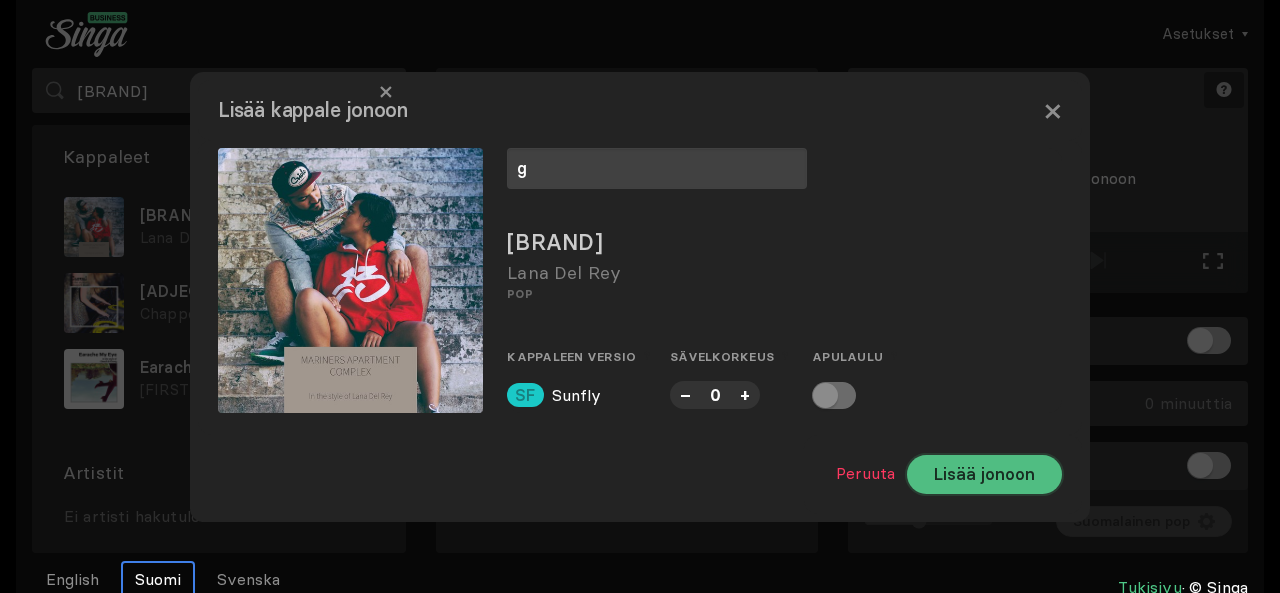 click on "Lisää jonoon" at bounding box center (984, 474) 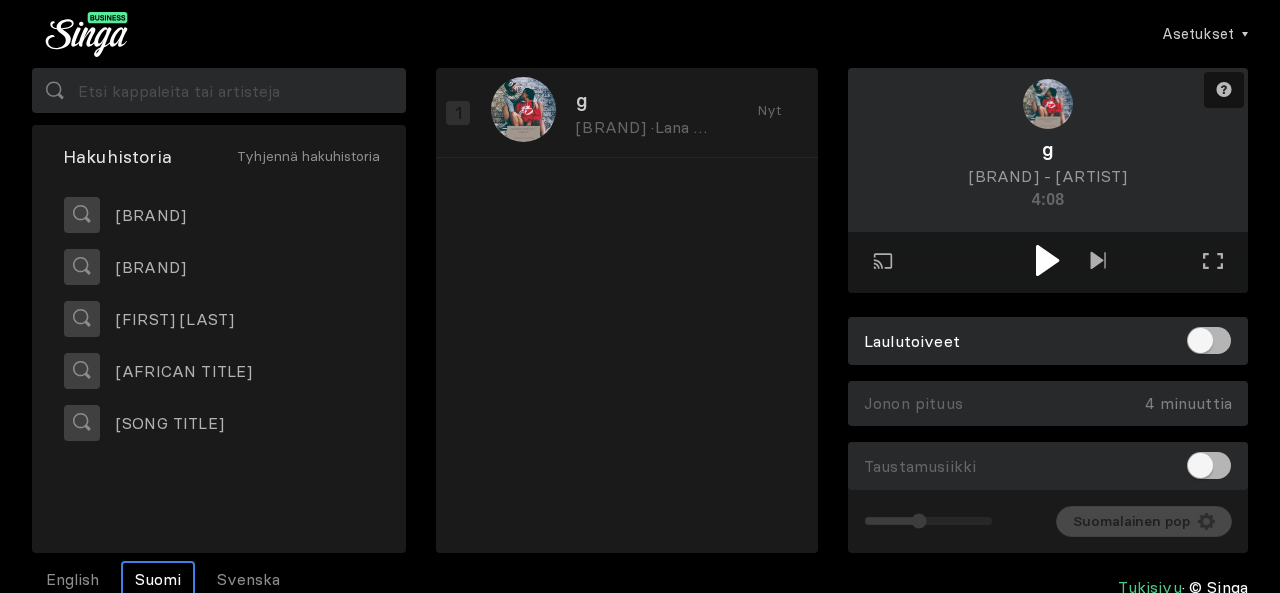 click at bounding box center [1047, 260] 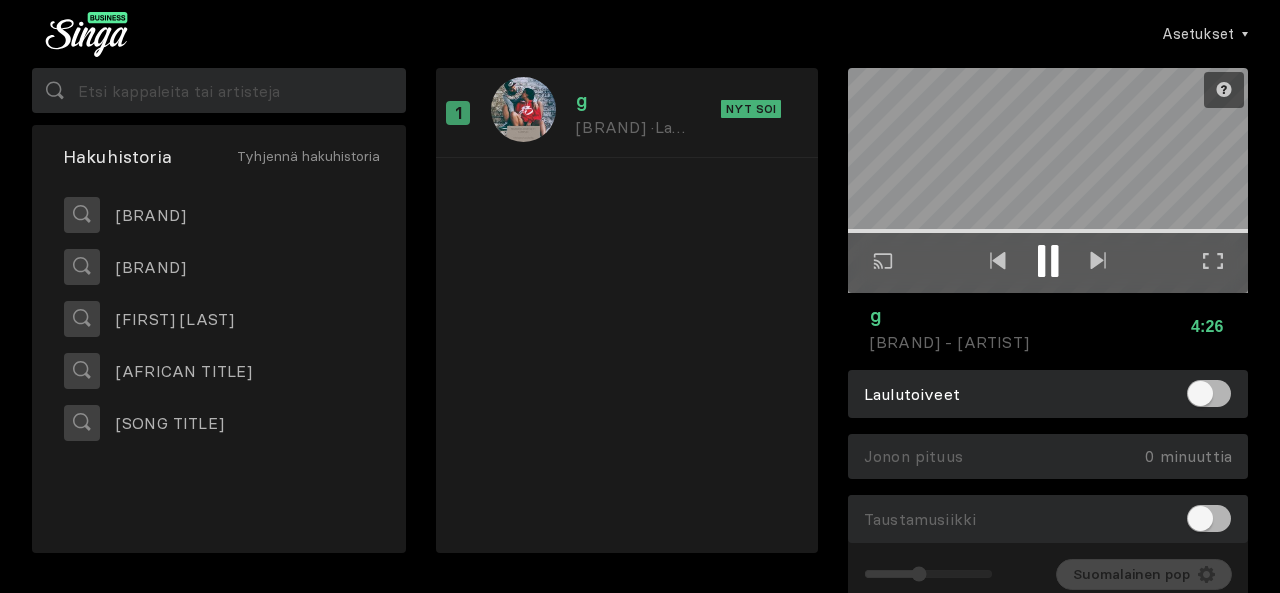 click at bounding box center (1213, 261) 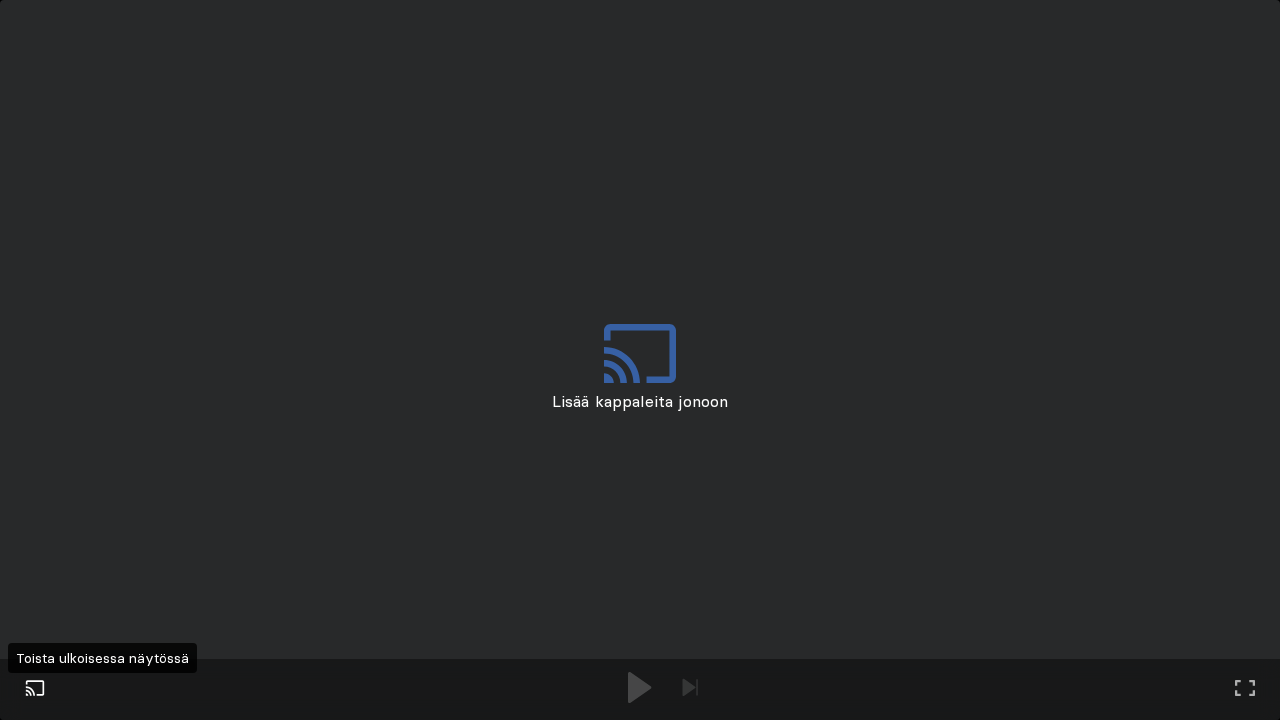 click at bounding box center [35, 688] 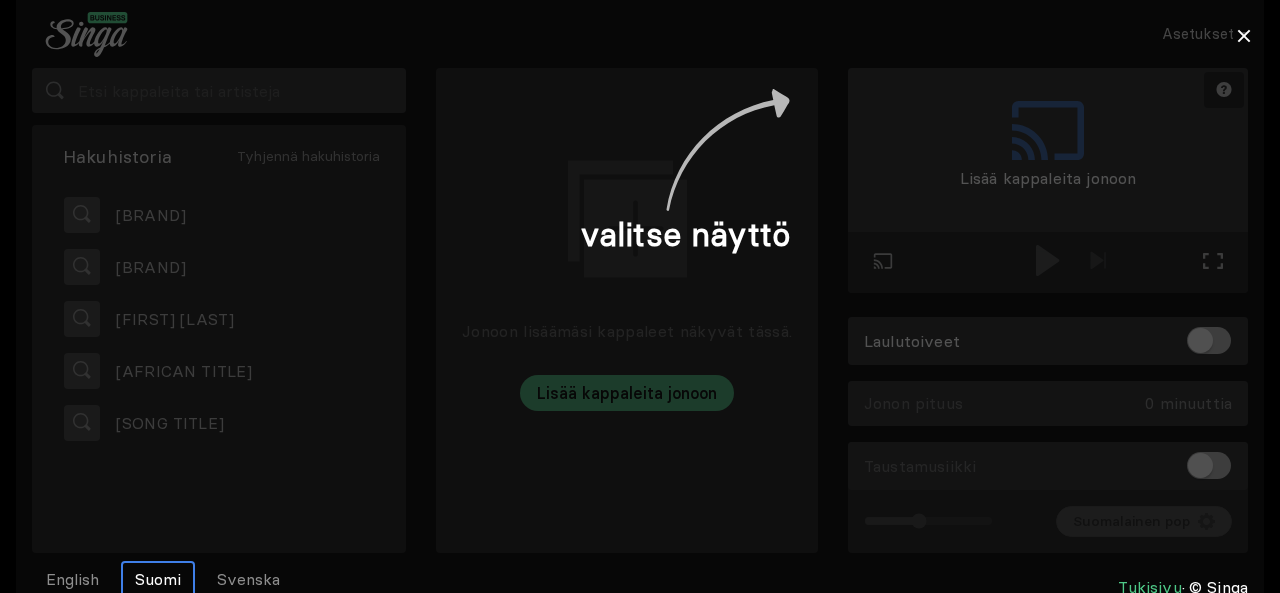 click at bounding box center (640, 296) 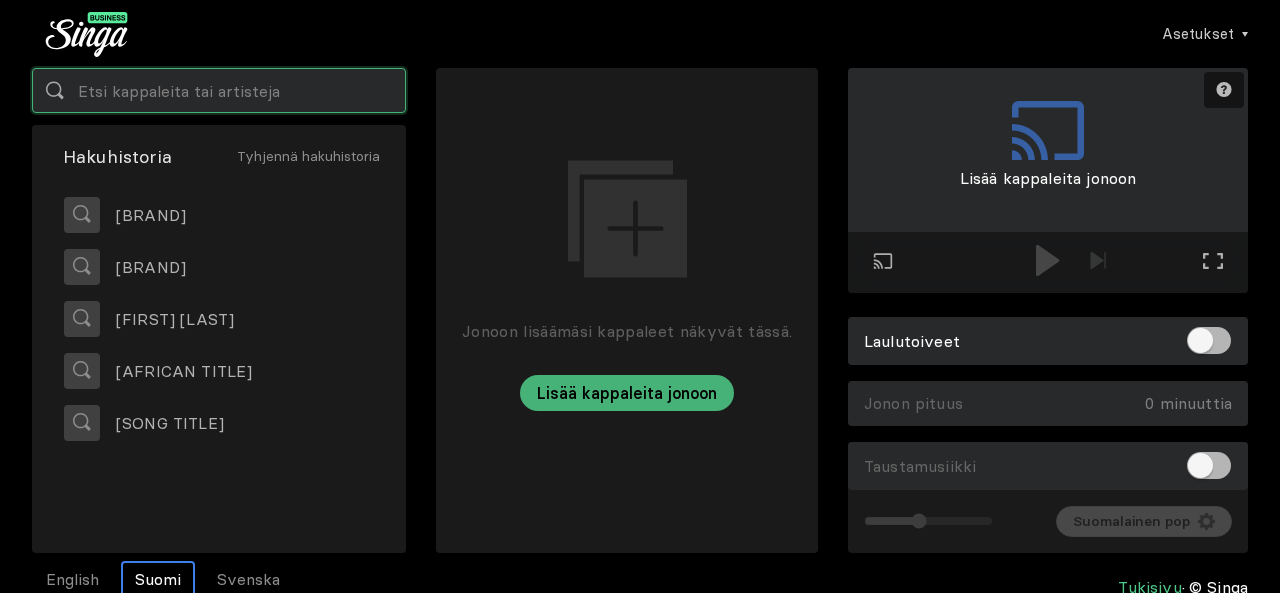click at bounding box center [219, 90] 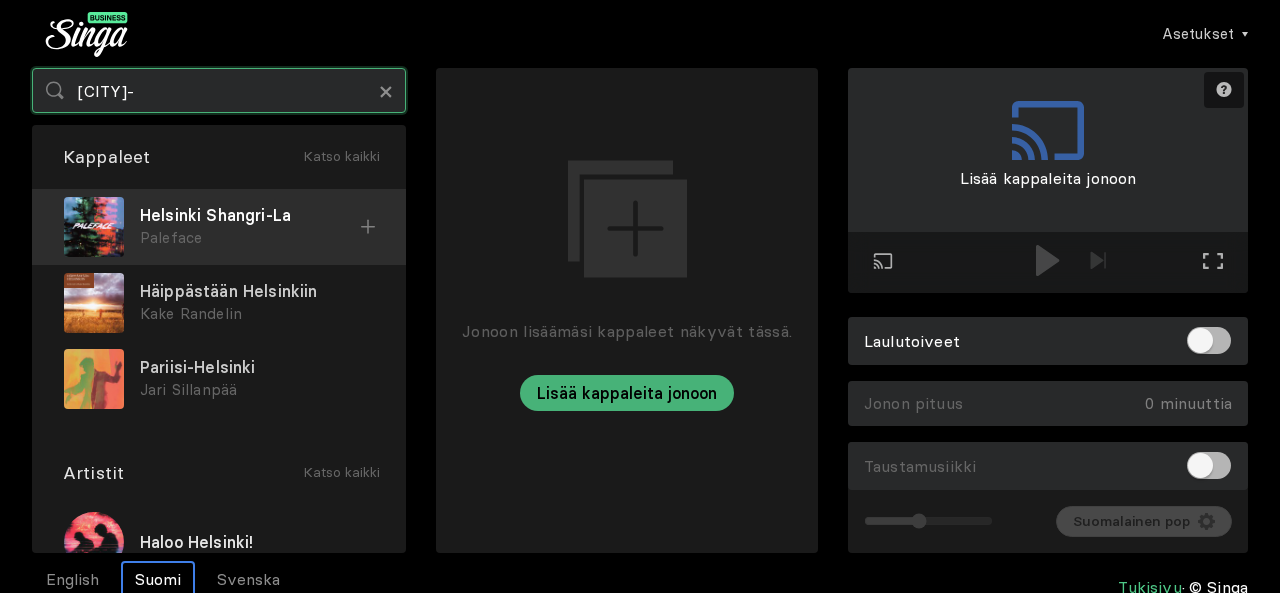 type on "[CITY]-" 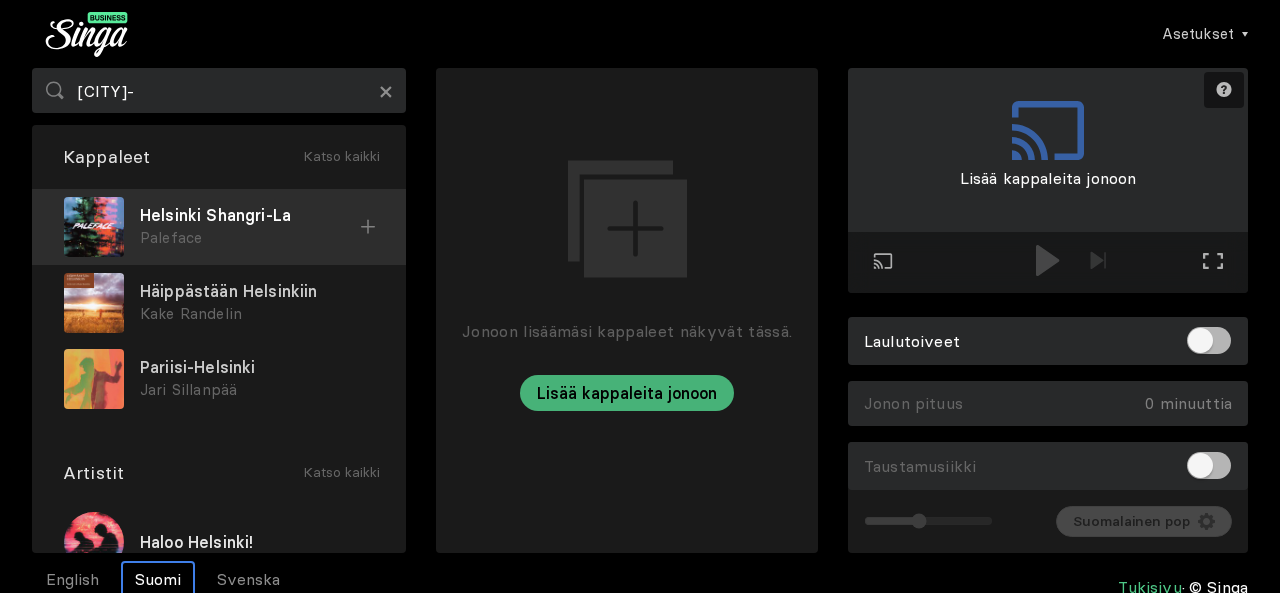 click on "Helsinki Shangri-La" at bounding box center [250, 215] 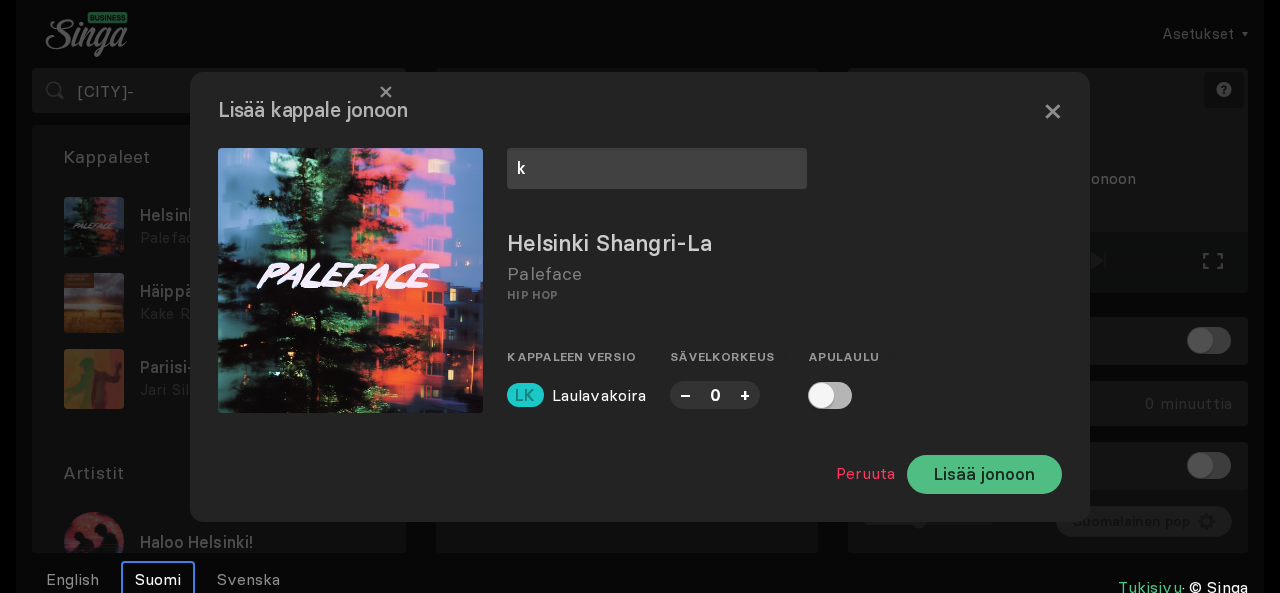 type on "k" 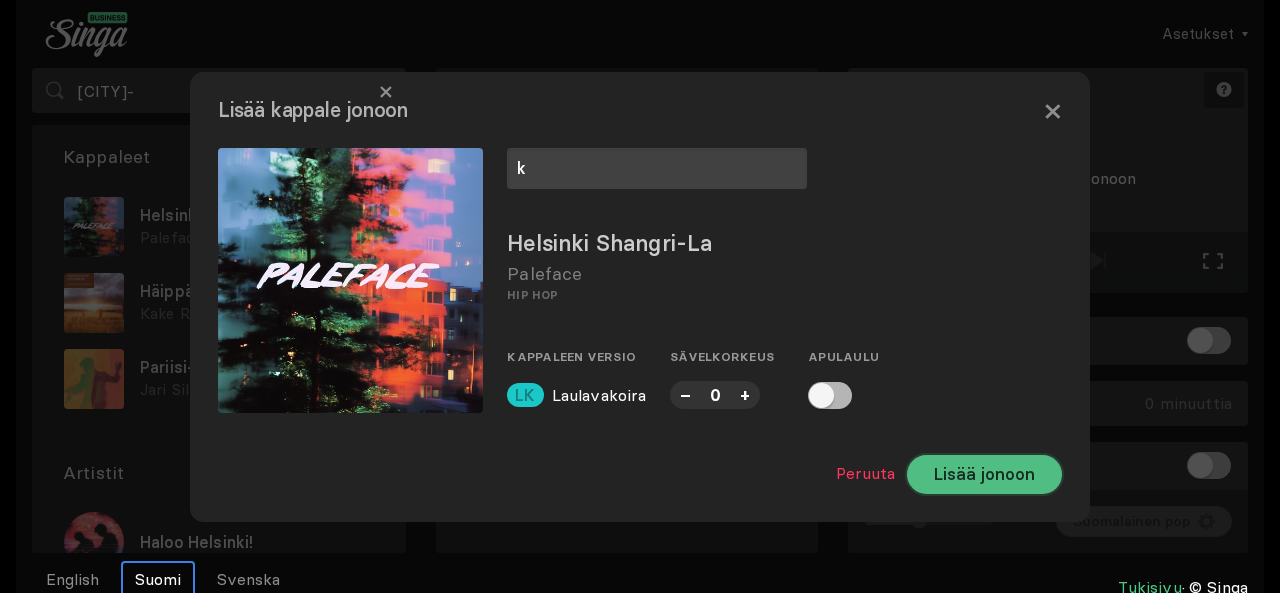 click on "Lisää jonoon" at bounding box center (984, 474) 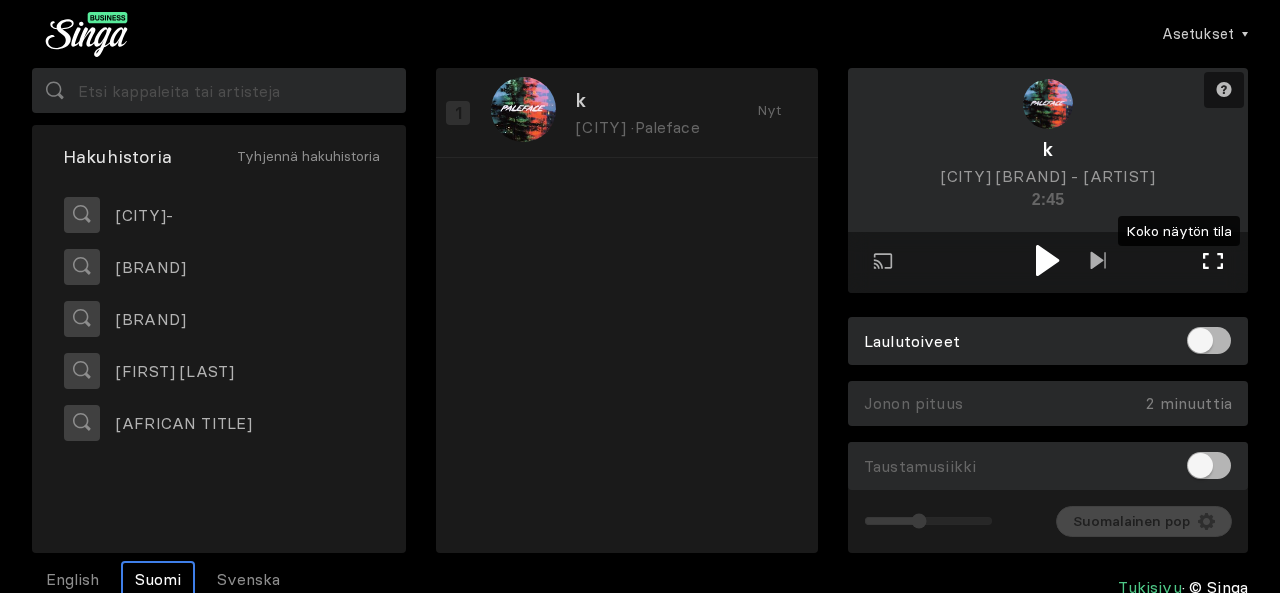 click on "Koko näytön tila Poistu koko näytön tilasta" at bounding box center [1213, 263] 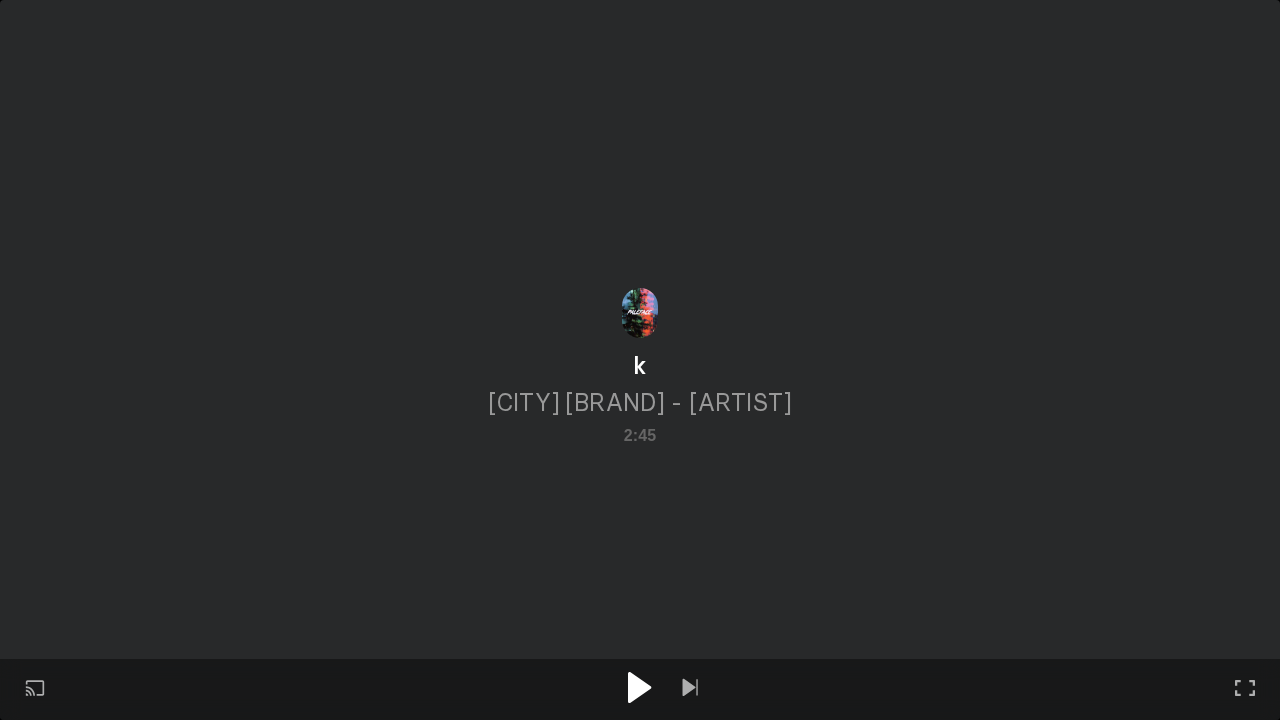 click at bounding box center (640, 689) 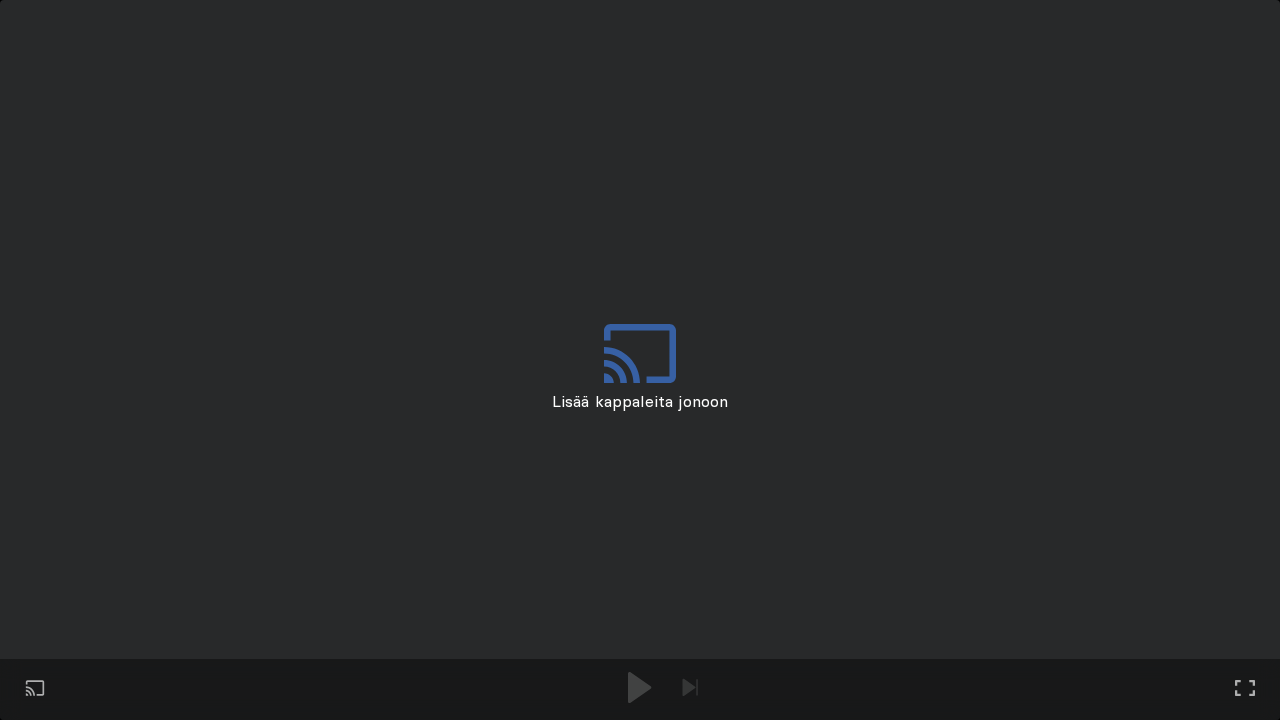 click on "Toista ulkoisessa näytössä Koko näytön tila Poistu koko näytön tilasta" at bounding box center [640, 360] 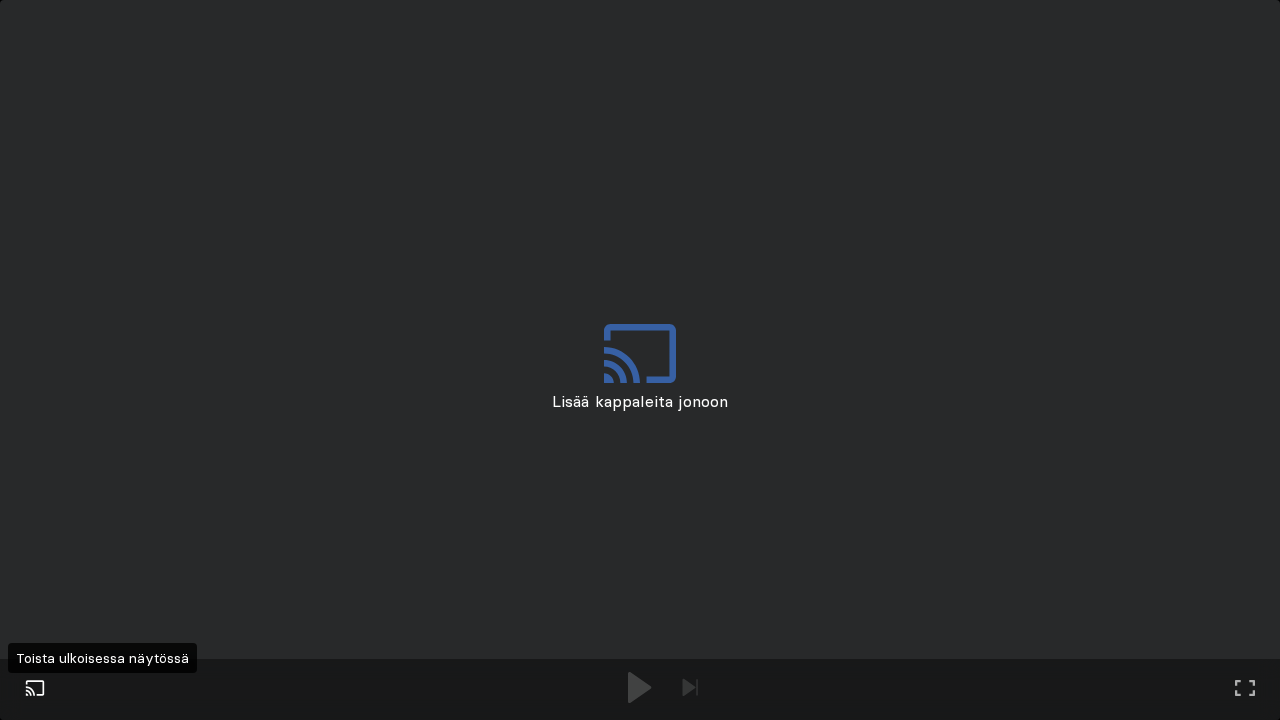 click at bounding box center [35, 688] 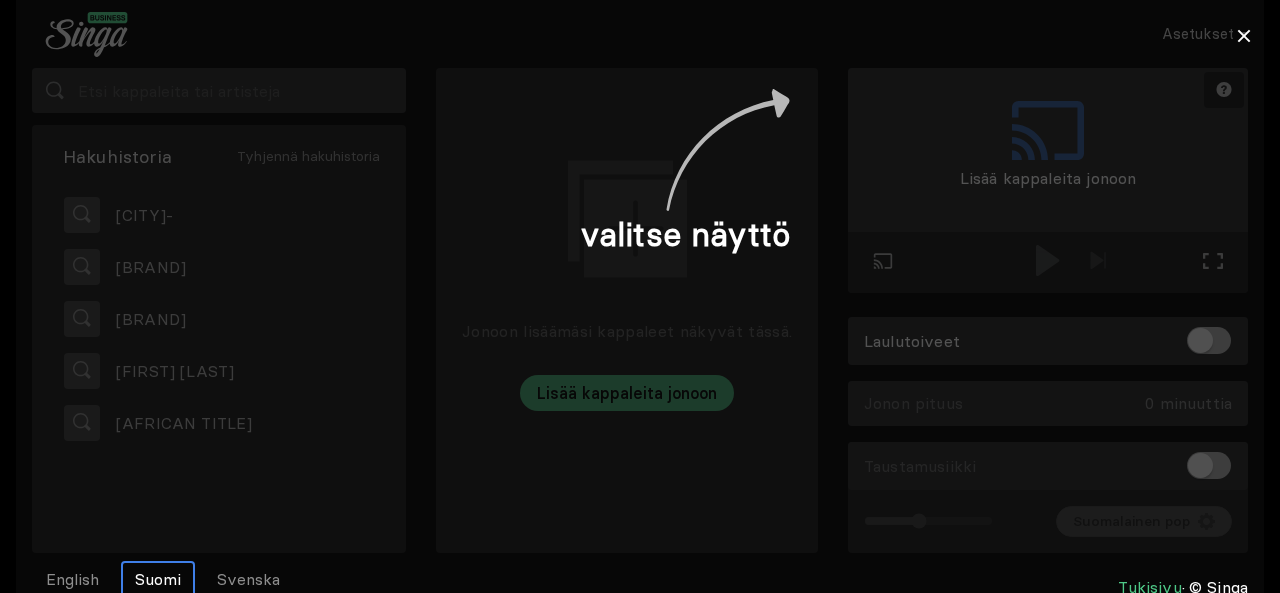 click at bounding box center [640, 296] 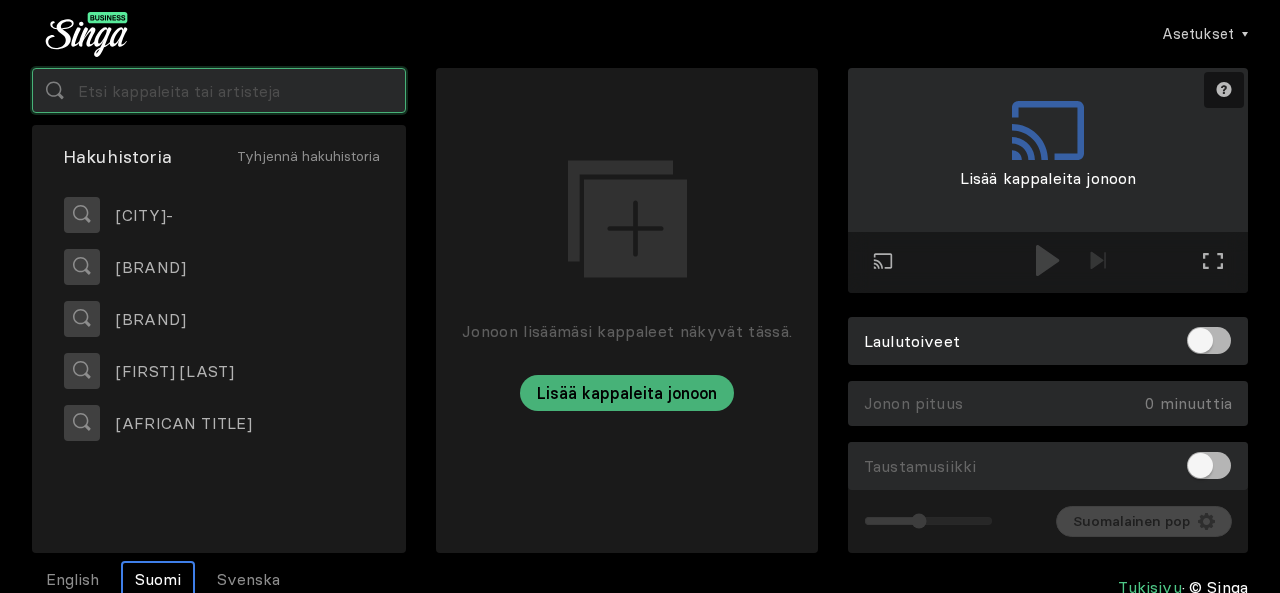 click at bounding box center [219, 90] 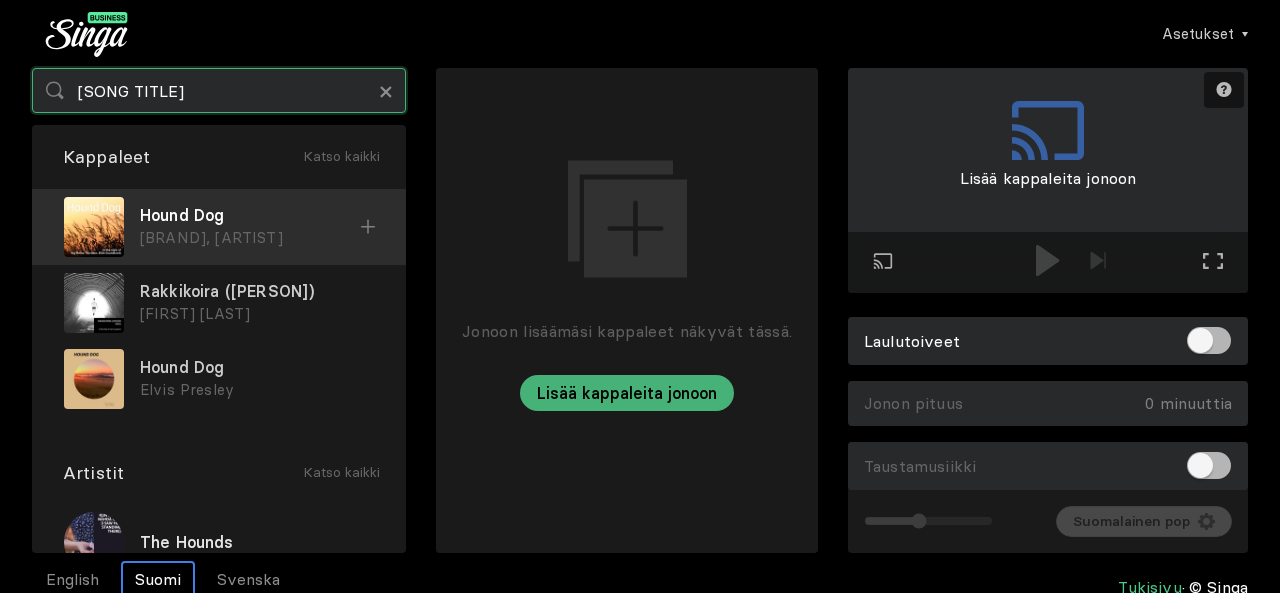 type on "[SONG TITLE]" 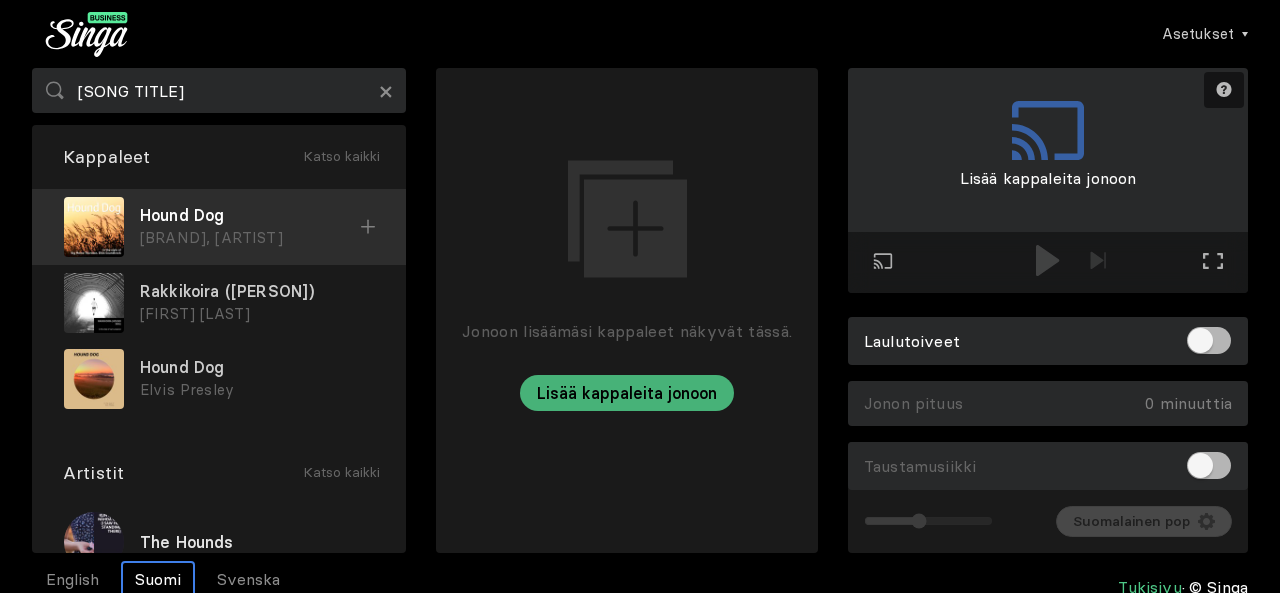 click on "Hound Dog" at bounding box center (250, 215) 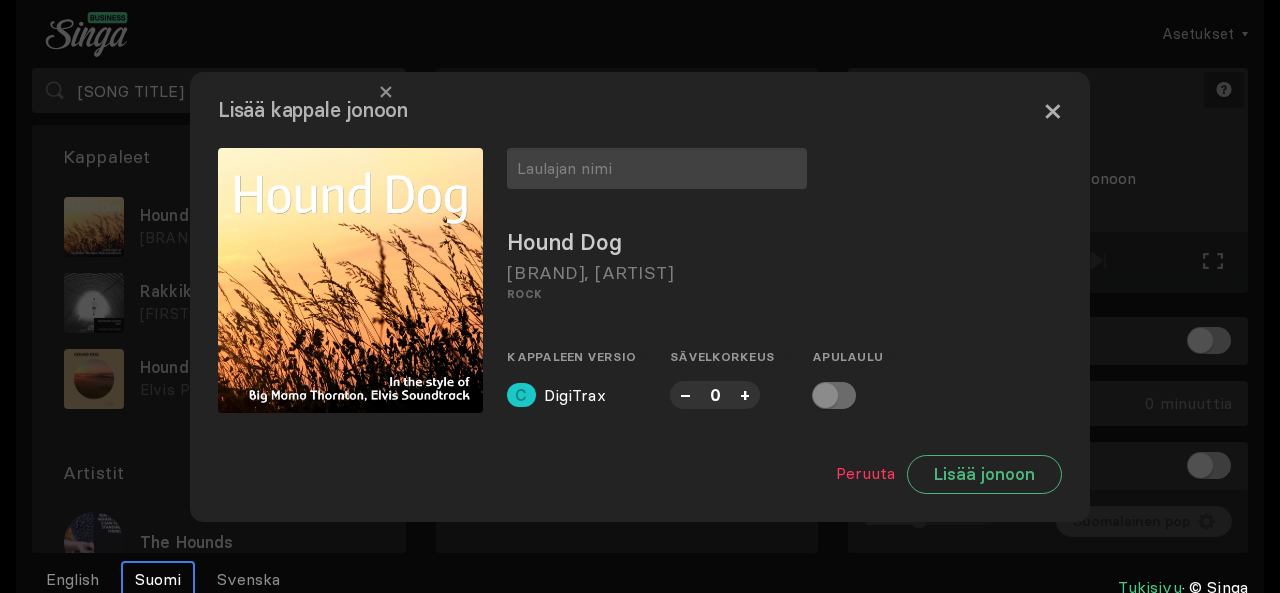 click on "×" at bounding box center [1052, 110] 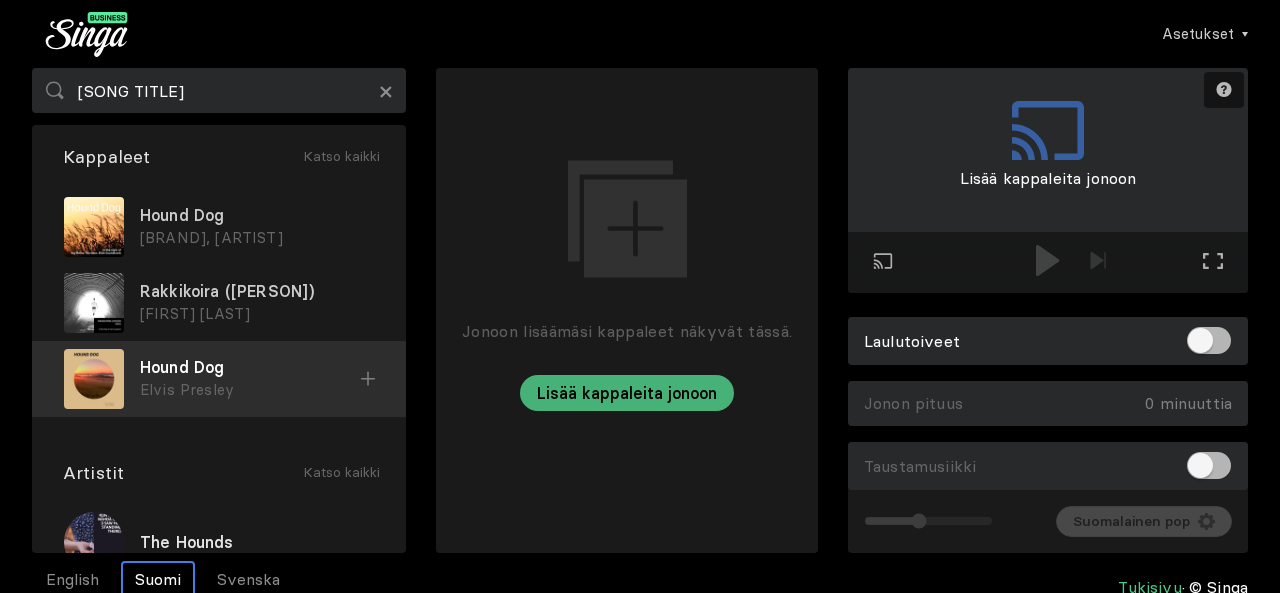 click on "Hound Dog" at bounding box center [257, 215] 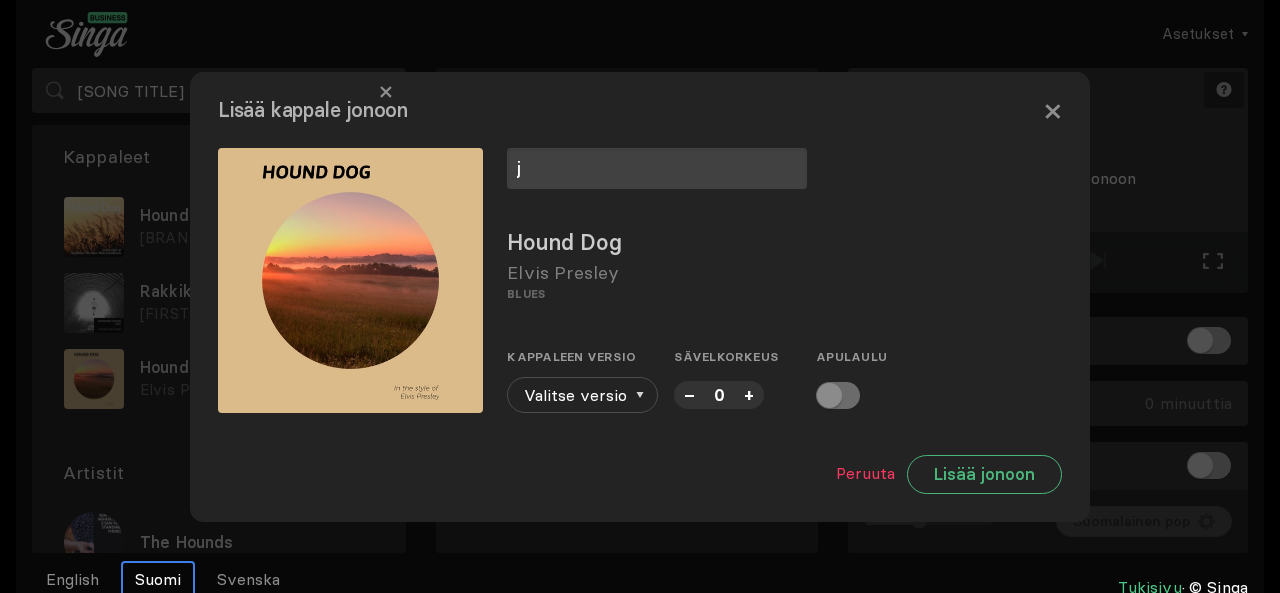 type on "j" 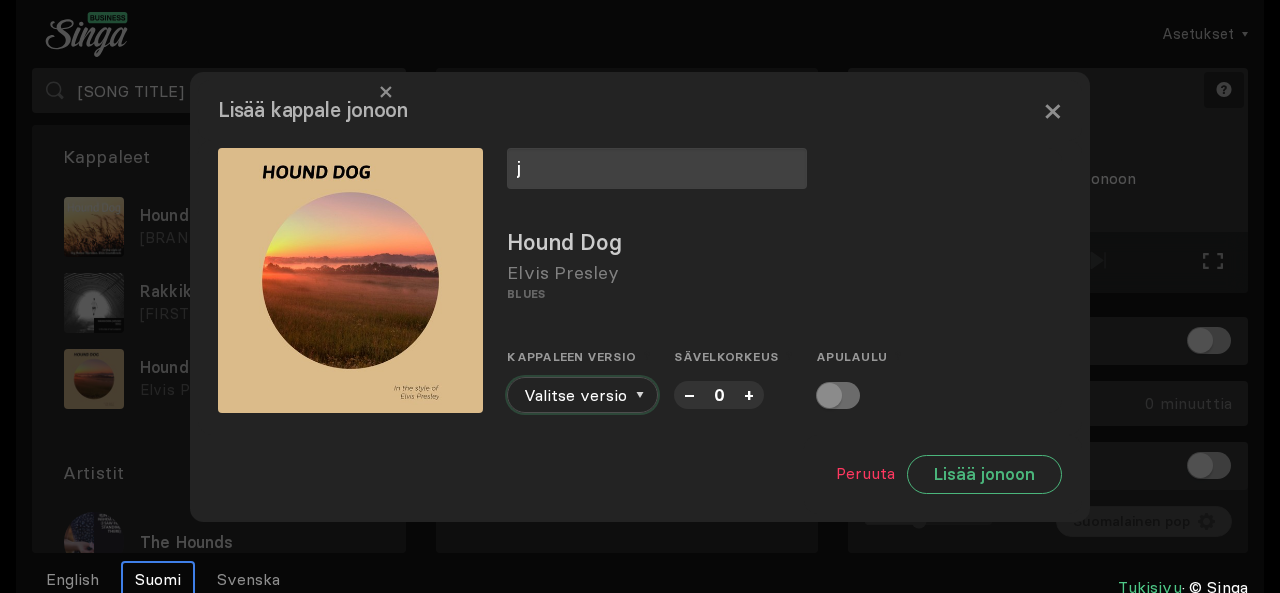 click on "Valitse versio" at bounding box center (582, 395) 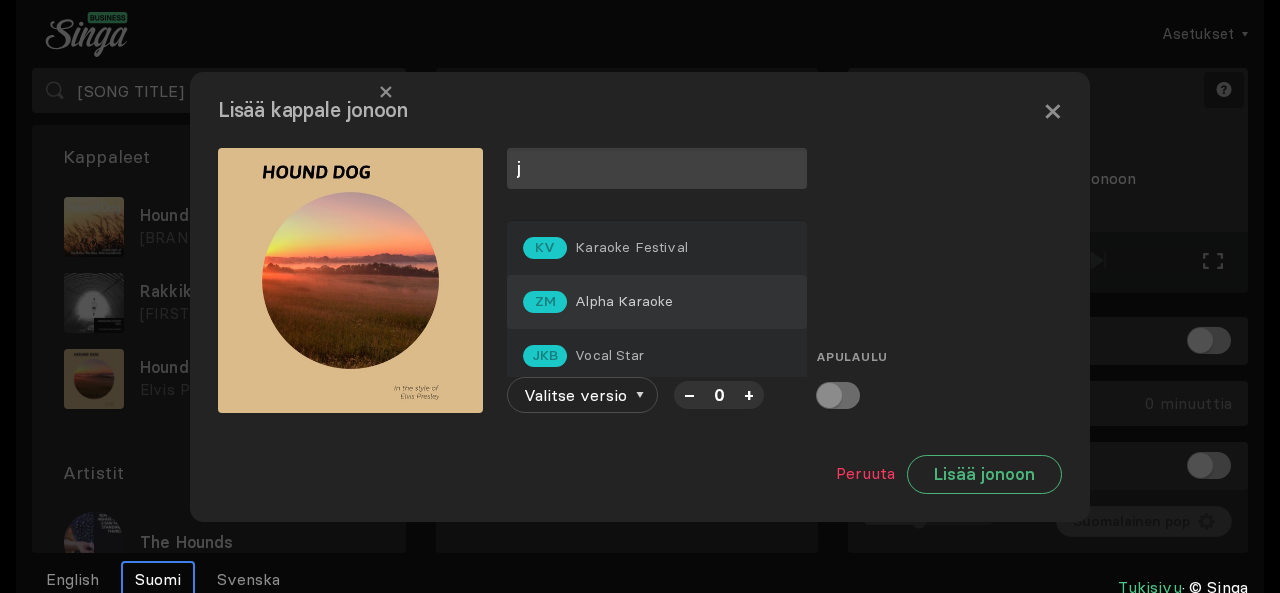 click on "ZM Alpha Karaoke" at bounding box center [657, 302] 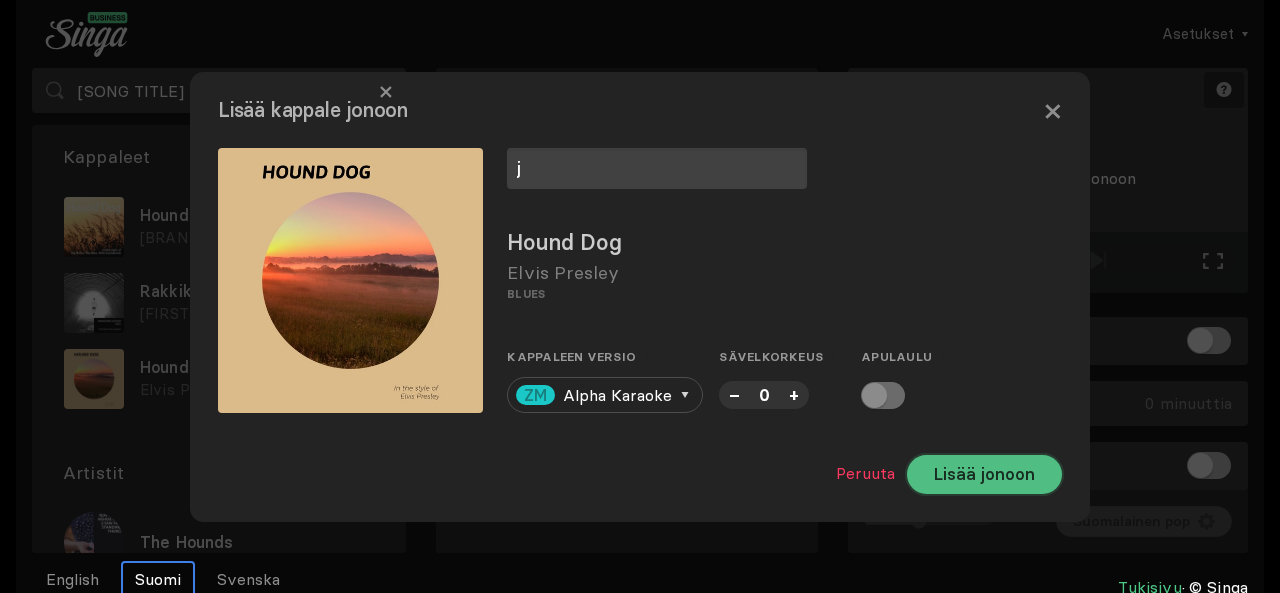 click on "Lisää jonoon" at bounding box center (984, 474) 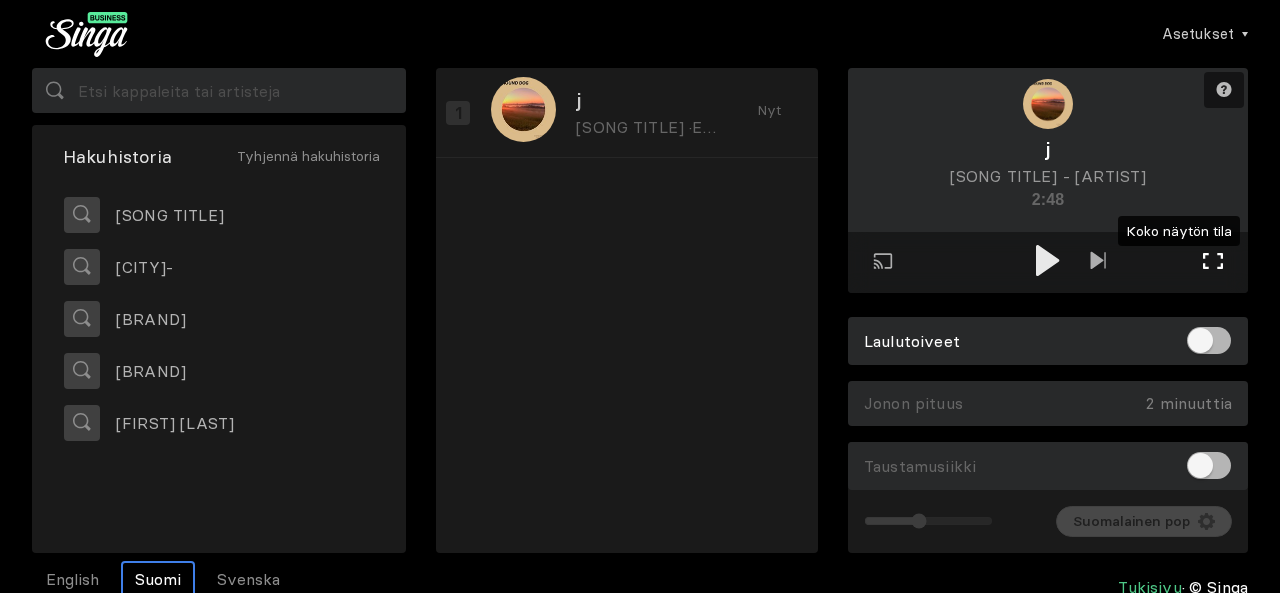 click at bounding box center (1213, 261) 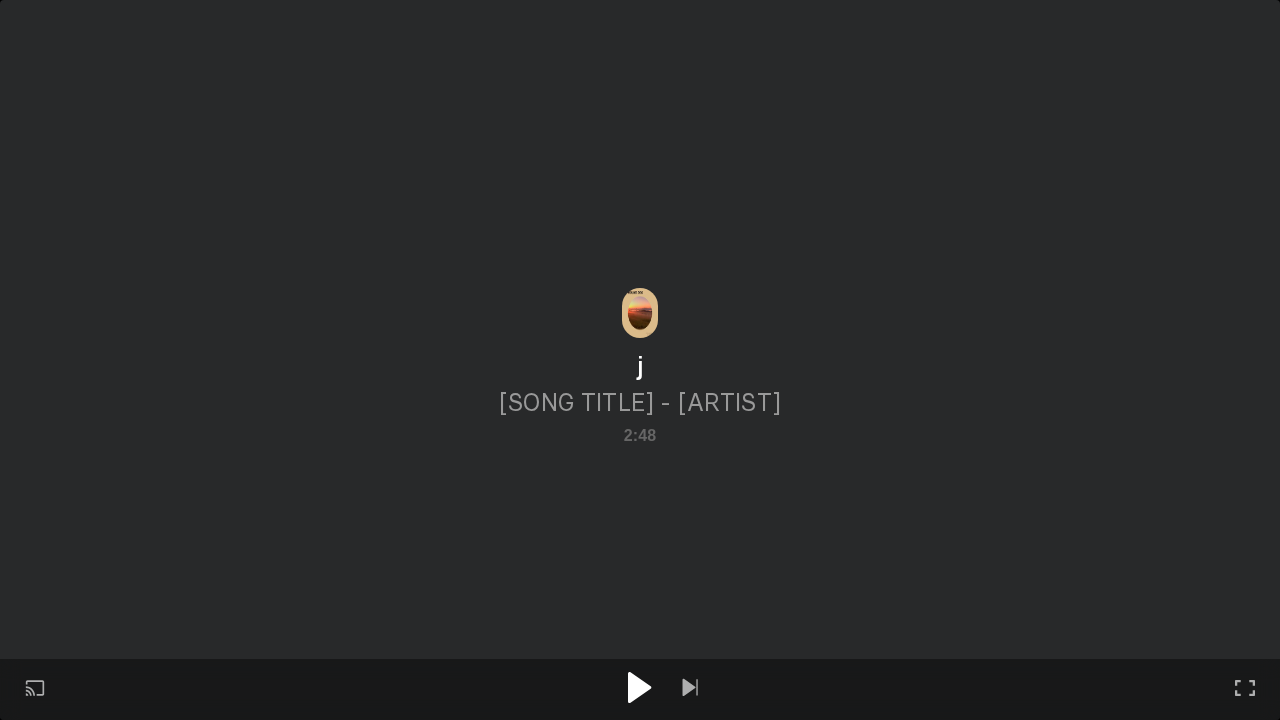 click at bounding box center [639, 687] 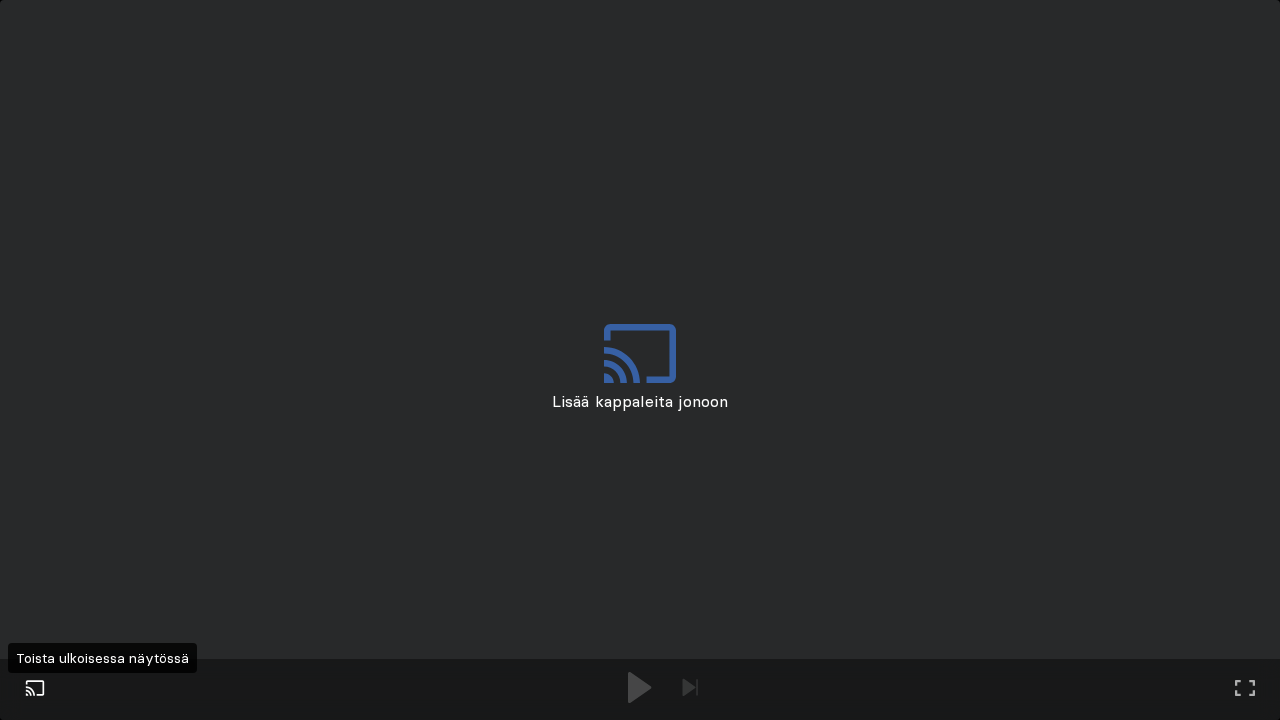 click at bounding box center [35, 688] 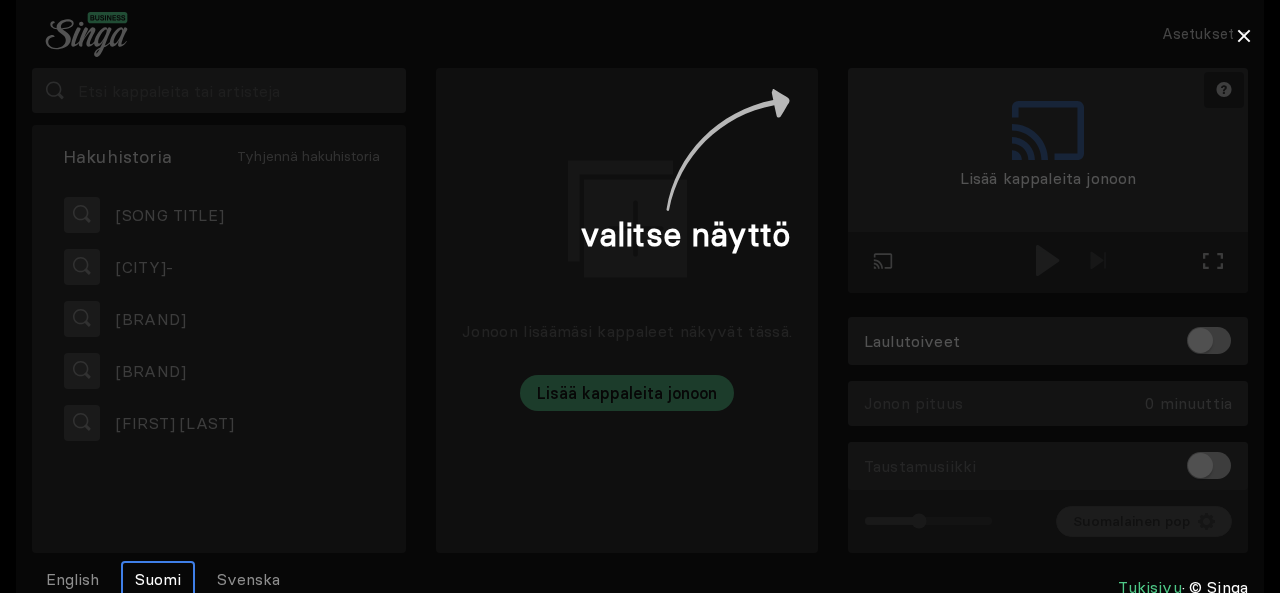 click at bounding box center (640, 296) 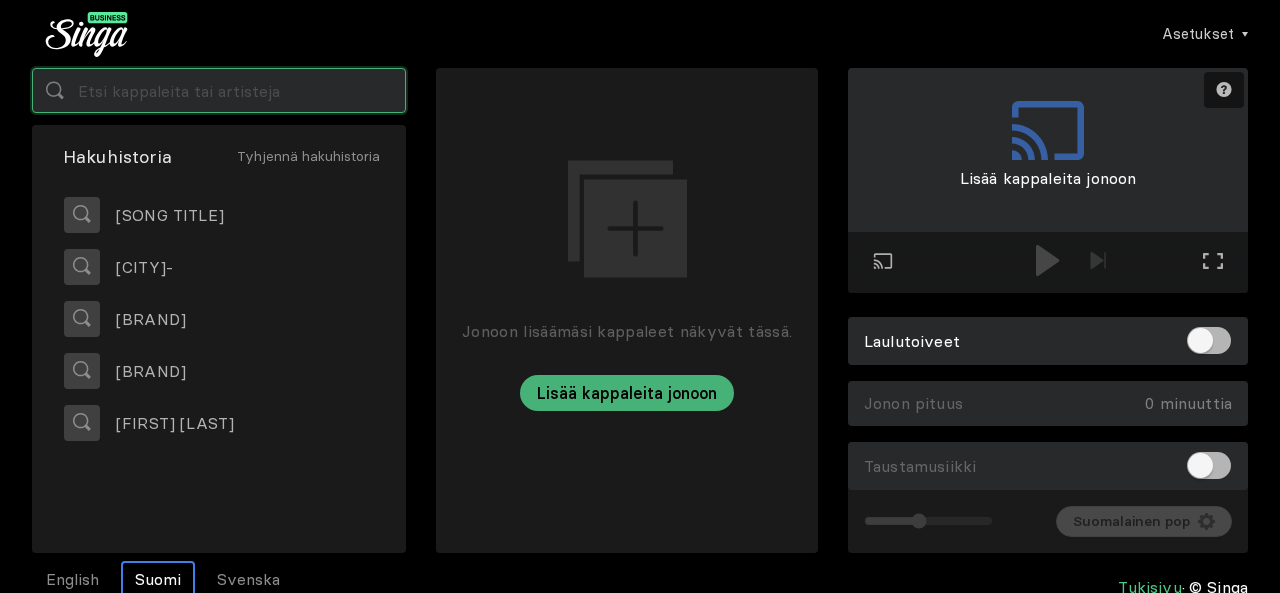 click at bounding box center (219, 90) 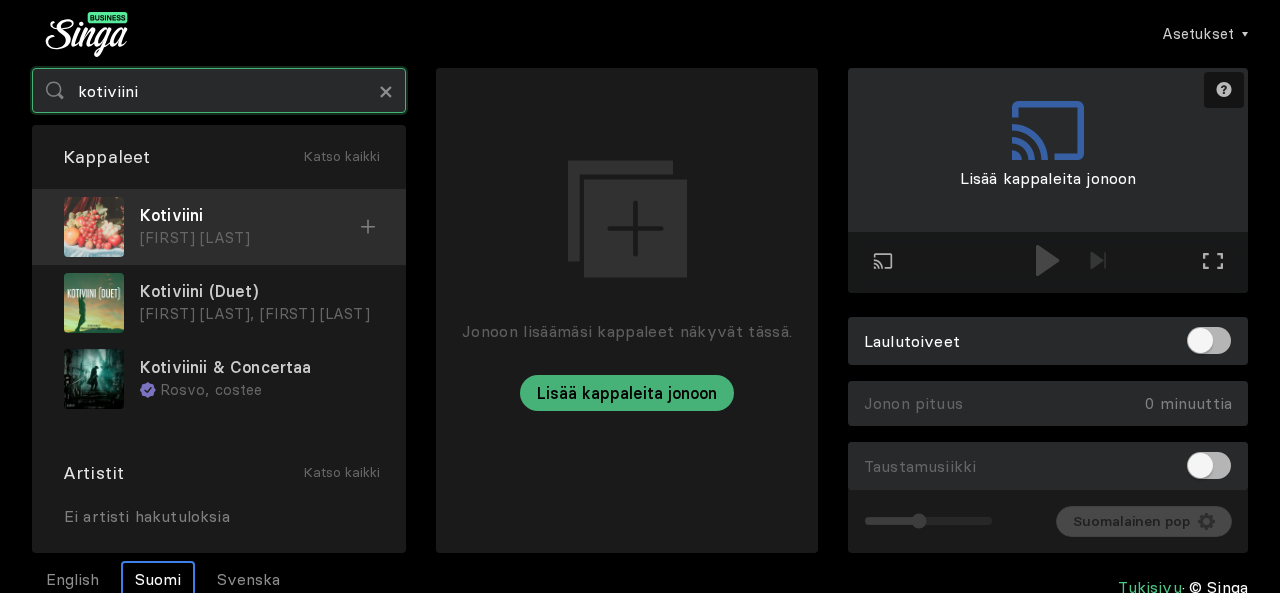 type on "kotiviini" 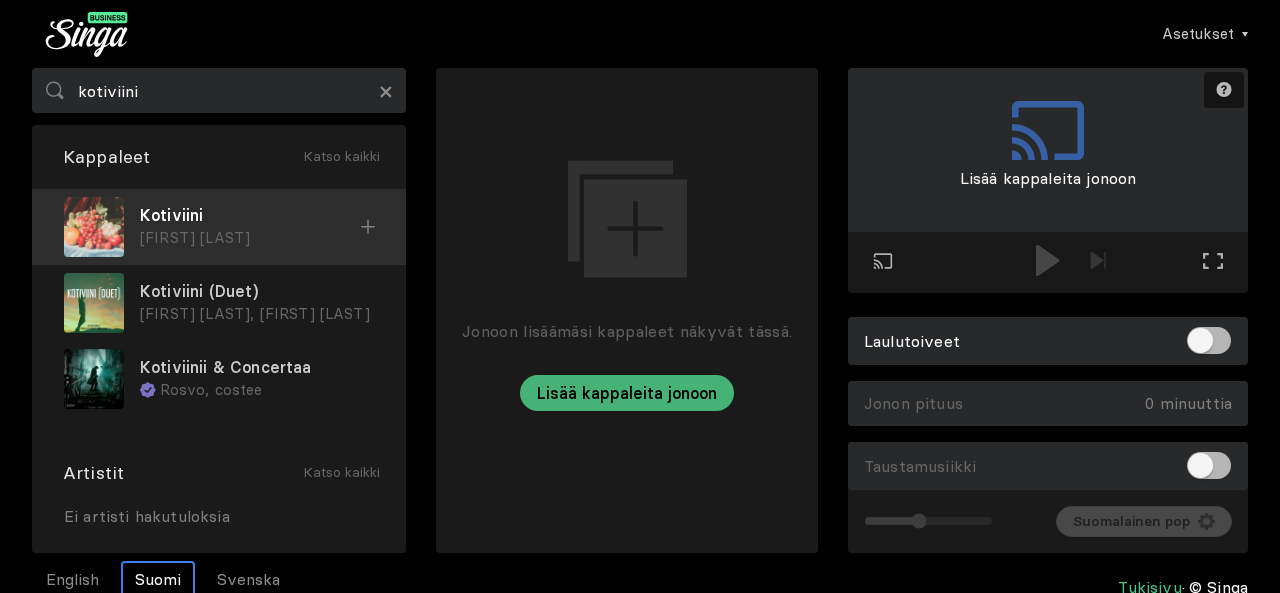 click on "Kotiviini" at bounding box center (250, 215) 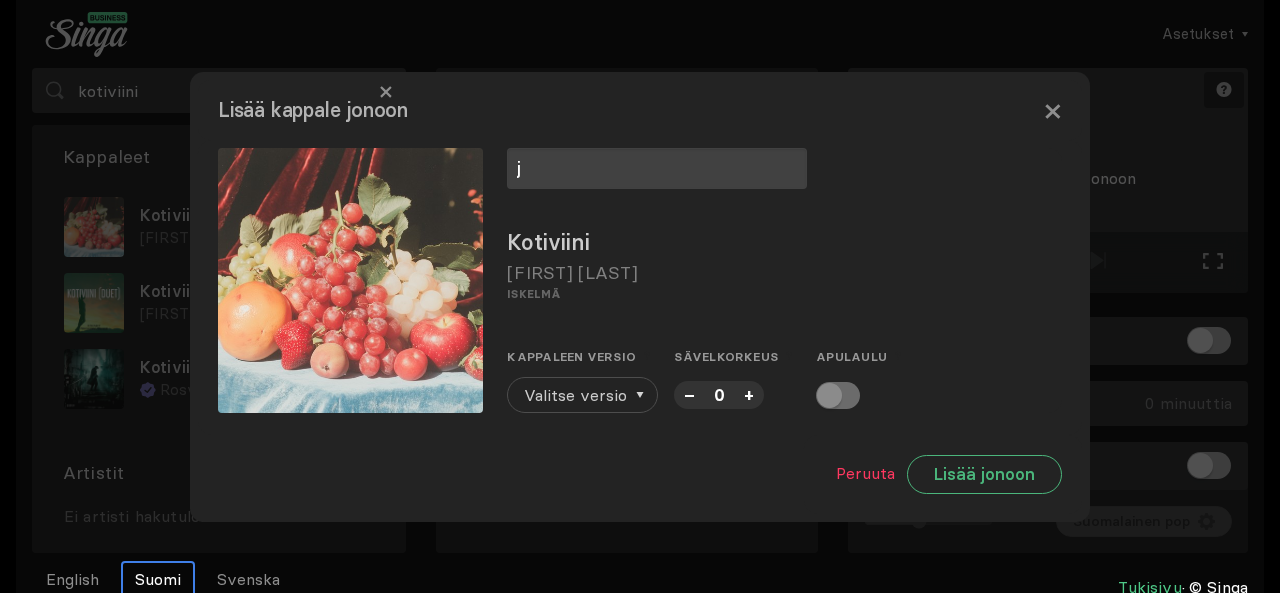type on "j" 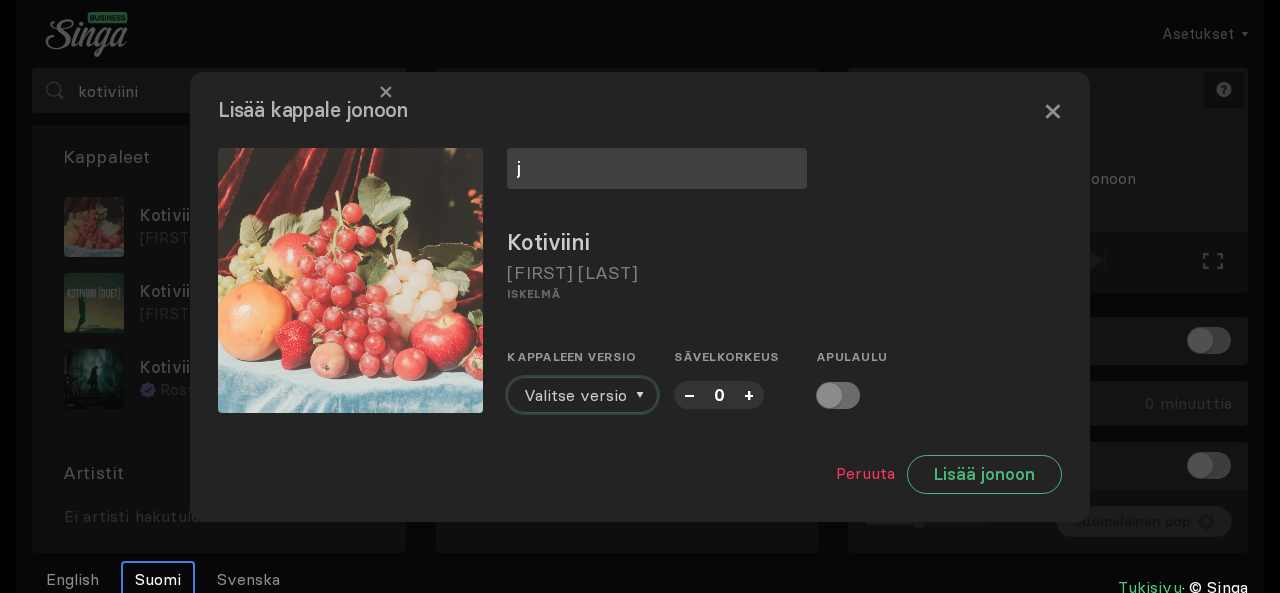 click on "Valitse versio" at bounding box center [575, 395] 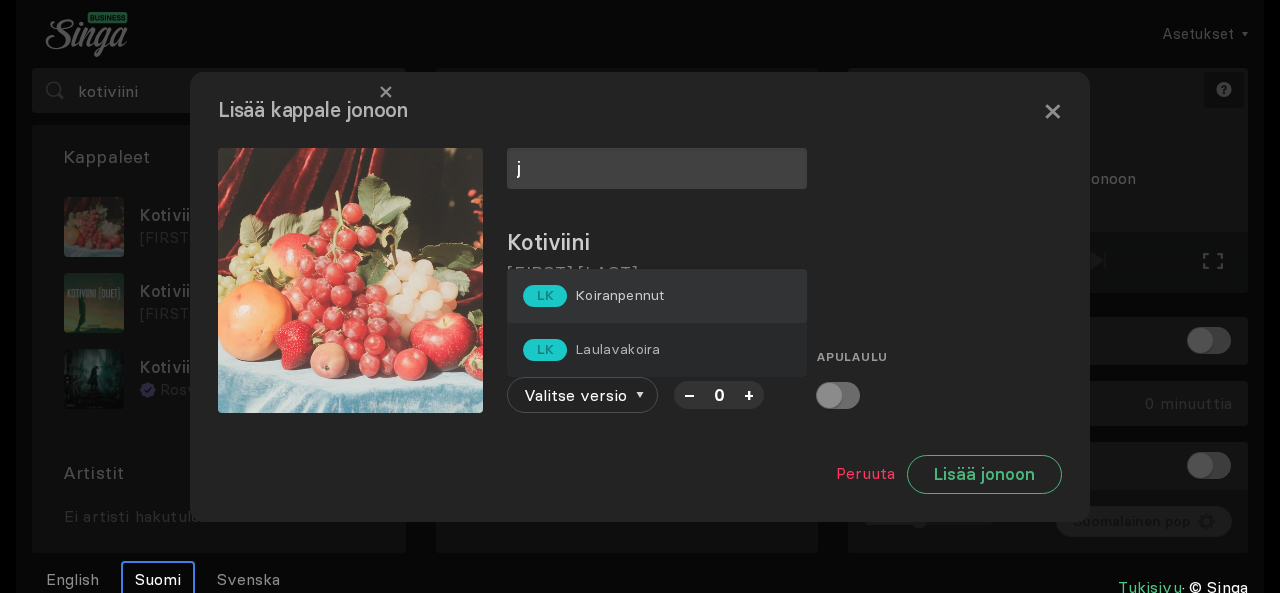 click on "LK Koiranpennut" at bounding box center (593, 296) 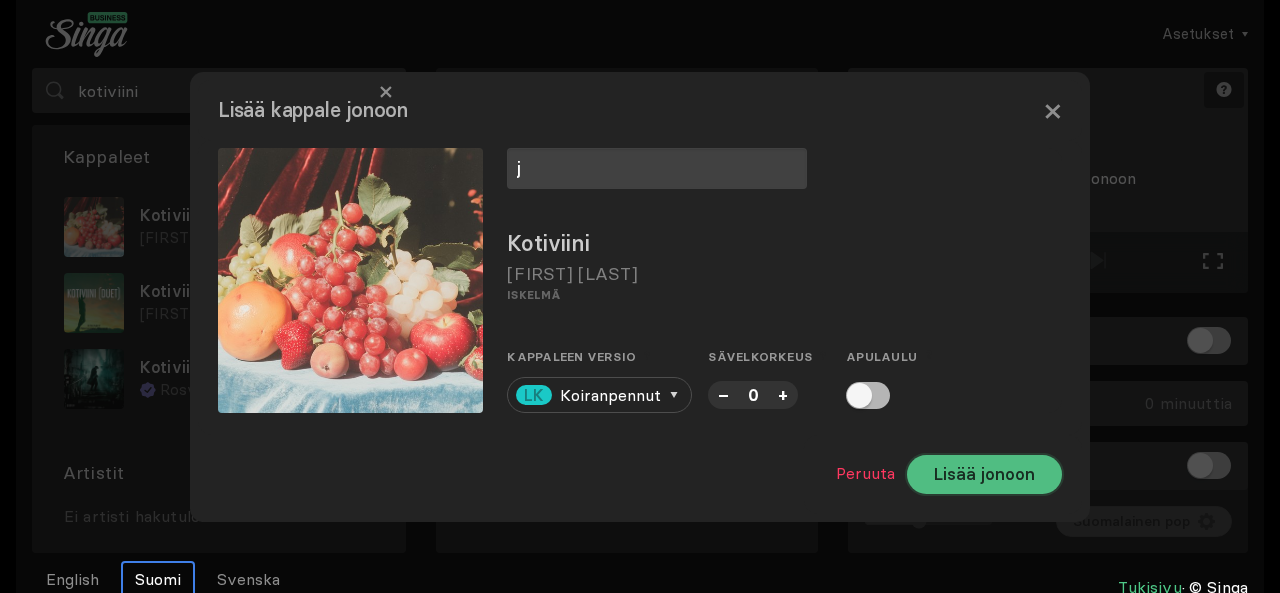 click on "Lisää jonoon" at bounding box center (984, 474) 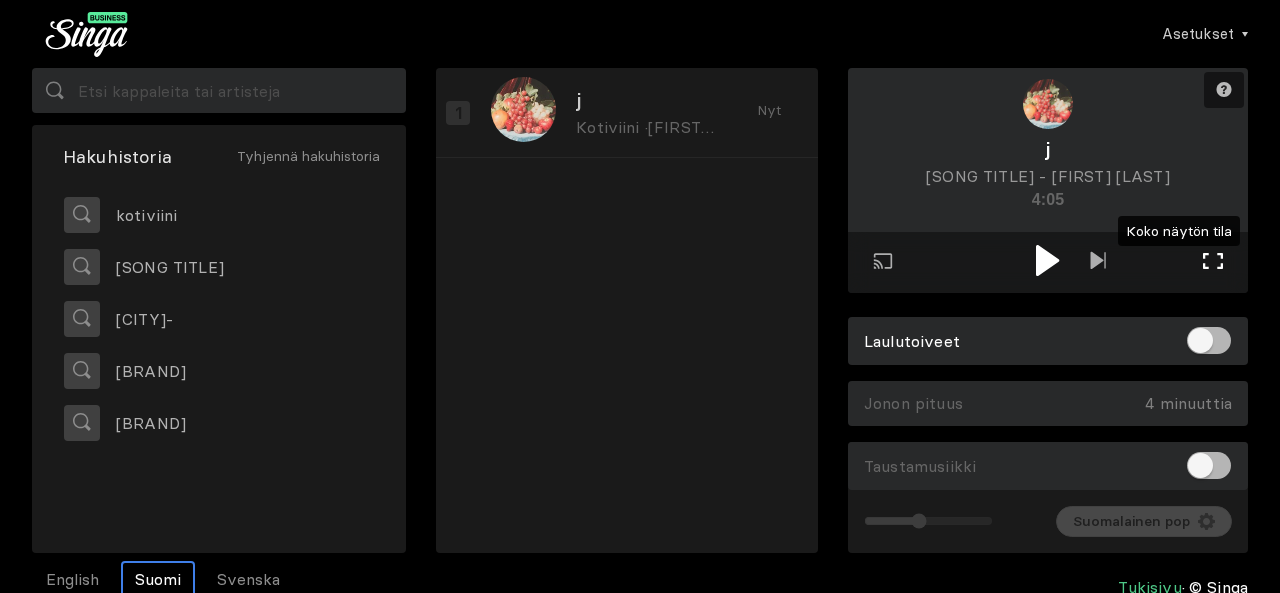 click on "Koko näytön tila Poistu koko näytön tilasta" at bounding box center (1213, 263) 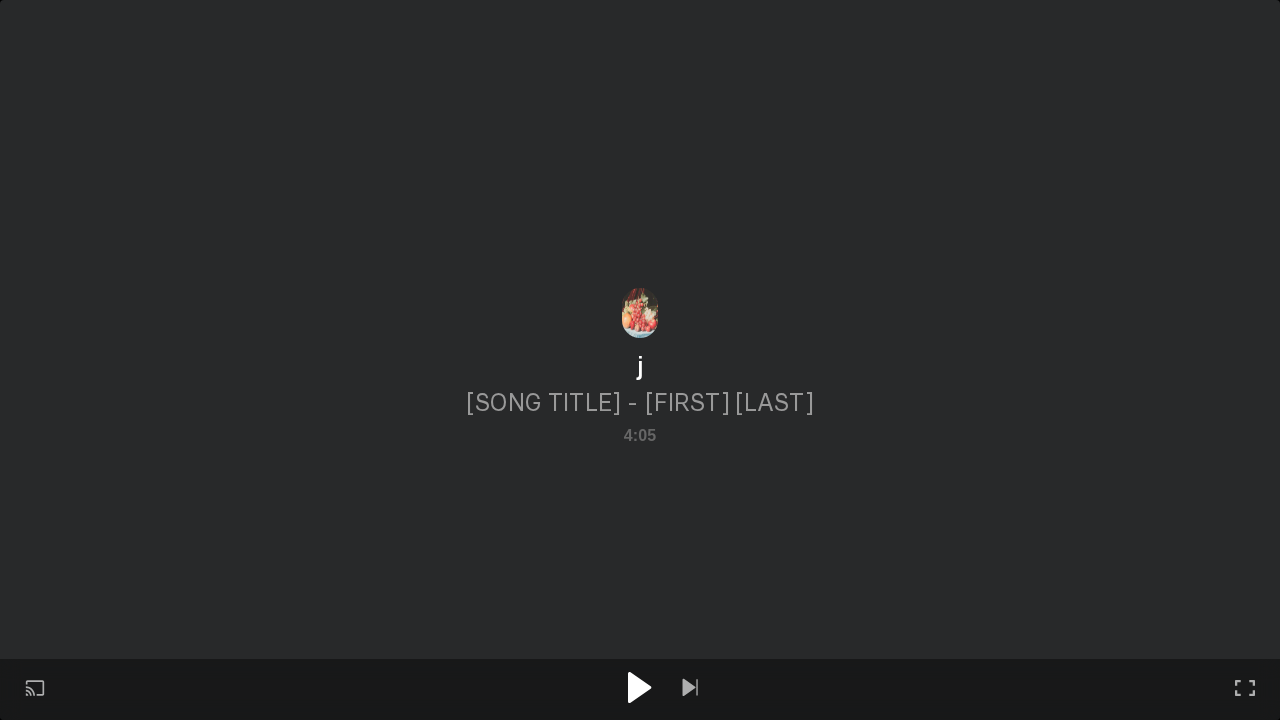 click at bounding box center (639, 687) 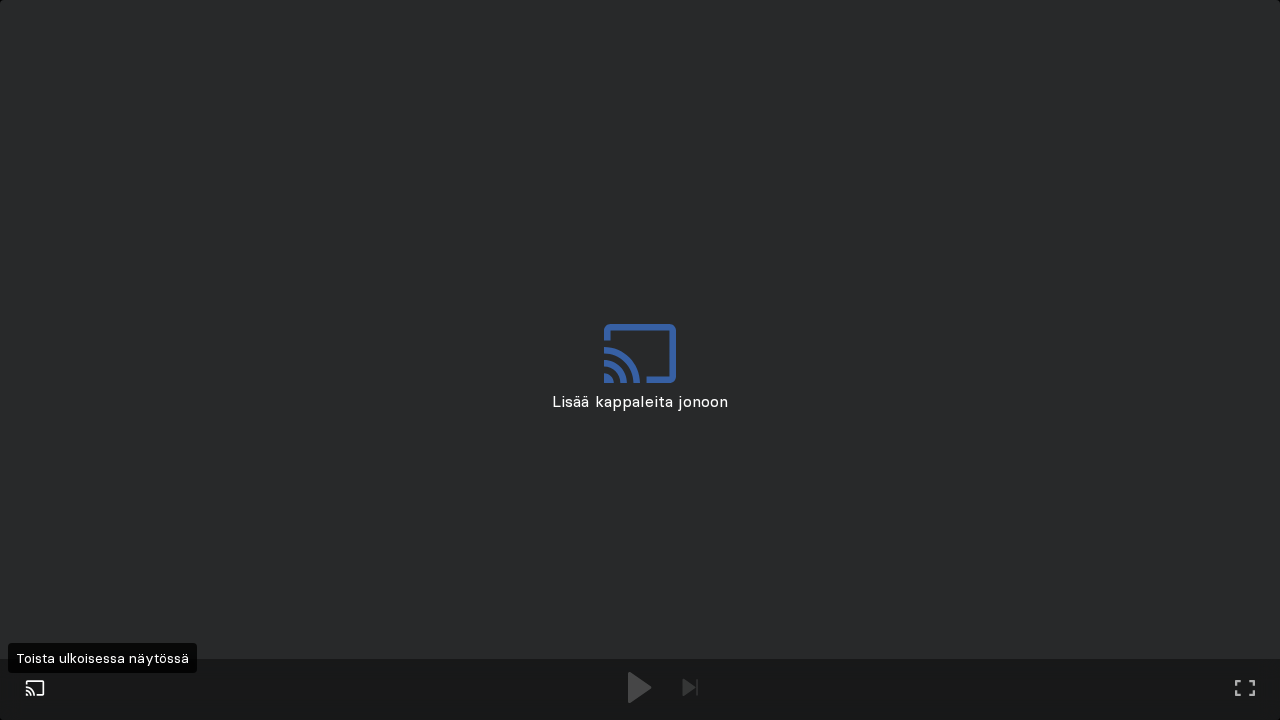 click at bounding box center (35, 688) 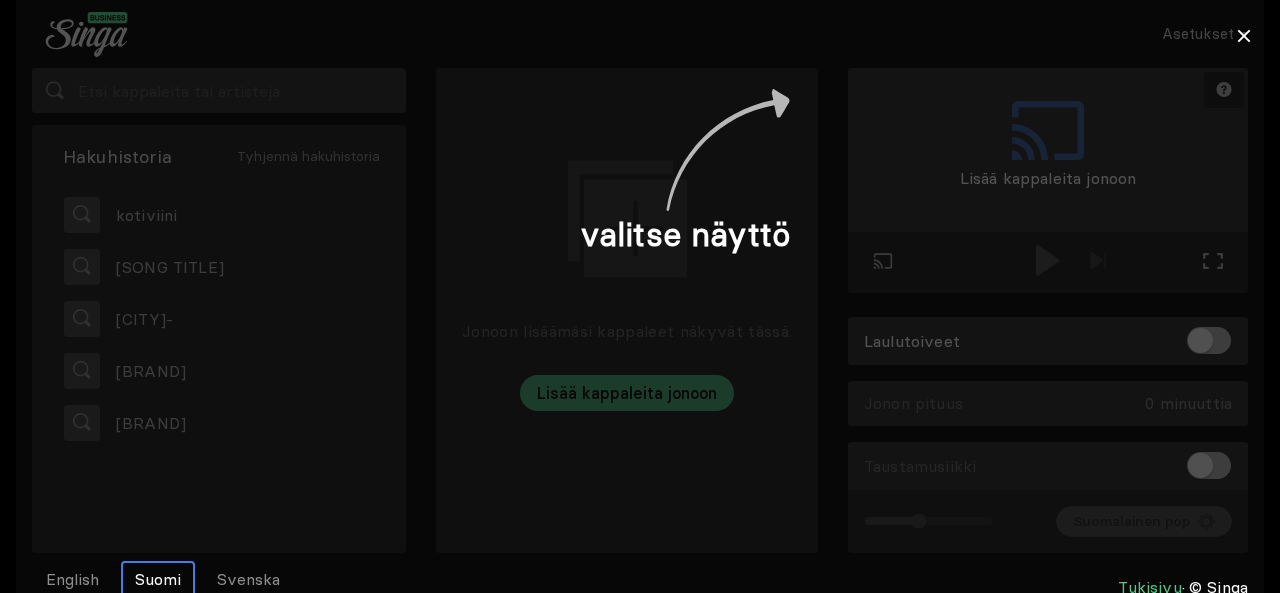 click at bounding box center [640, 296] 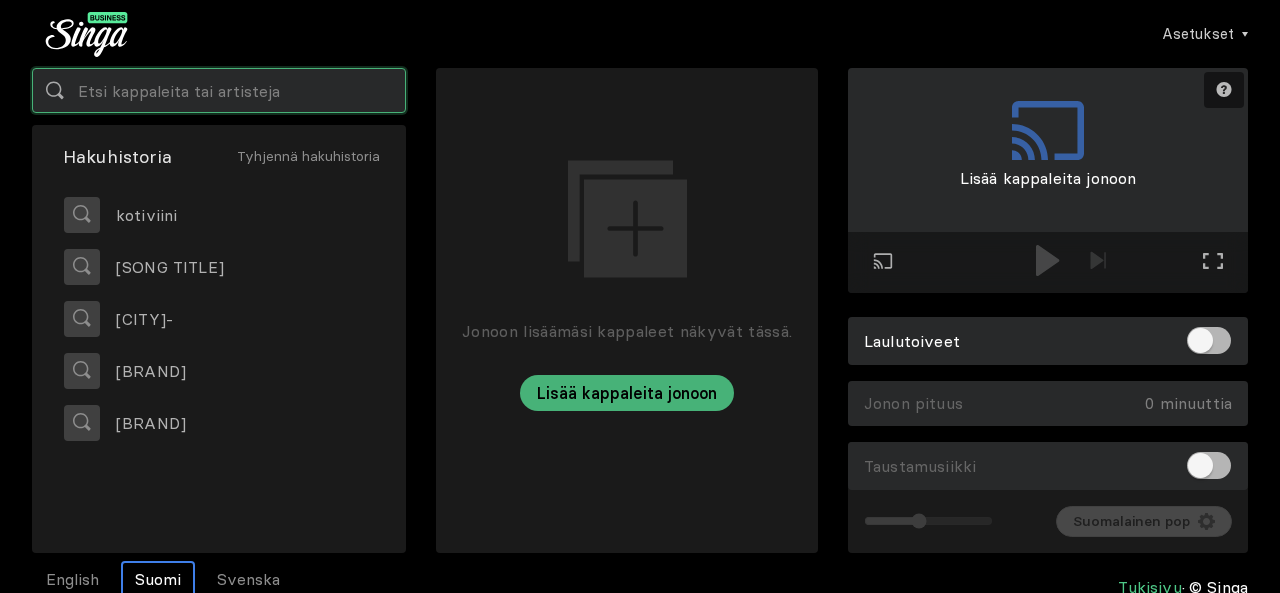click at bounding box center [219, 90] 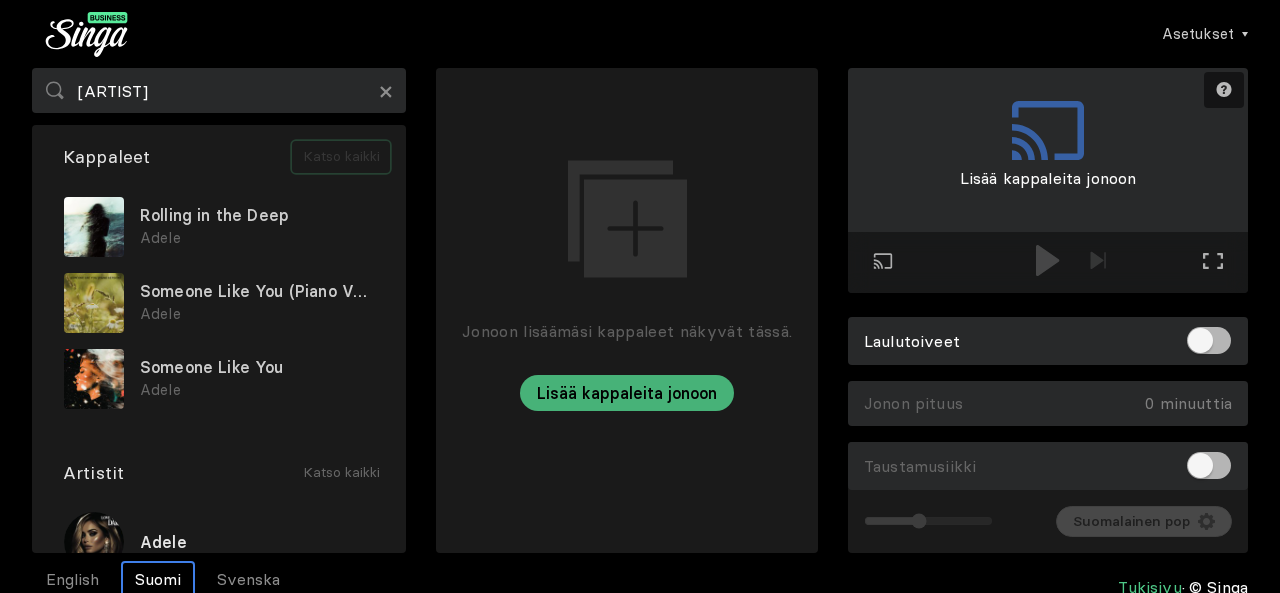 click on "Katso kaikki" at bounding box center [341, 157] 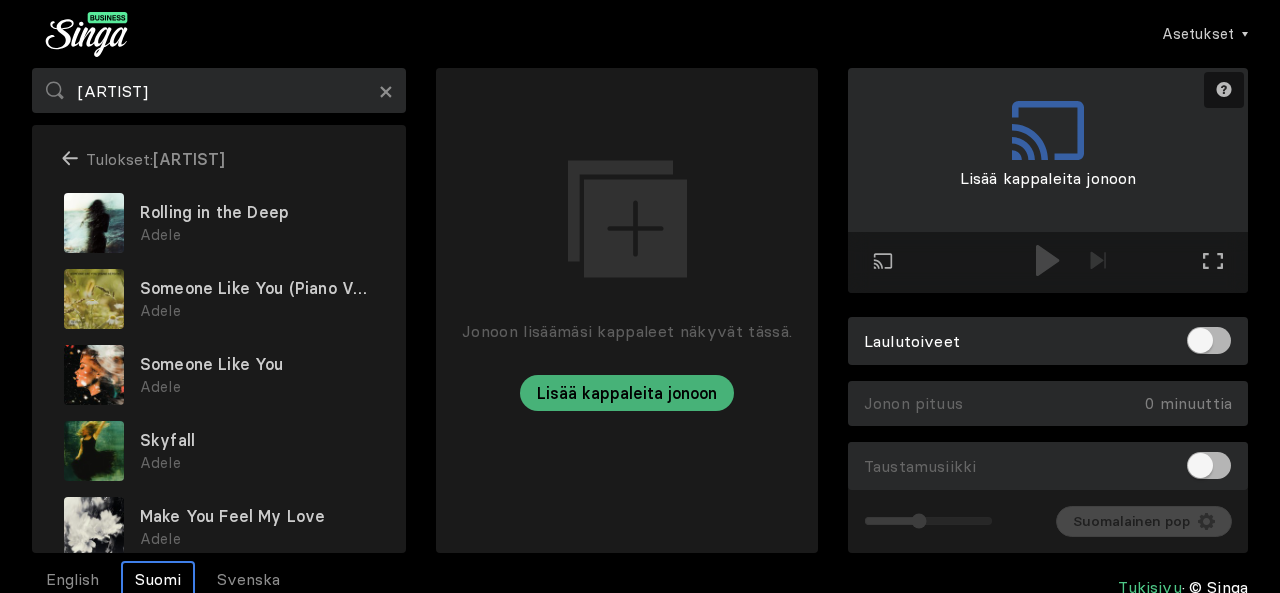 scroll, scrollTop: 374, scrollLeft: 0, axis: vertical 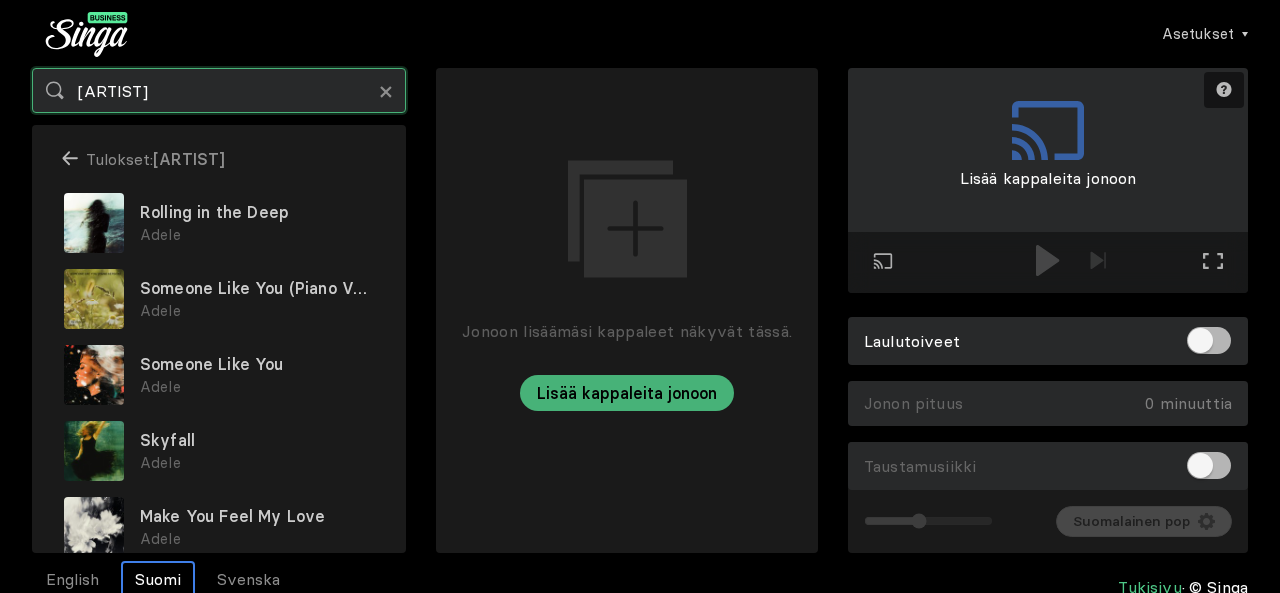 click on "[ARTIST]" at bounding box center [219, 90] 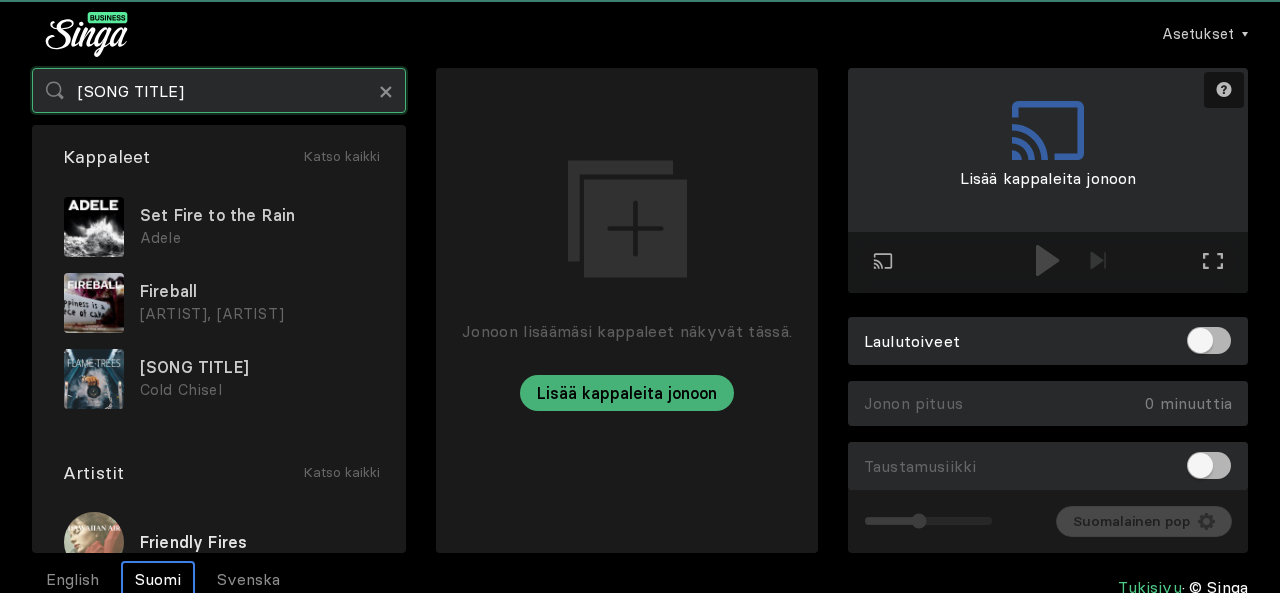 type on "[SONG TITLE]" 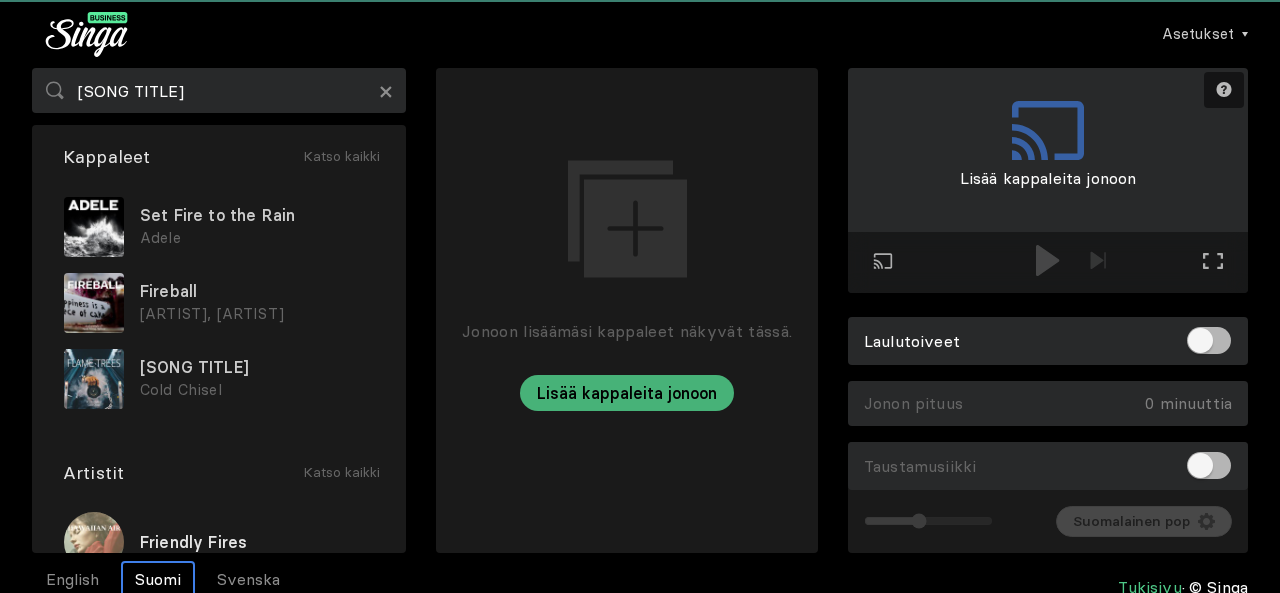 click on "[ARTIST], [ARTIST]" at bounding box center (257, 238) 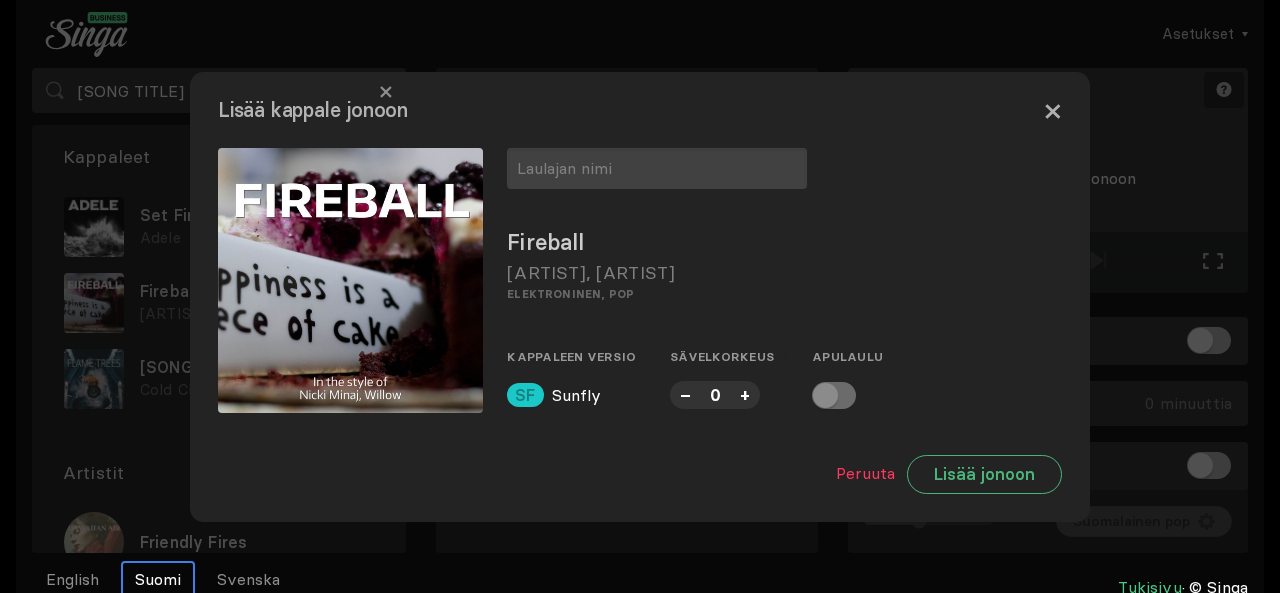 click on "×" at bounding box center [1052, 110] 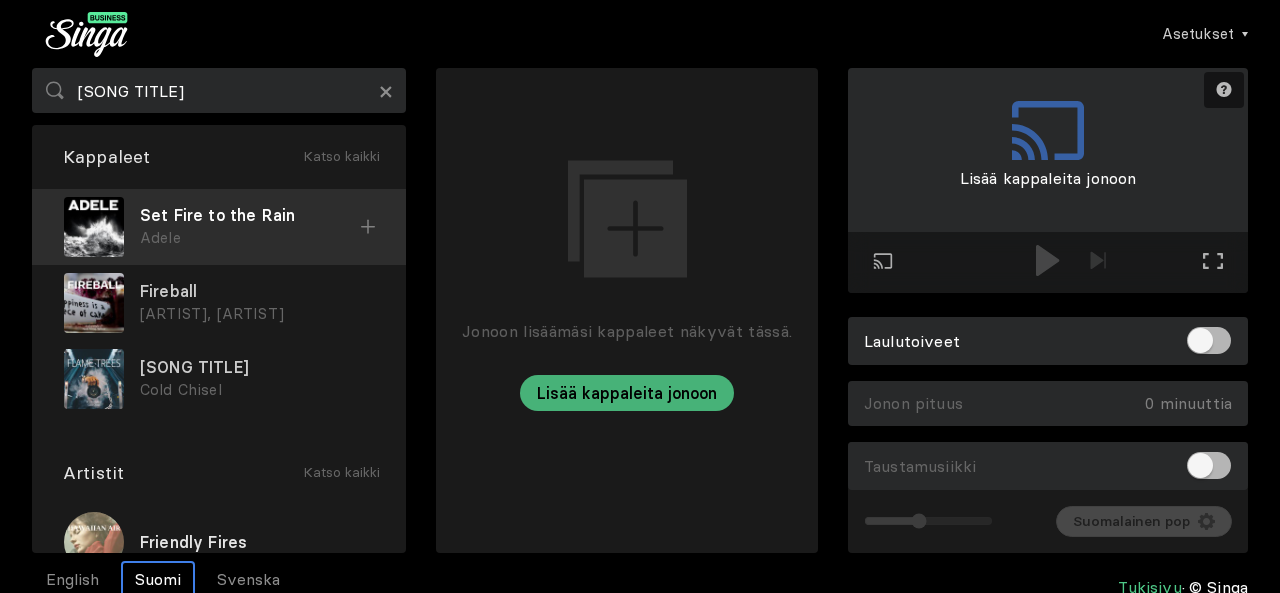 click on "Set Fire to the Rain" at bounding box center (250, 215) 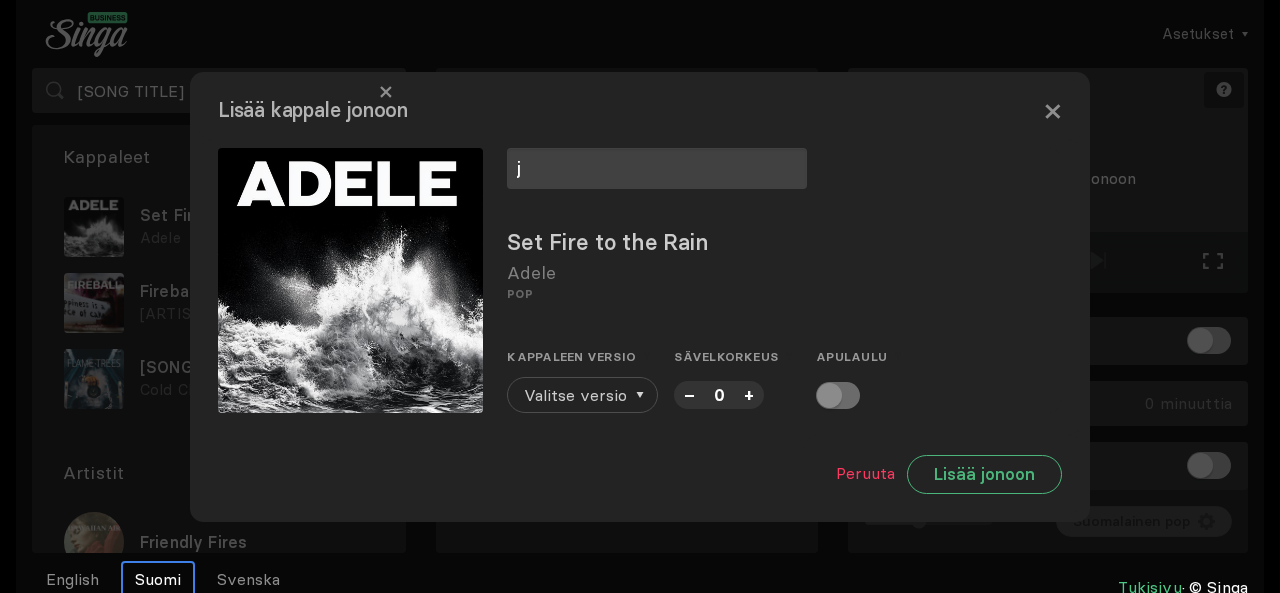type on "j" 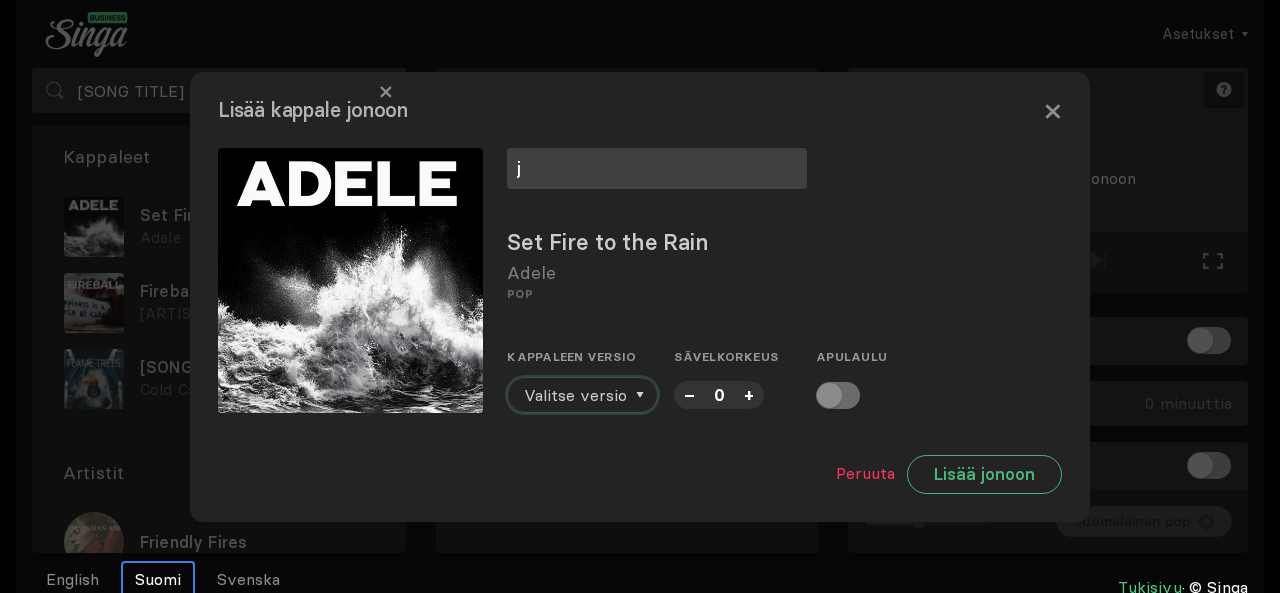 click on "Valitse versio" at bounding box center [575, 395] 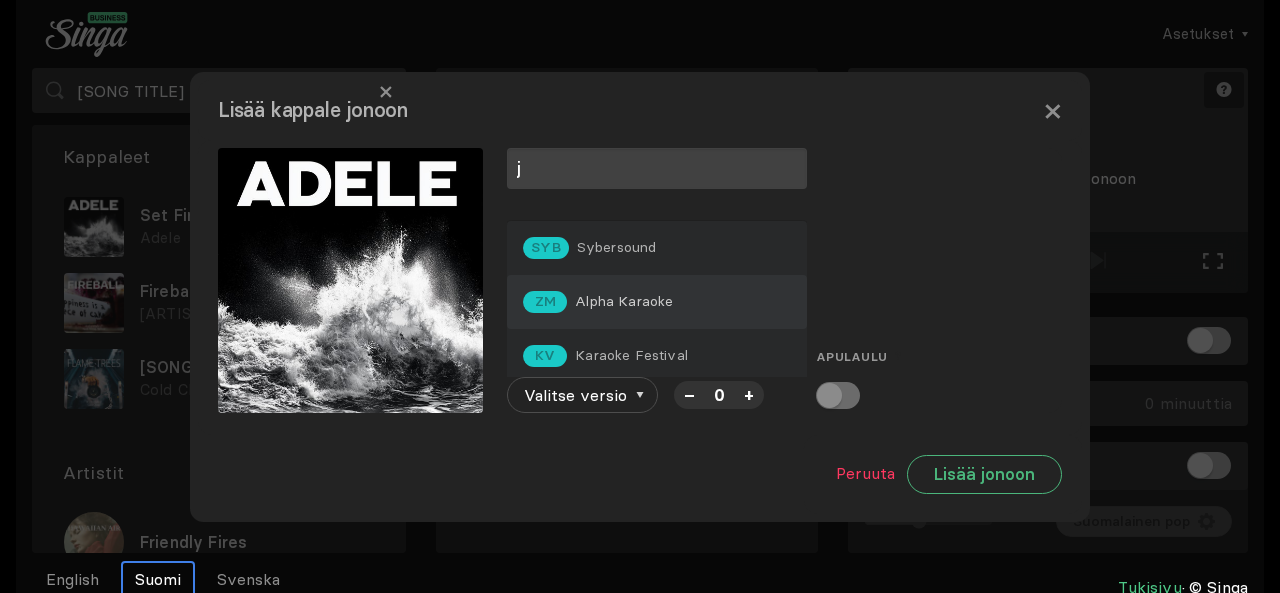 click on "Alpha Karaoke" at bounding box center (617, 247) 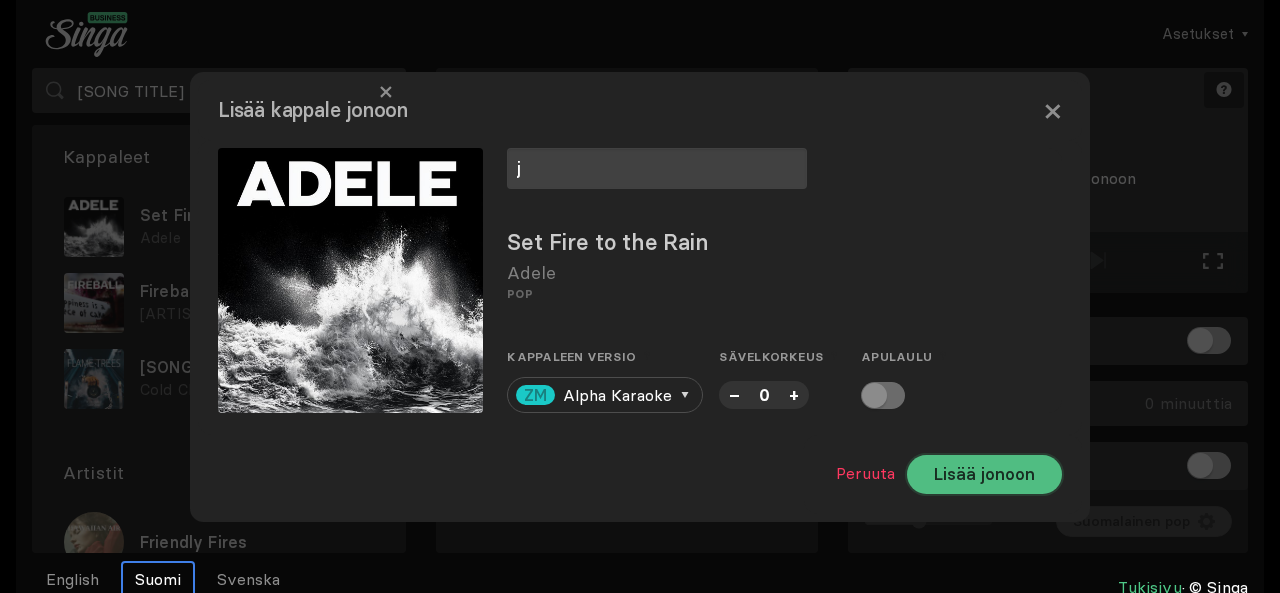 click on "Lisää jonoon" at bounding box center (984, 474) 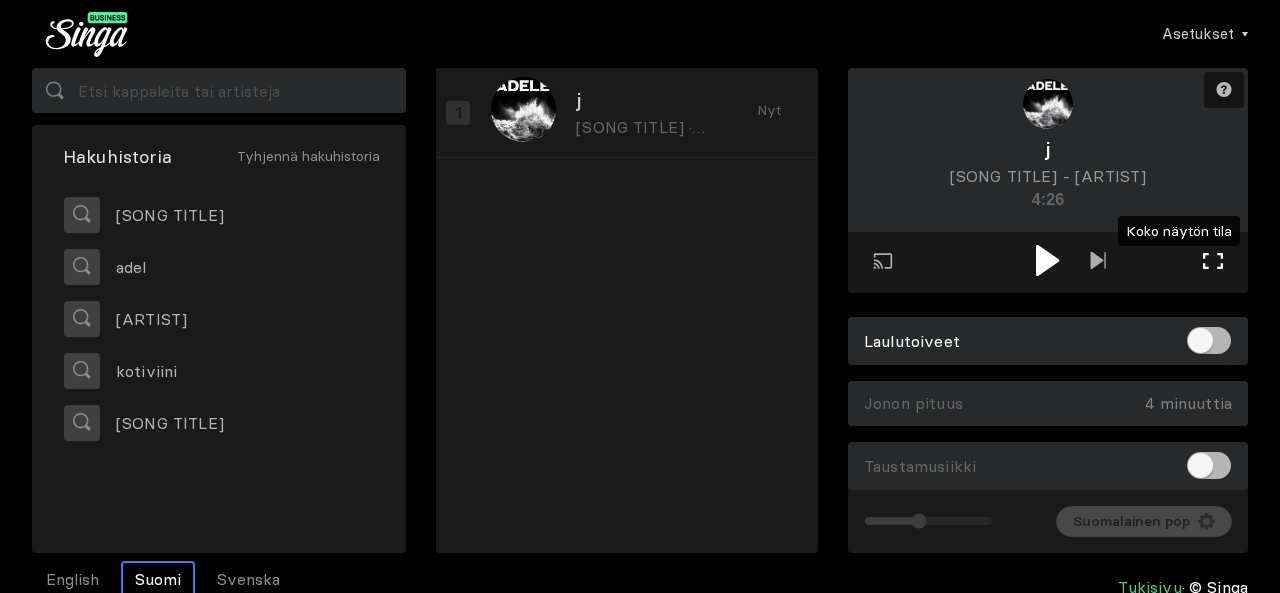 click at bounding box center (1213, 261) 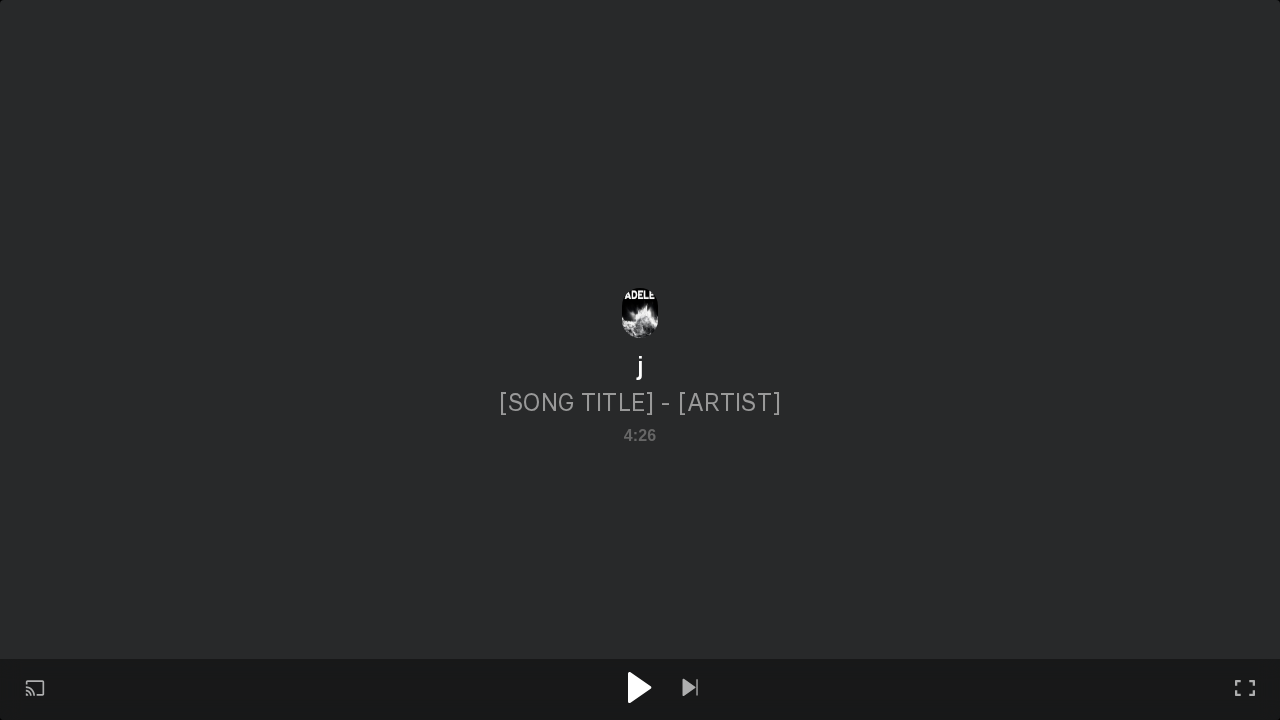 click at bounding box center (639, 687) 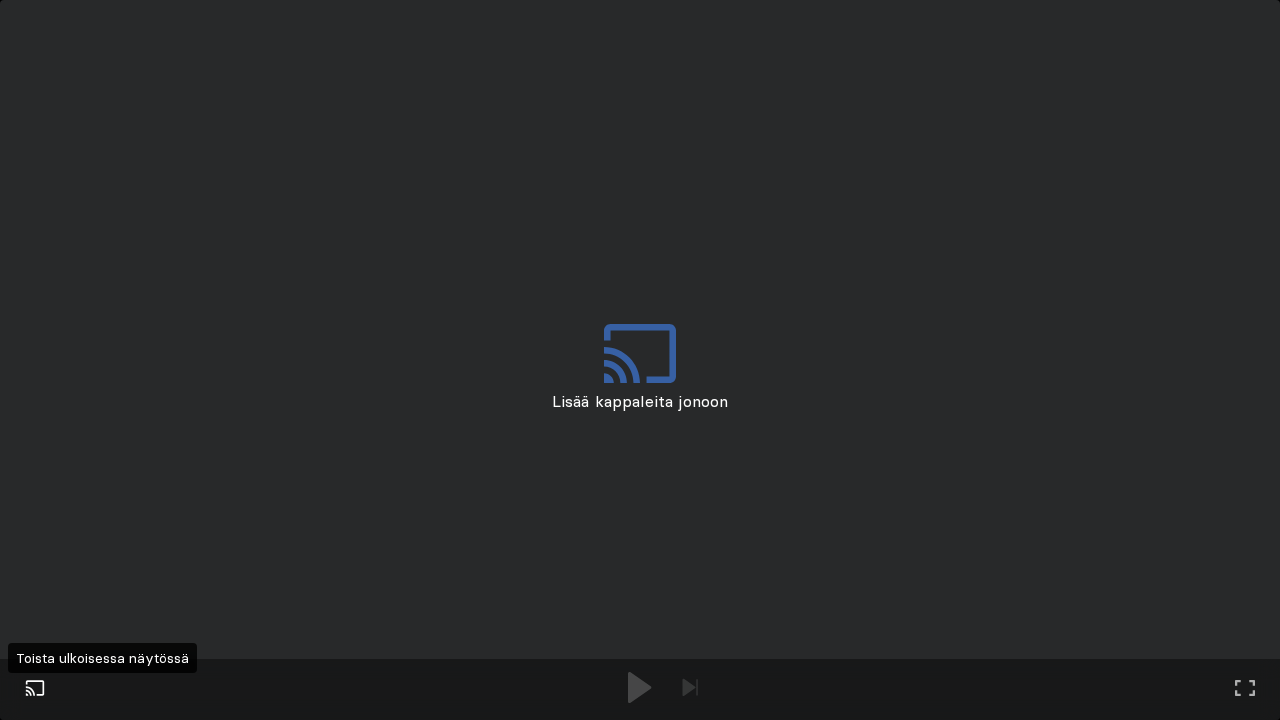 click at bounding box center [35, 688] 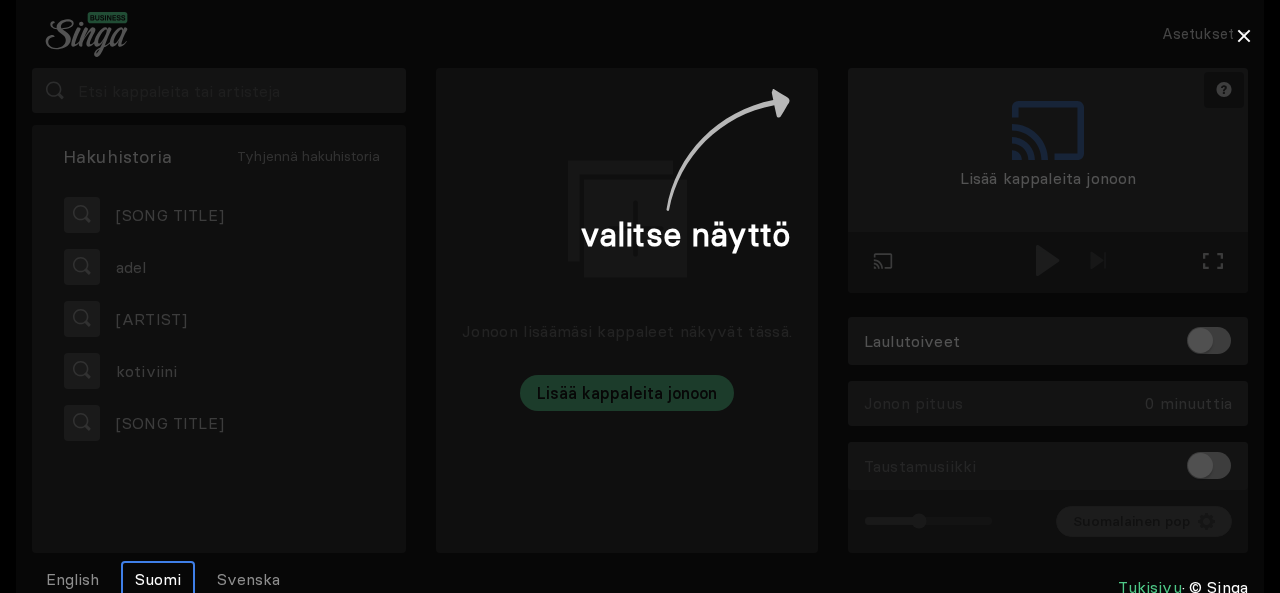 click at bounding box center (640, 296) 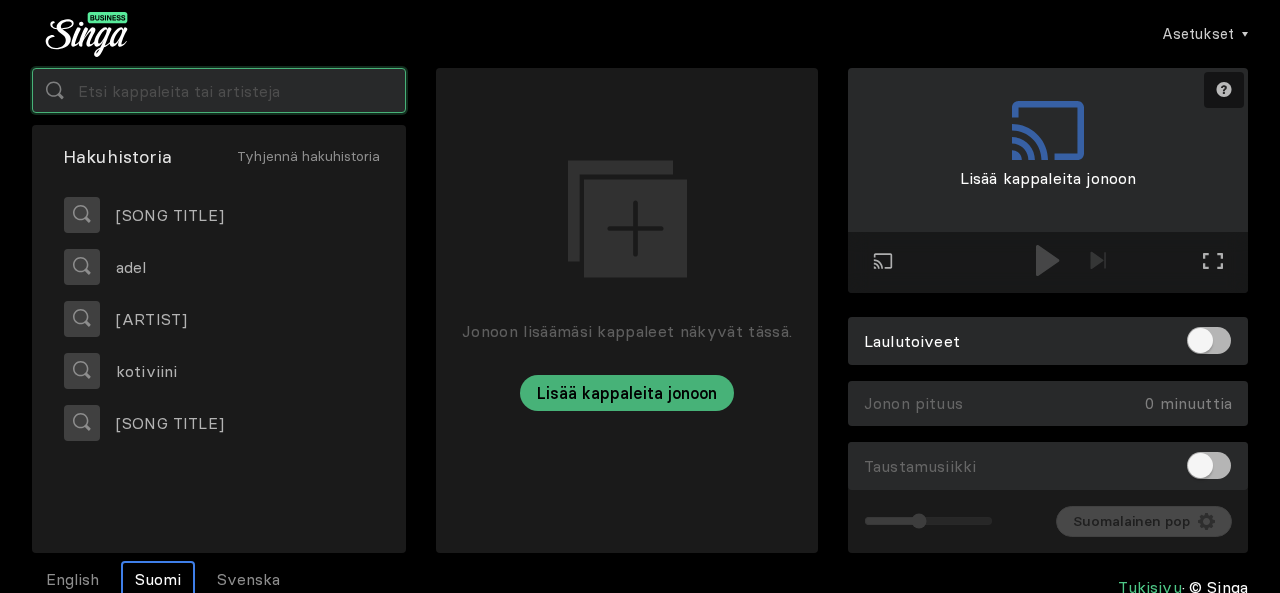 click at bounding box center (219, 90) 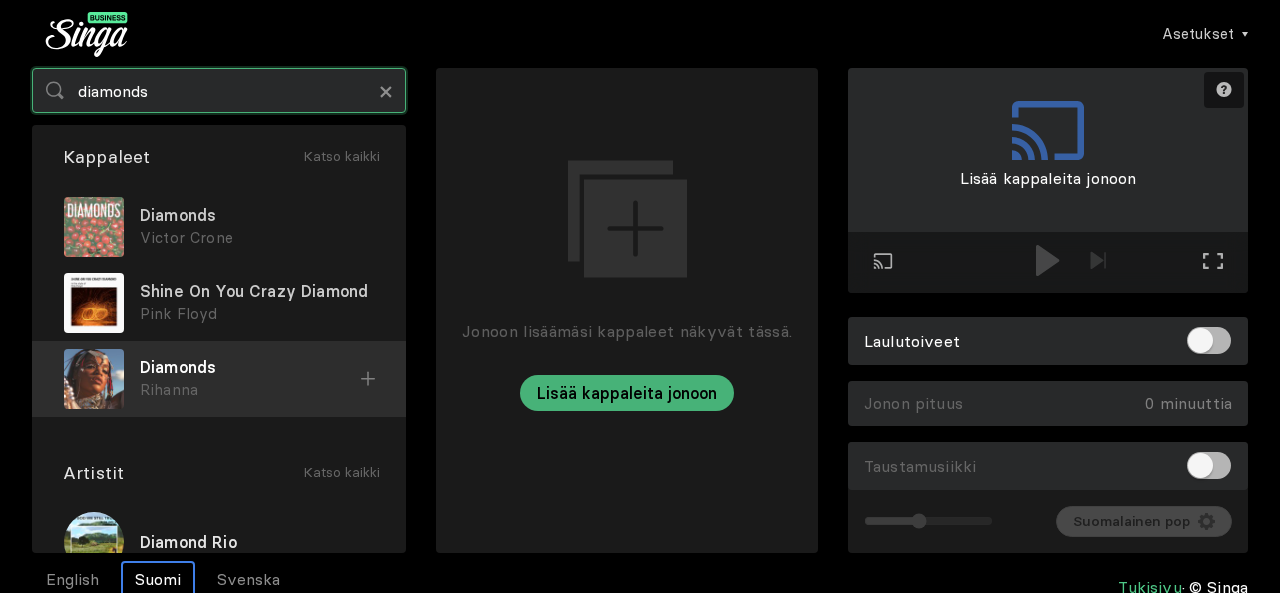 type on "diamonds" 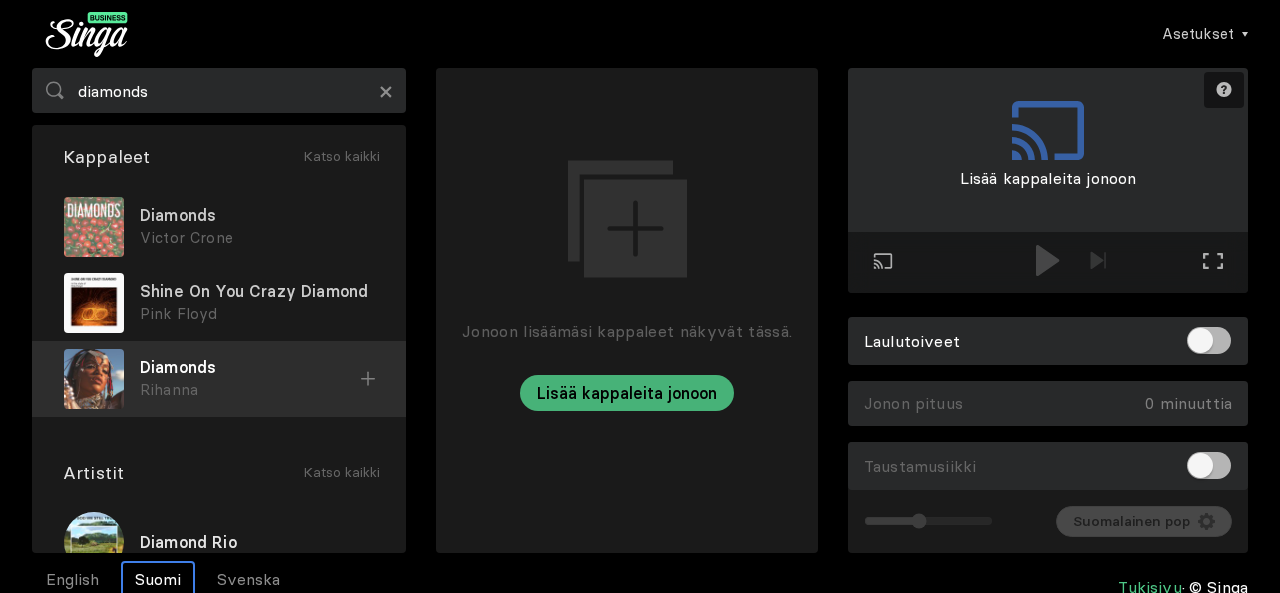 click on "Diamonds" at bounding box center (257, 215) 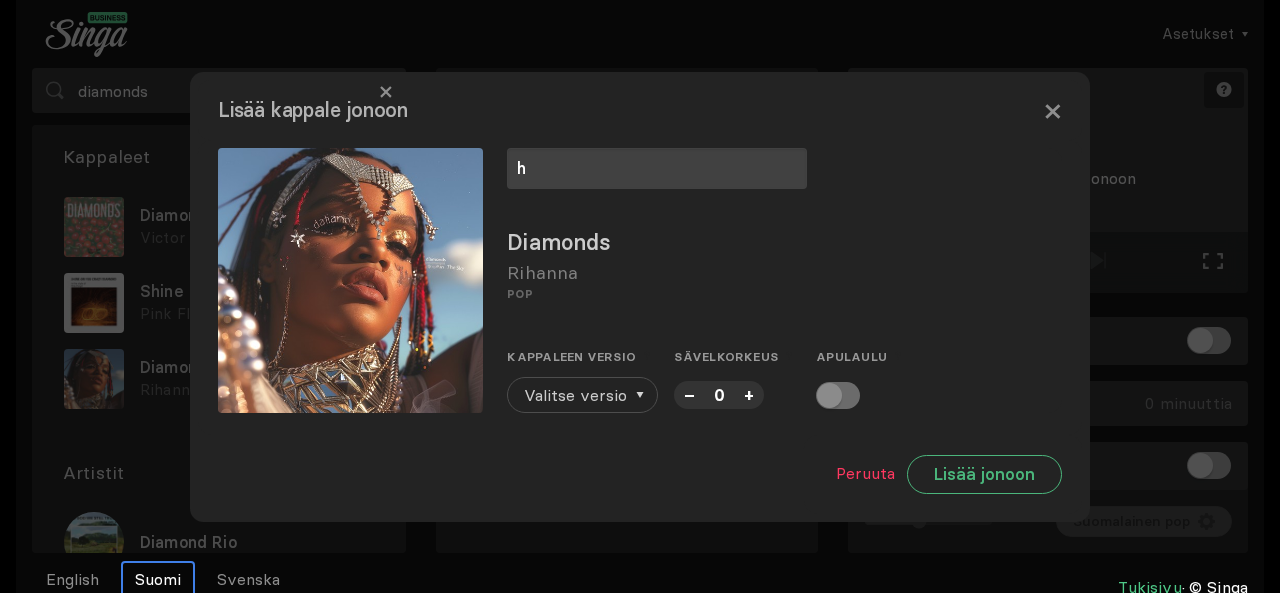 type on "h" 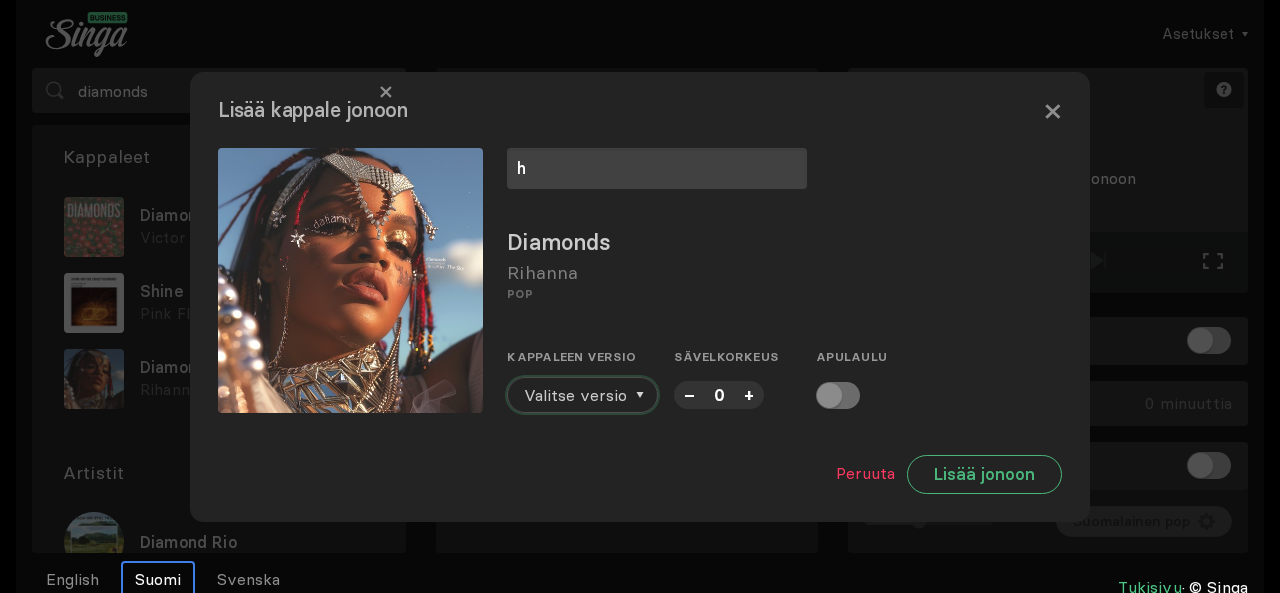 click on "Valitse versio" at bounding box center [575, 395] 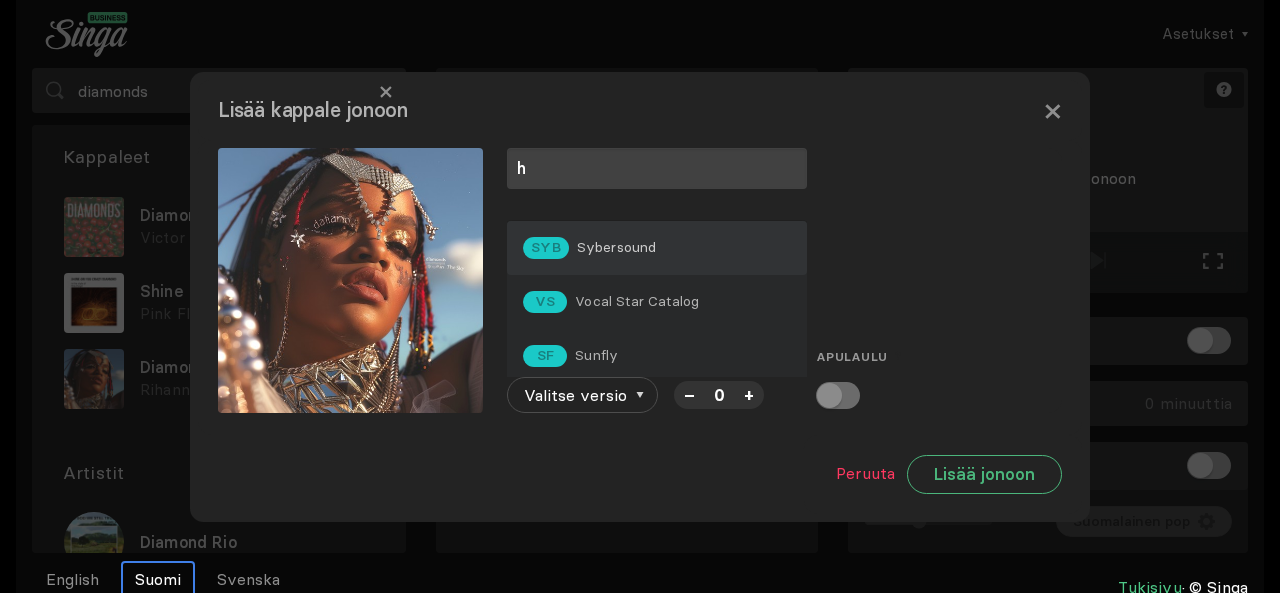 click on "Sybersound" at bounding box center (617, 247) 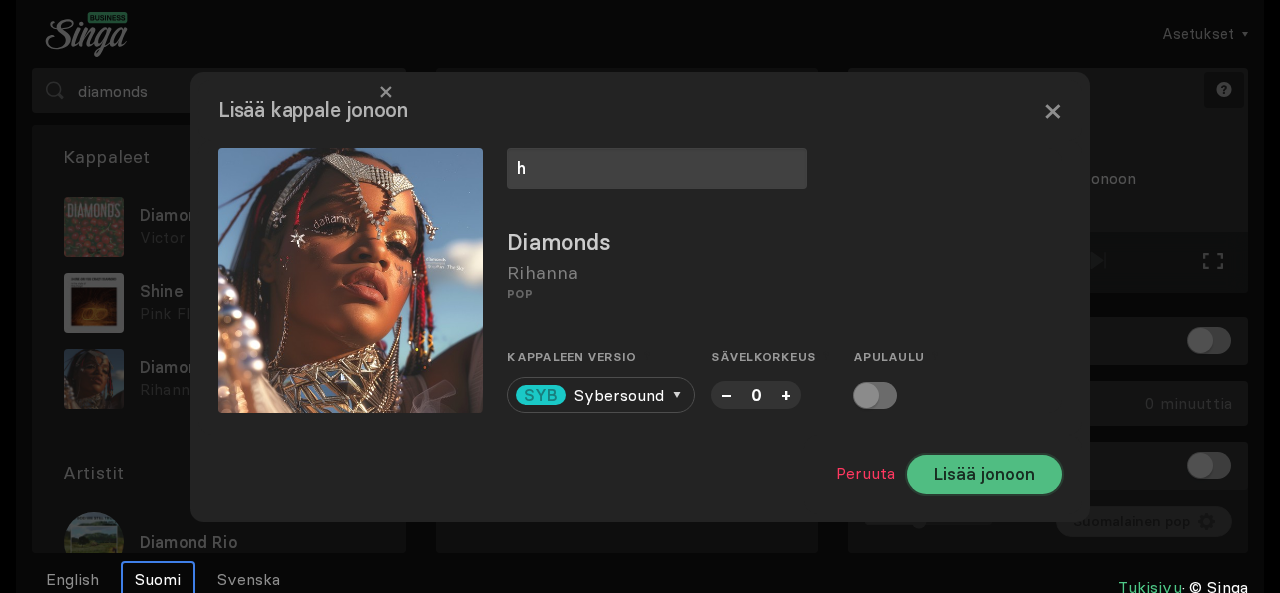 click on "Lisää jonoon" at bounding box center [984, 474] 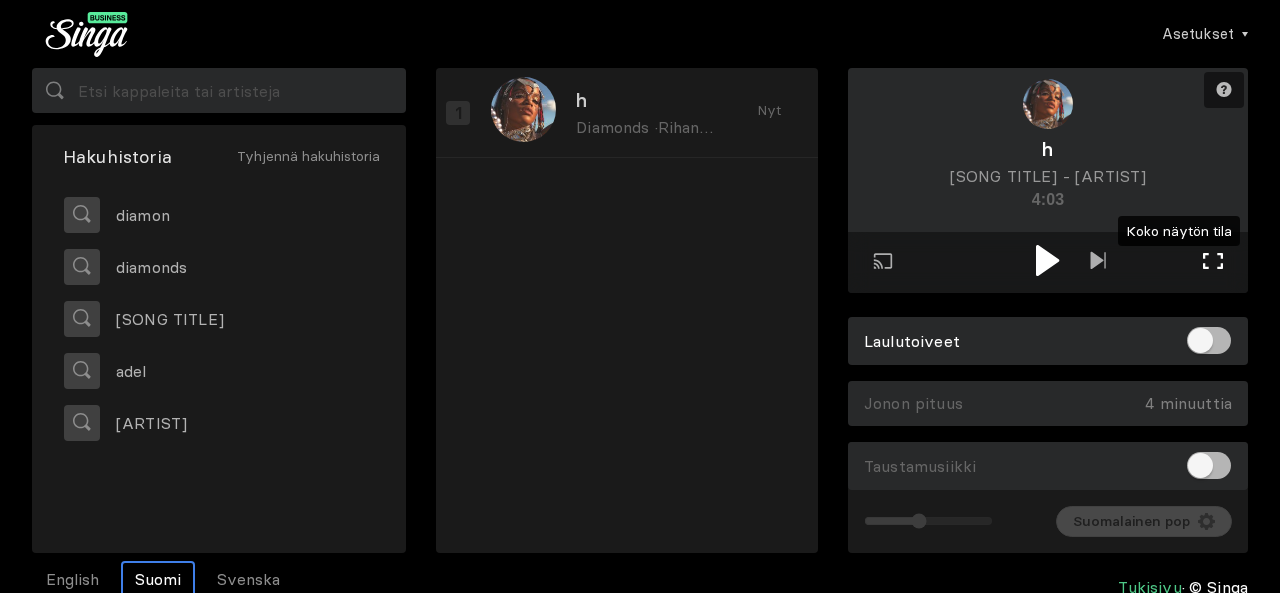 click at bounding box center (1213, 261) 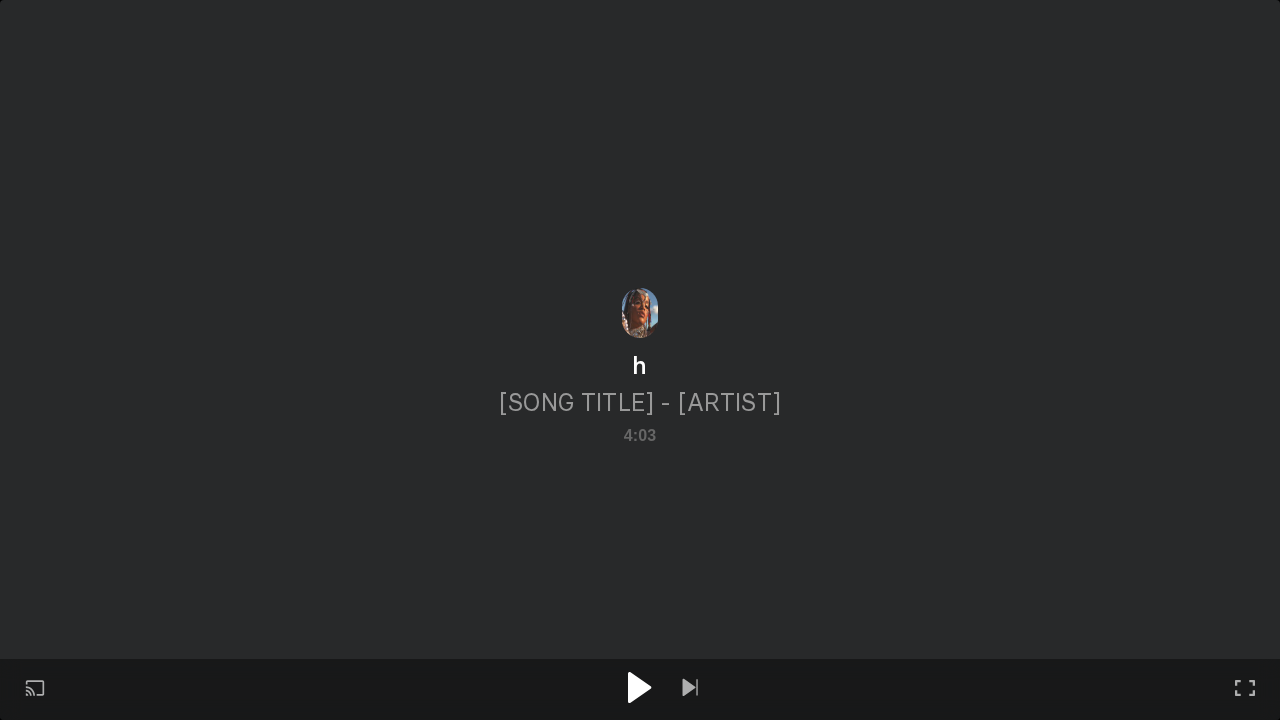 click at bounding box center (639, 687) 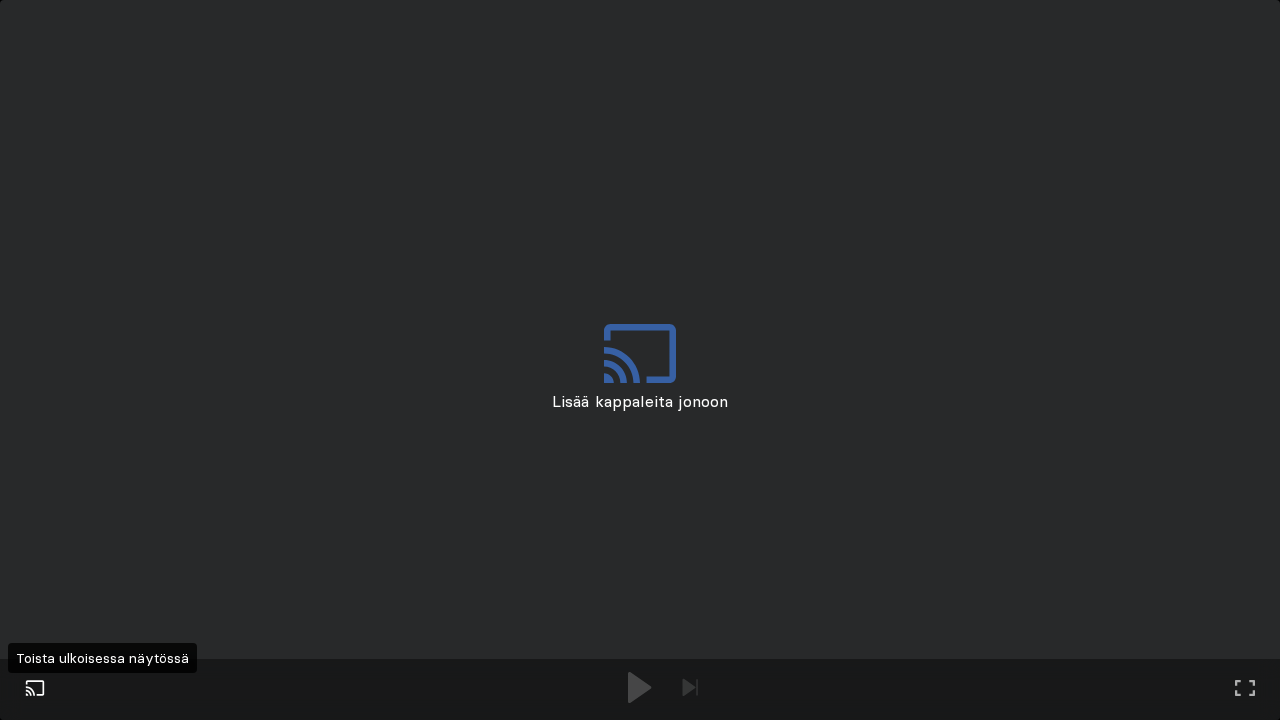 click at bounding box center [35, 688] 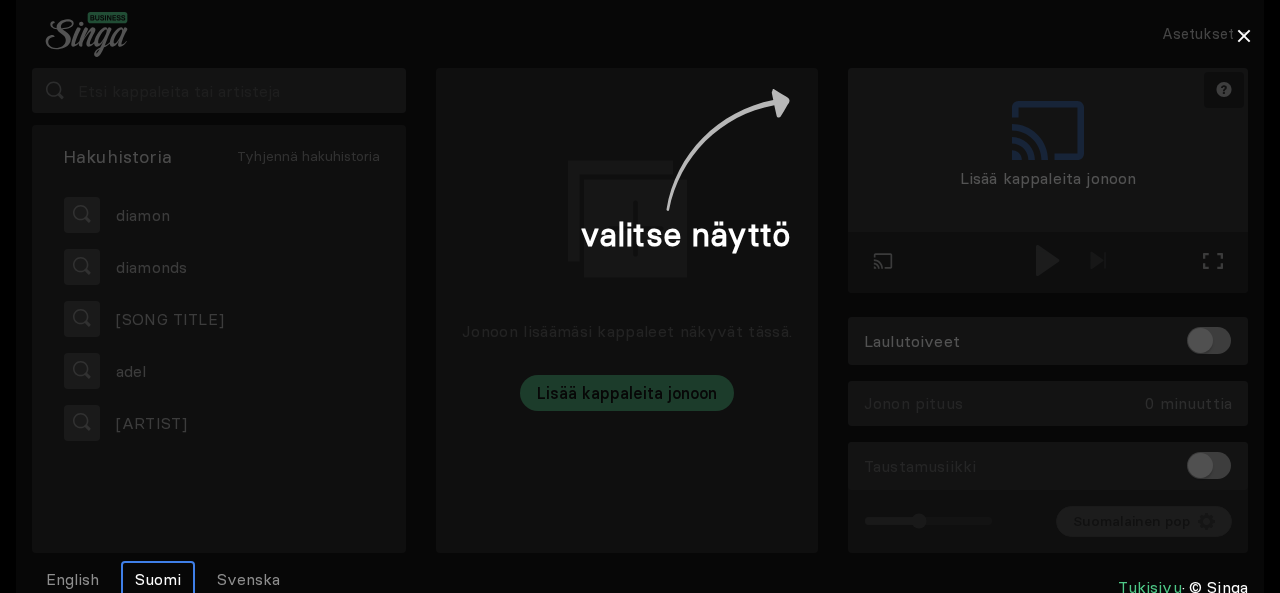 click at bounding box center [640, 296] 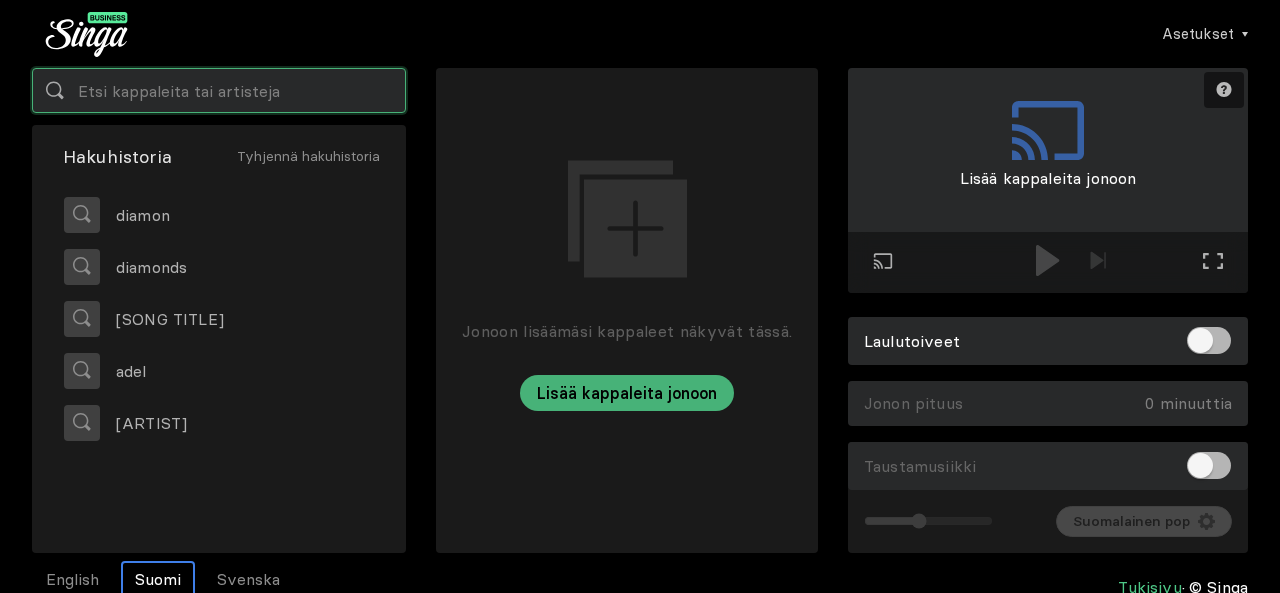 click at bounding box center [219, 90] 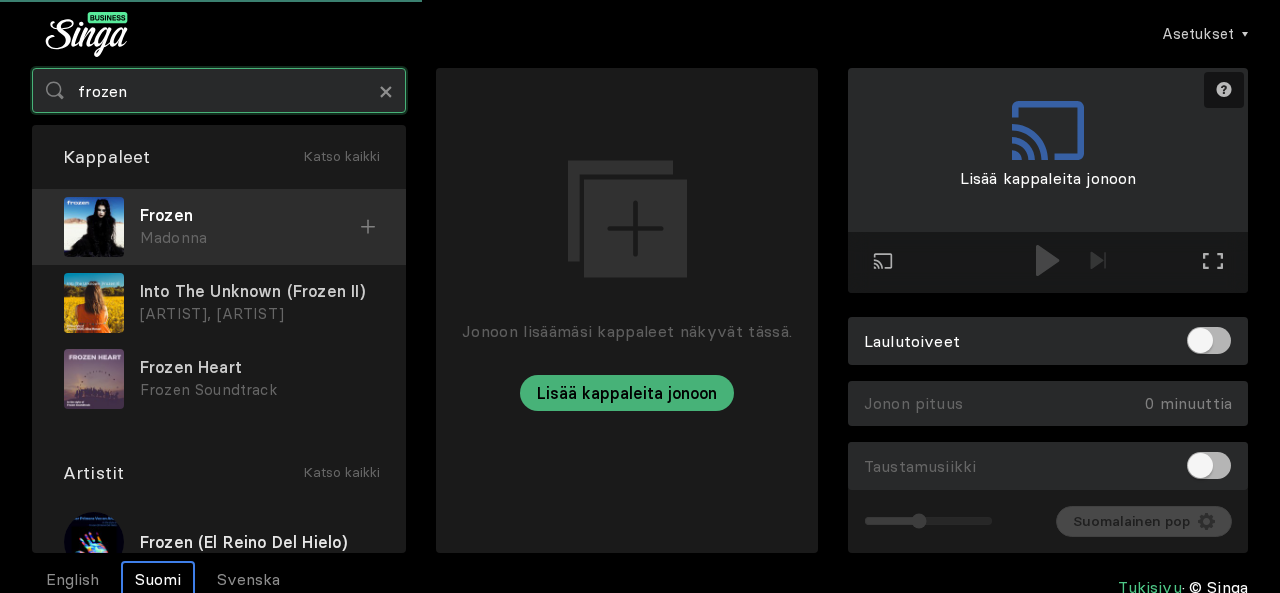 type on "frozen" 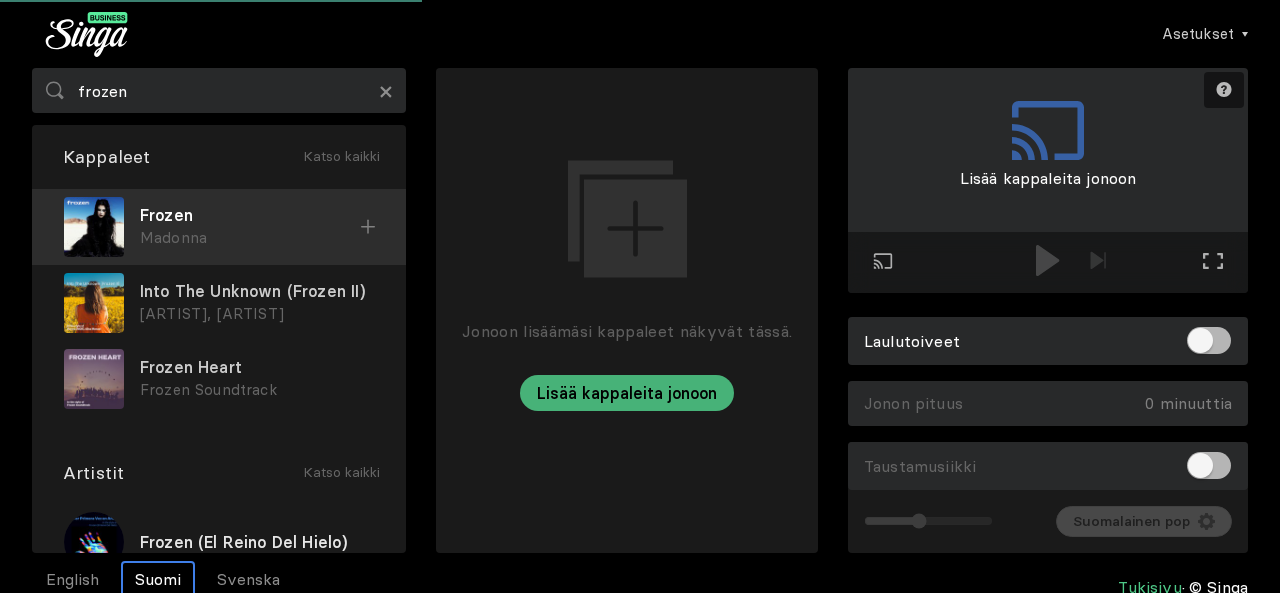 click on "Madonna" at bounding box center (250, 238) 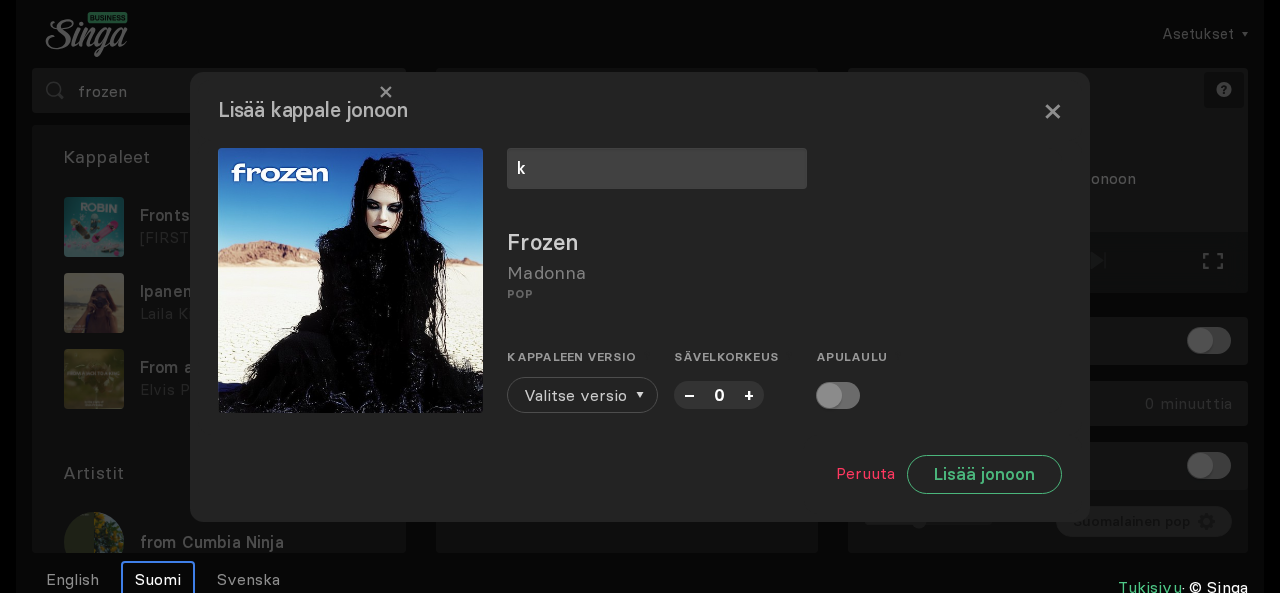 type on "k" 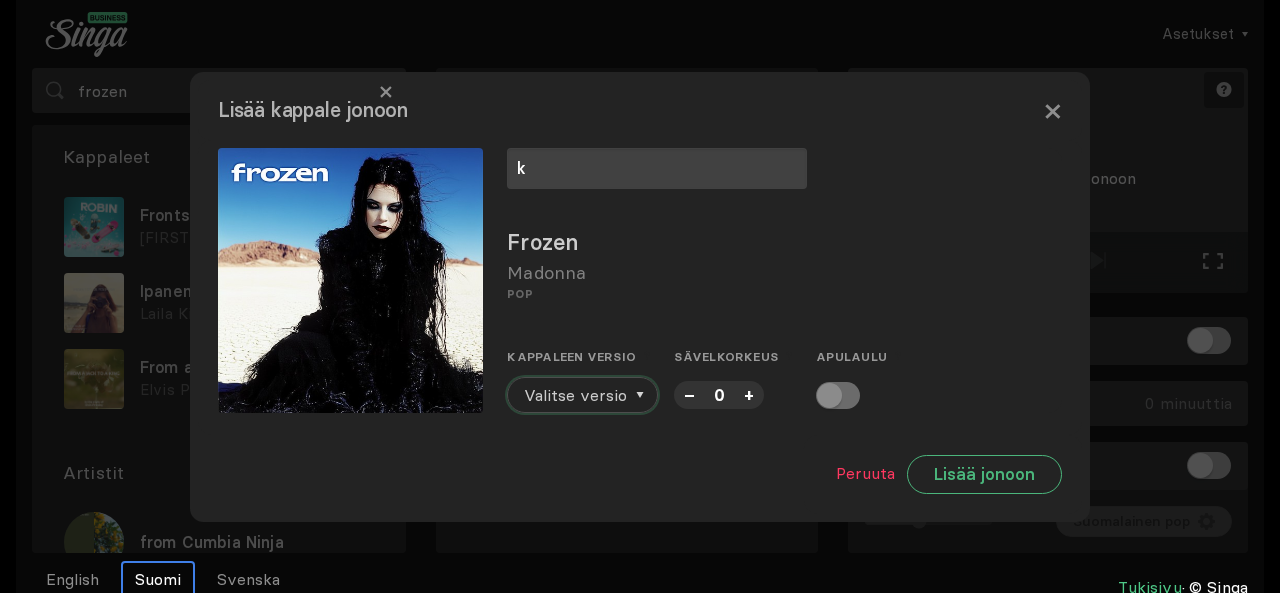 click on "Valitse versio" at bounding box center (575, 395) 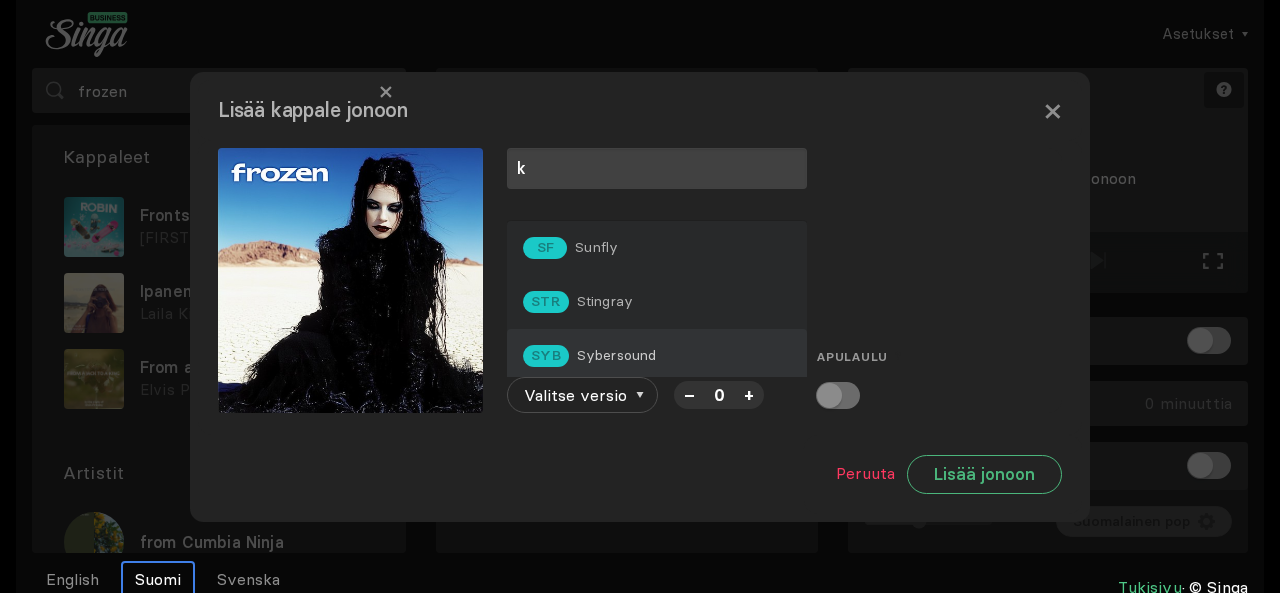 click on "Sybersound" at bounding box center (596, 247) 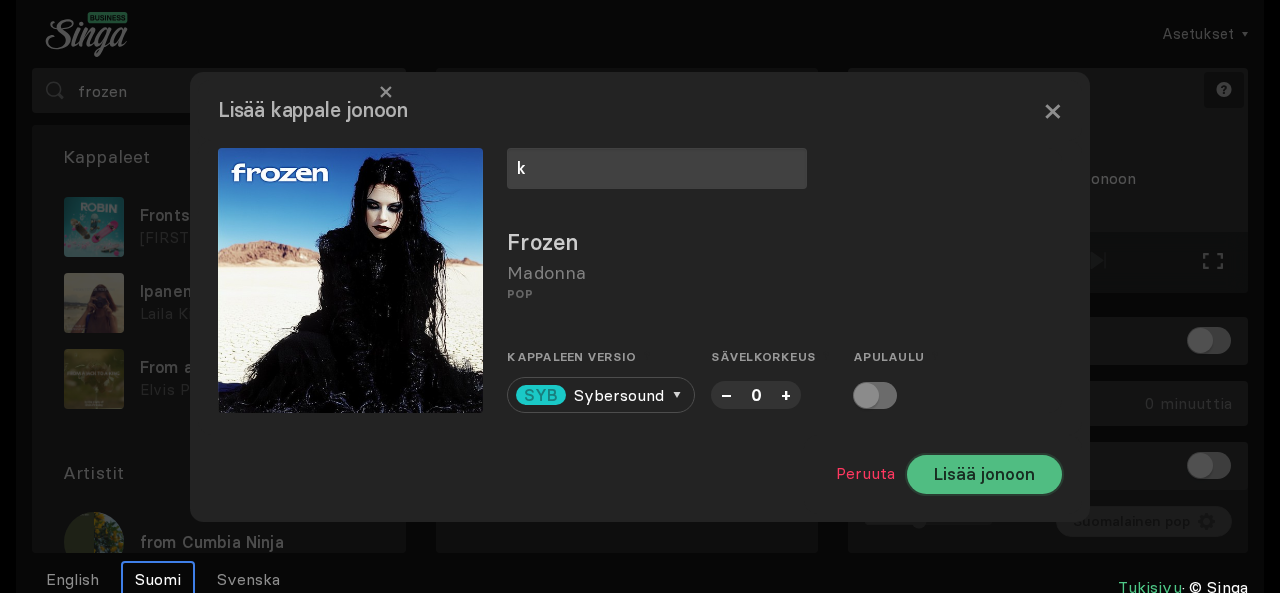 click on "Lisää jonoon" at bounding box center [984, 474] 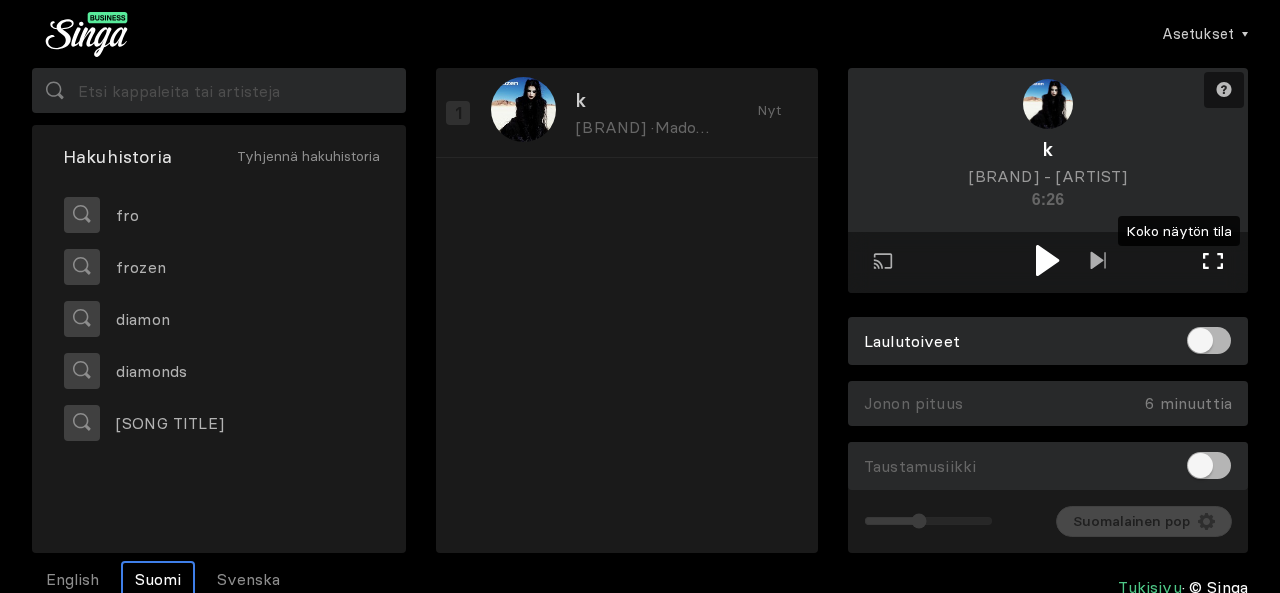 click on "Koko näytön tila Poistu koko näytön tilasta" at bounding box center (1213, 263) 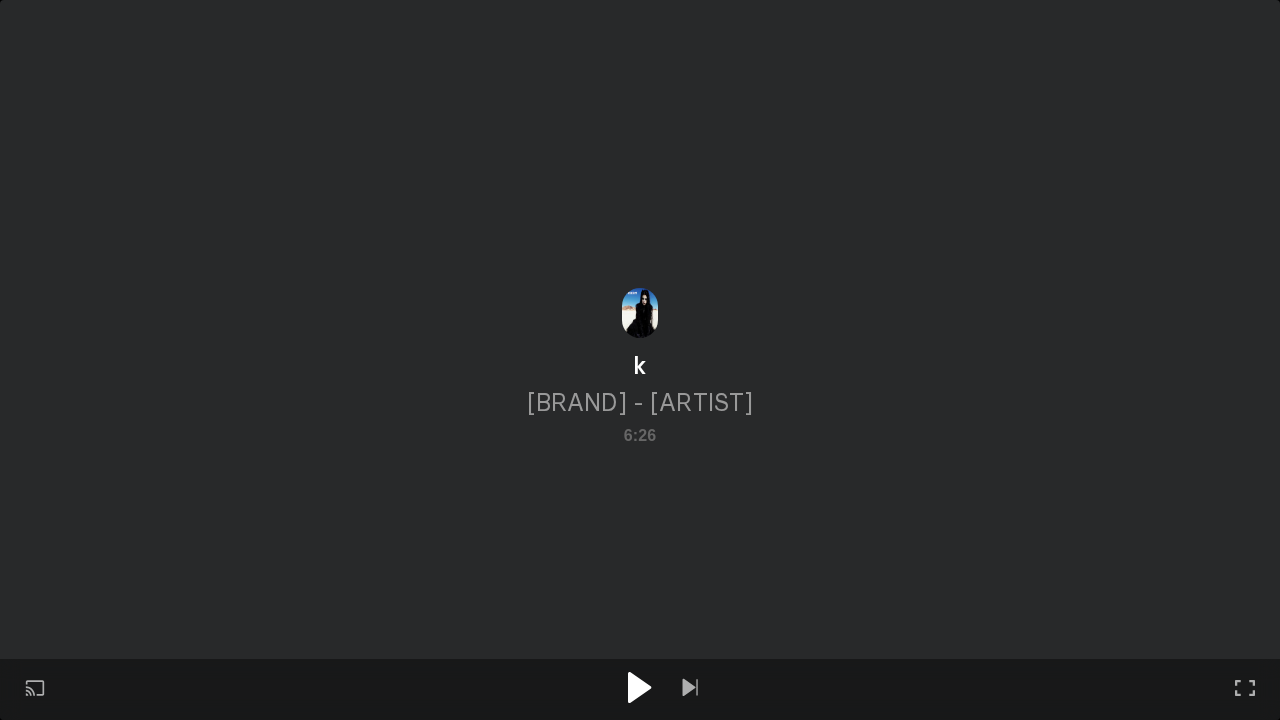 click at bounding box center (640, 687) 